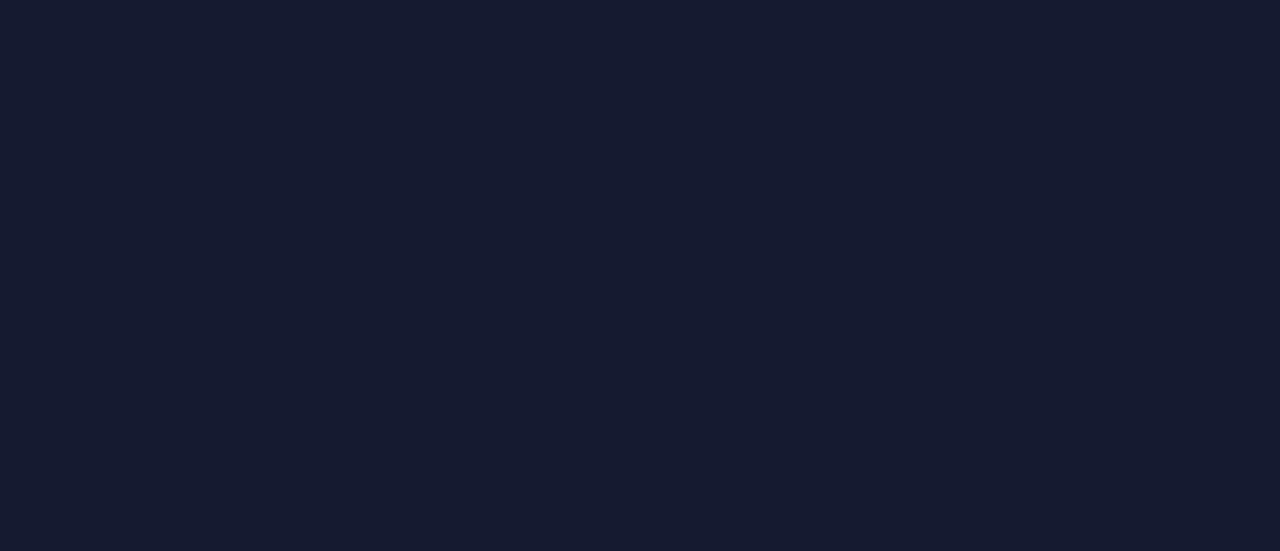 scroll, scrollTop: 0, scrollLeft: 0, axis: both 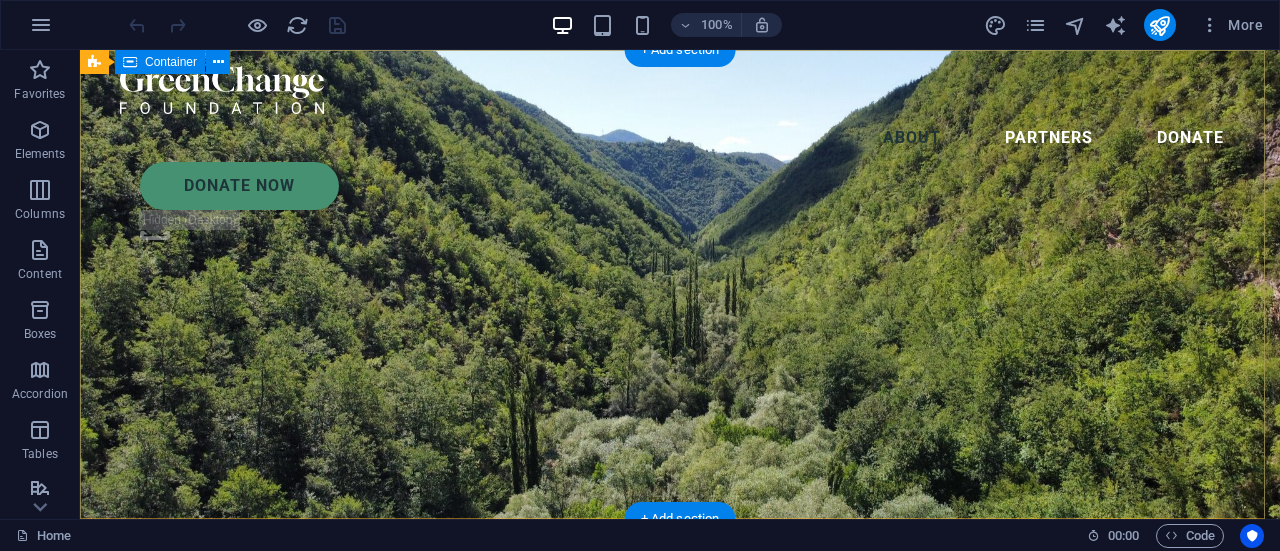 click on "Charity is the act of giving to those in need Lorem ipsum dolor sit amet consectetur. Bibendum adipiscing morbi orci nibh eget posuere arcu volutpat nulla. Tortor cras suscipit augue sodales risus auctor. Fusce nunc vitae non dui ornare tellus nibh purus lectus." at bounding box center [680, 1402] 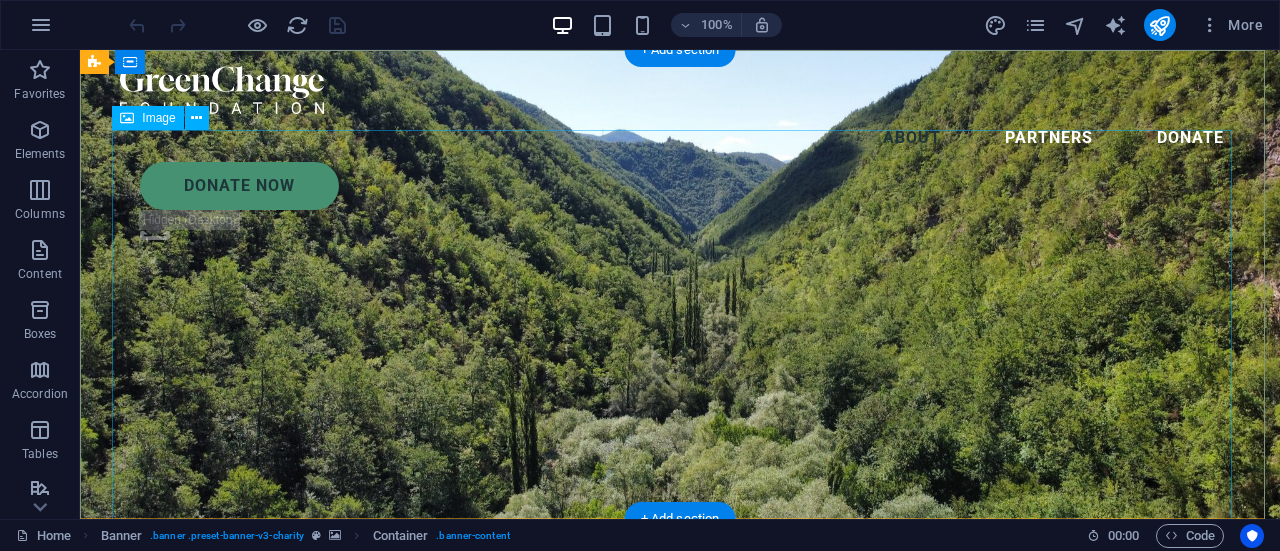 click at bounding box center (680, 1282) 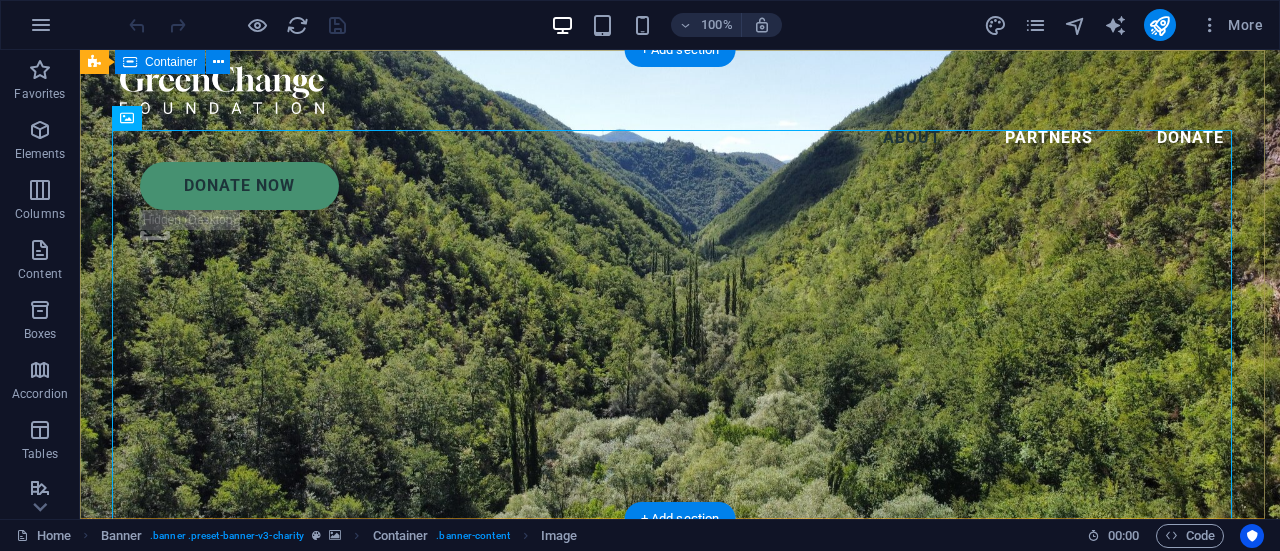 click on "Charity is the act of giving to those in need Lorem ipsum dolor sit amet consectetur. Bibendum adipiscing morbi orci nibh eget posuere arcu volutpat nulla. Tortor cras suscipit augue sodales risus auctor. Fusce nunc vitae non dui ornare tellus nibh purus lectus." at bounding box center [680, 1402] 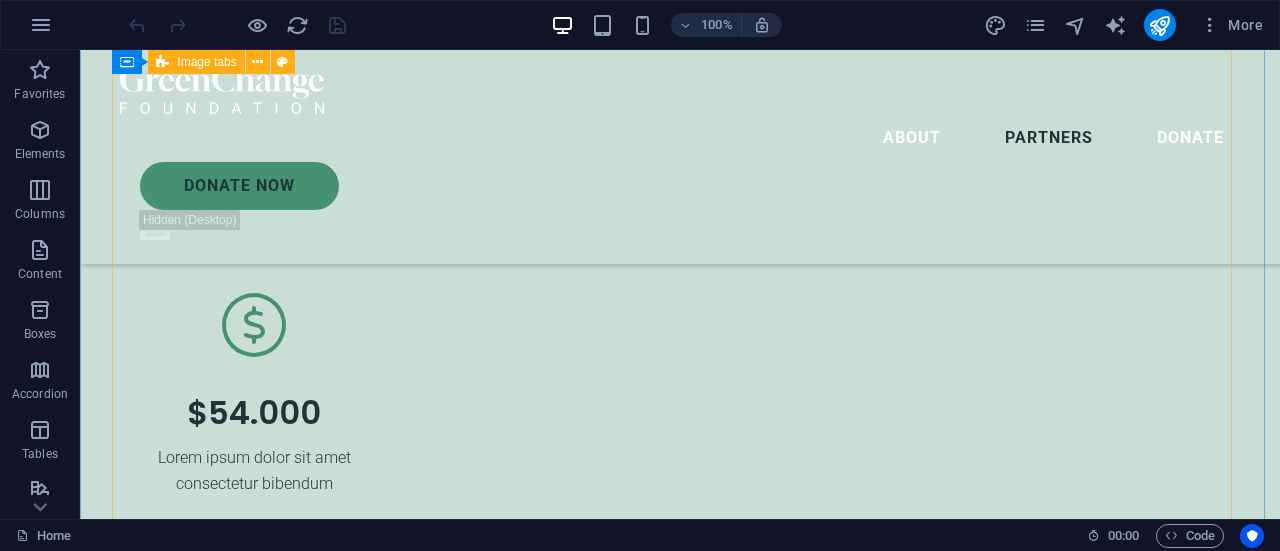 scroll, scrollTop: 4800, scrollLeft: 0, axis: vertical 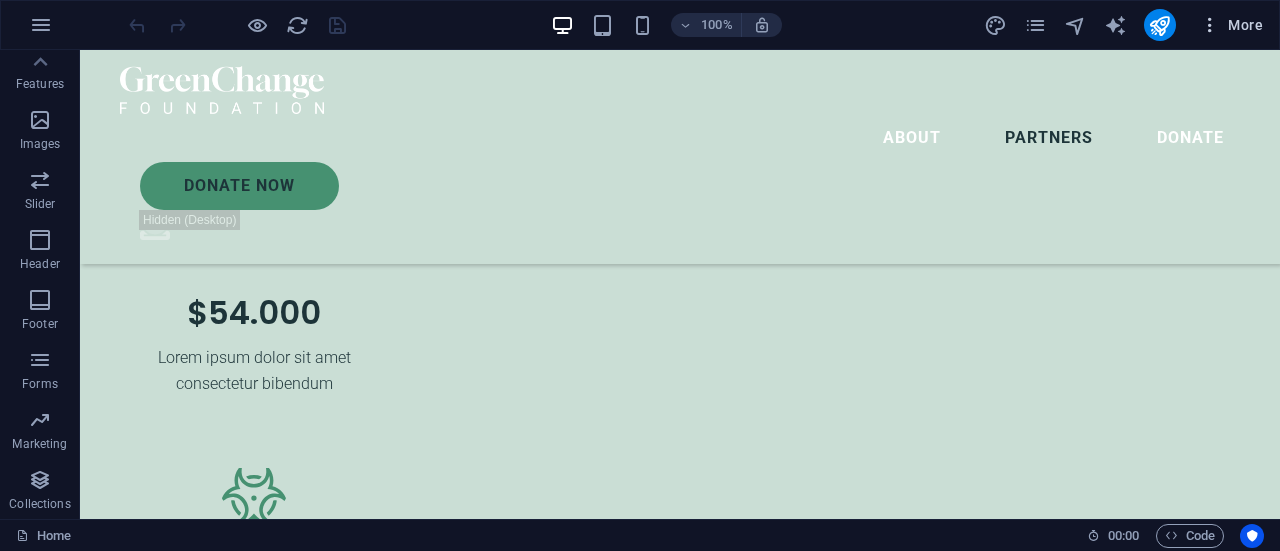 click at bounding box center (1210, 25) 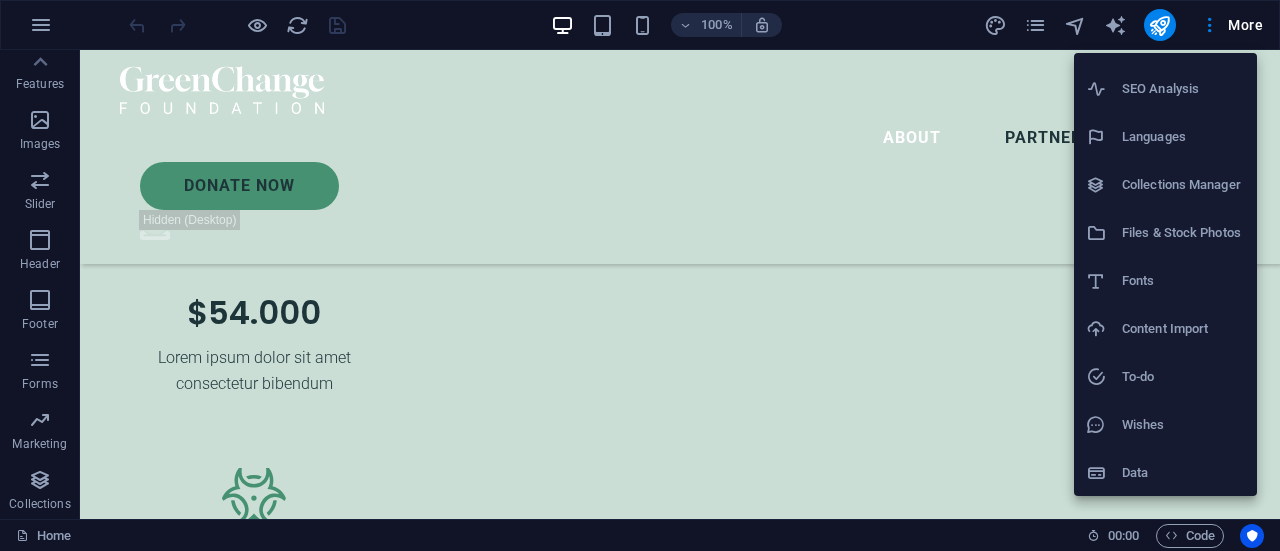 scroll, scrollTop: 0, scrollLeft: 0, axis: both 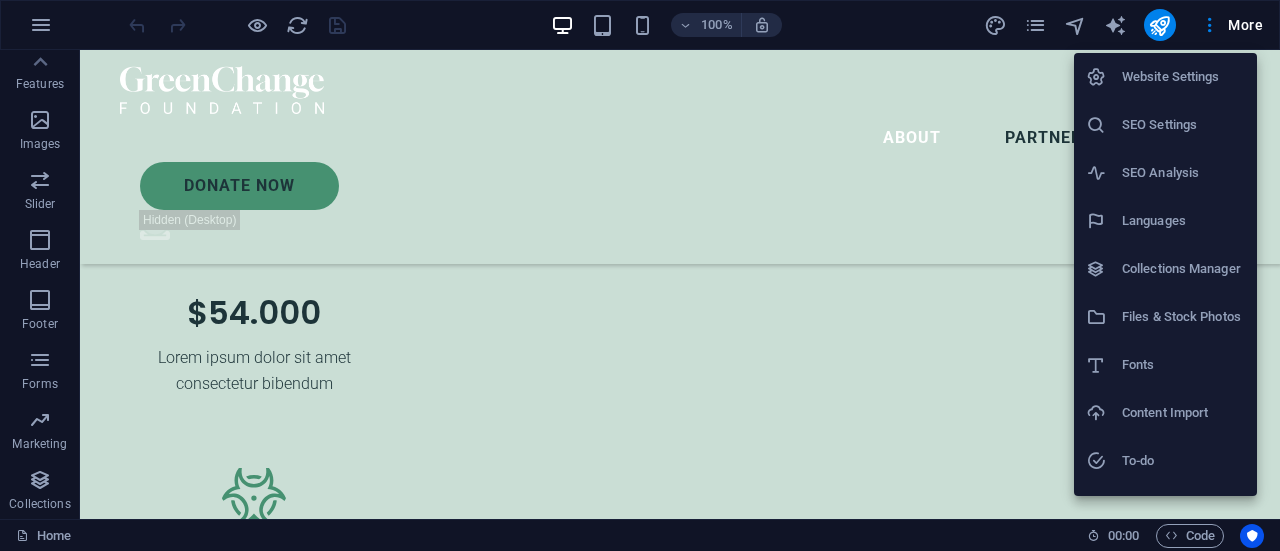 click at bounding box center (640, 275) 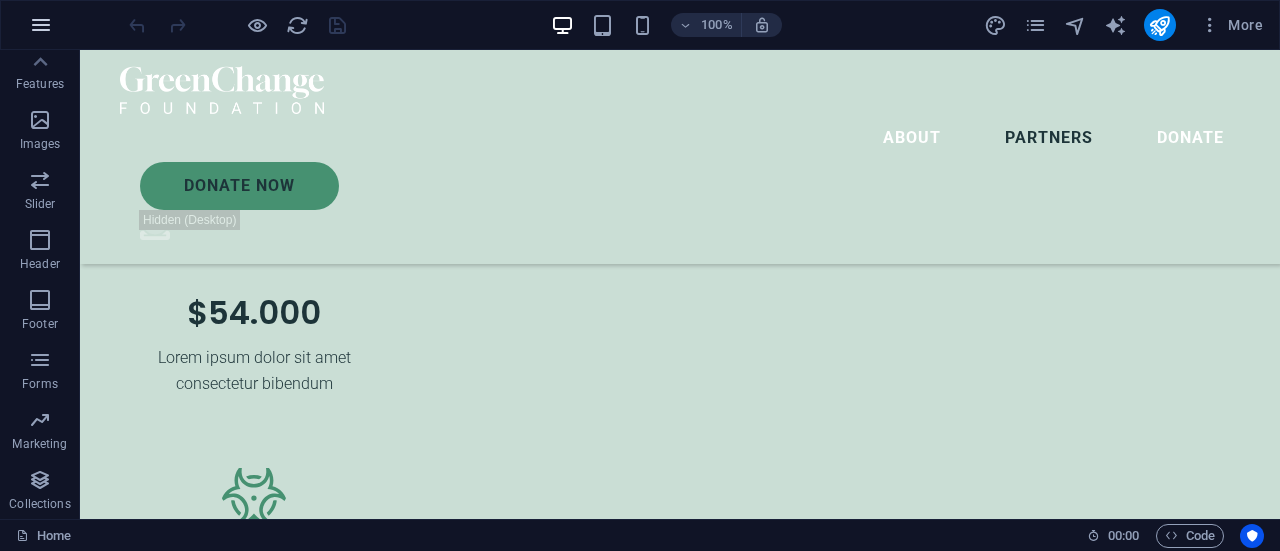 click at bounding box center [41, 25] 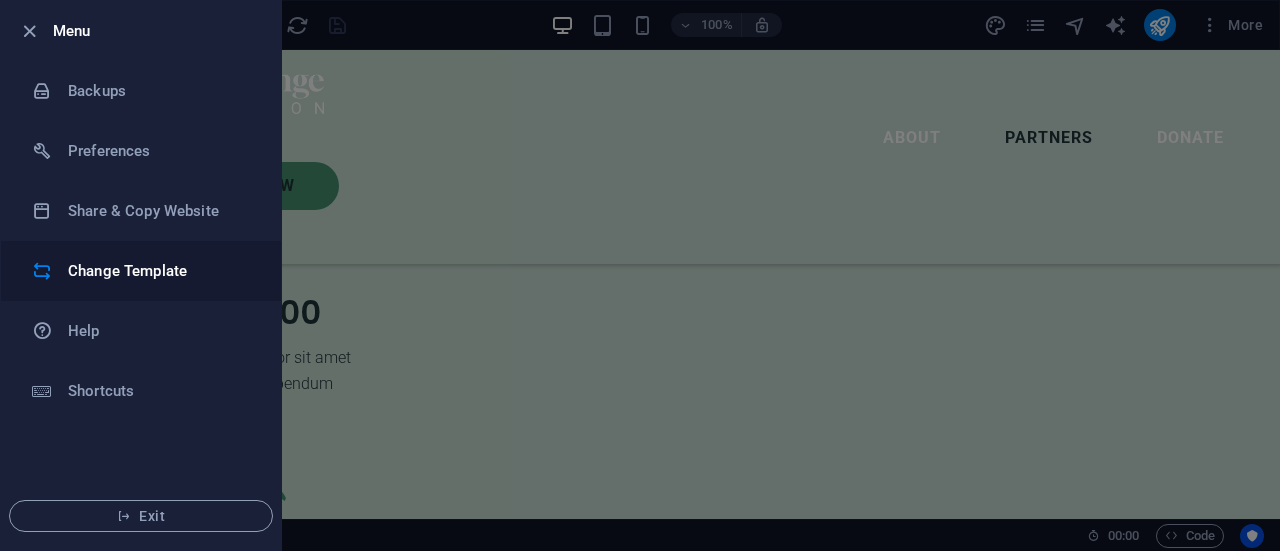 click on "Change Template" at bounding box center (160, 271) 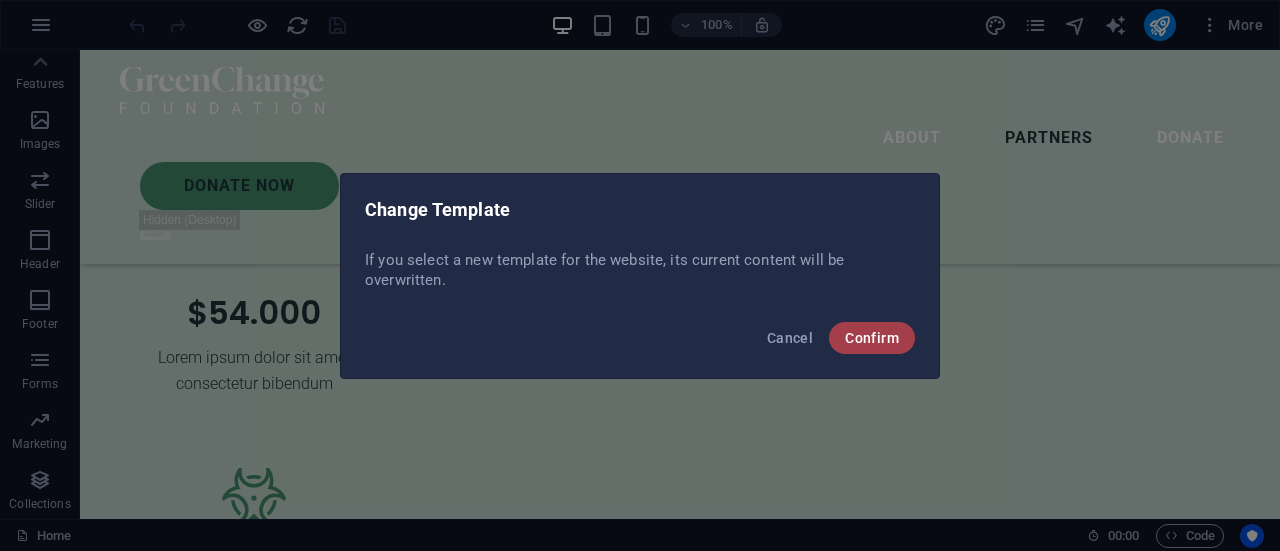 click on "Confirm" at bounding box center (872, 338) 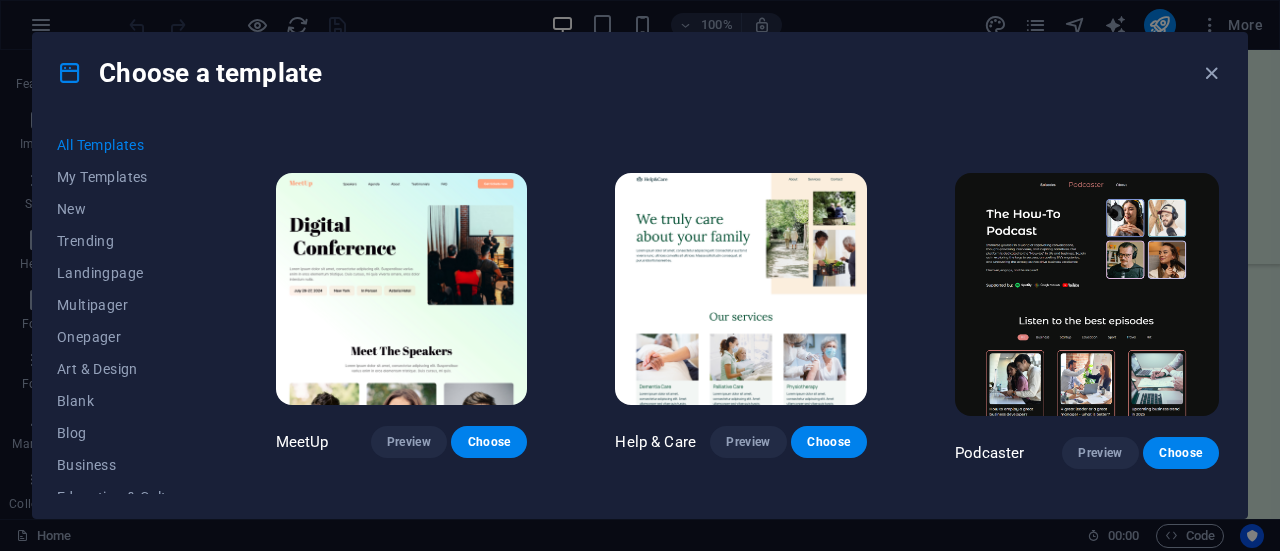 scroll, scrollTop: 800, scrollLeft: 0, axis: vertical 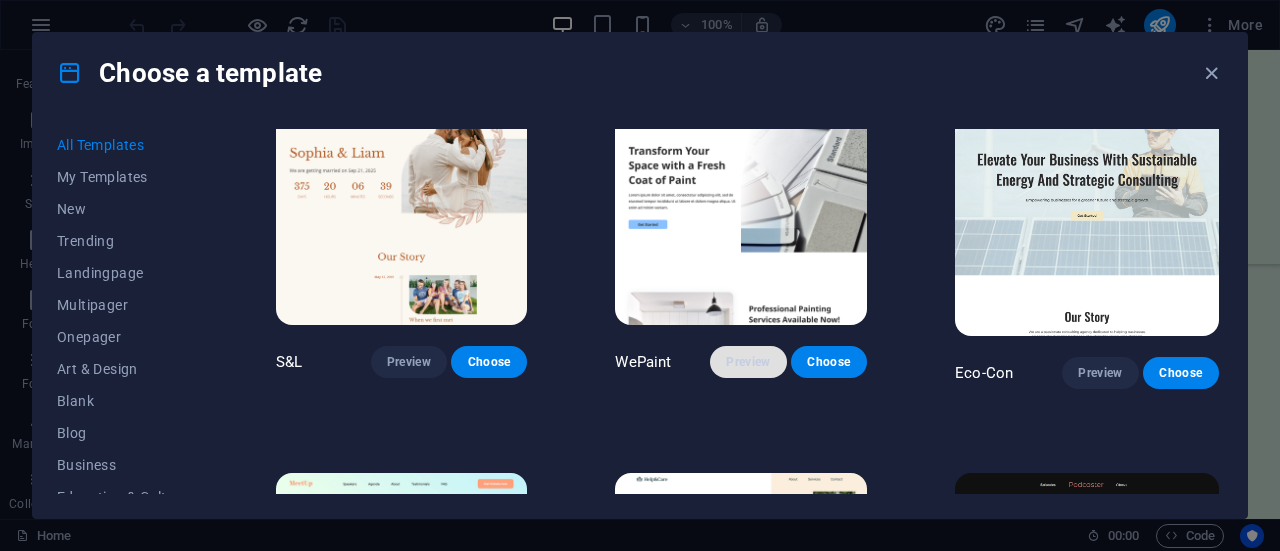 click on "Preview" at bounding box center [748, 362] 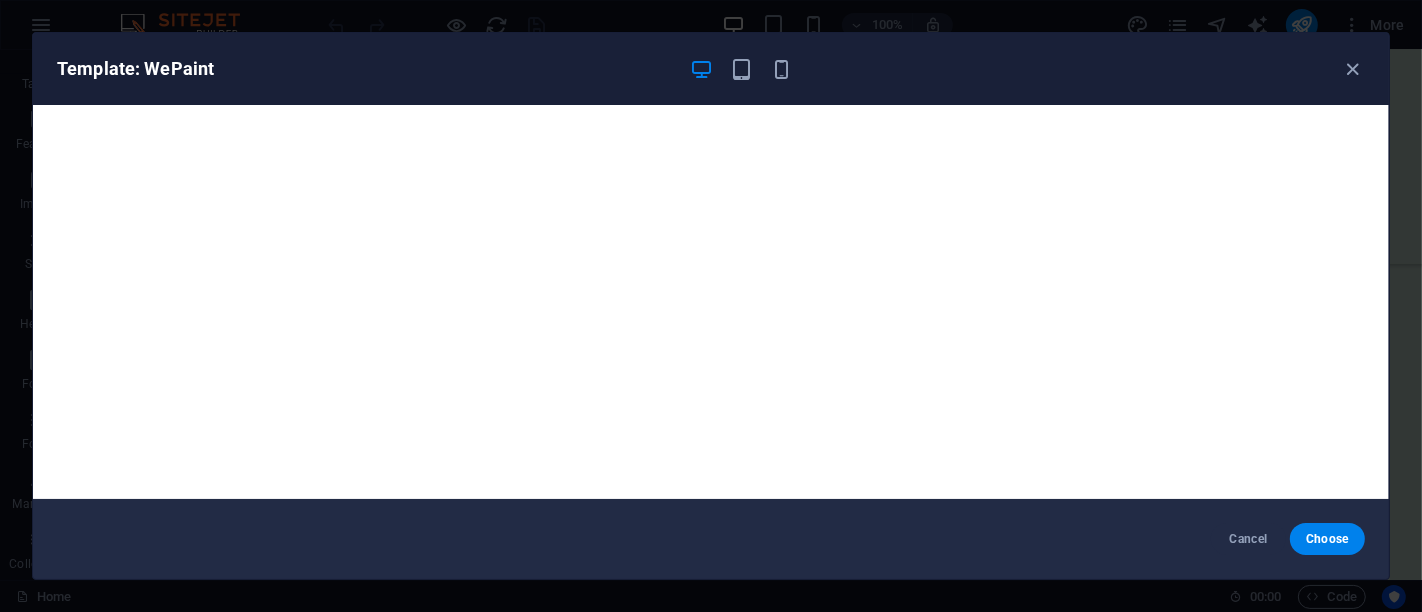 scroll, scrollTop: 369, scrollLeft: 0, axis: vertical 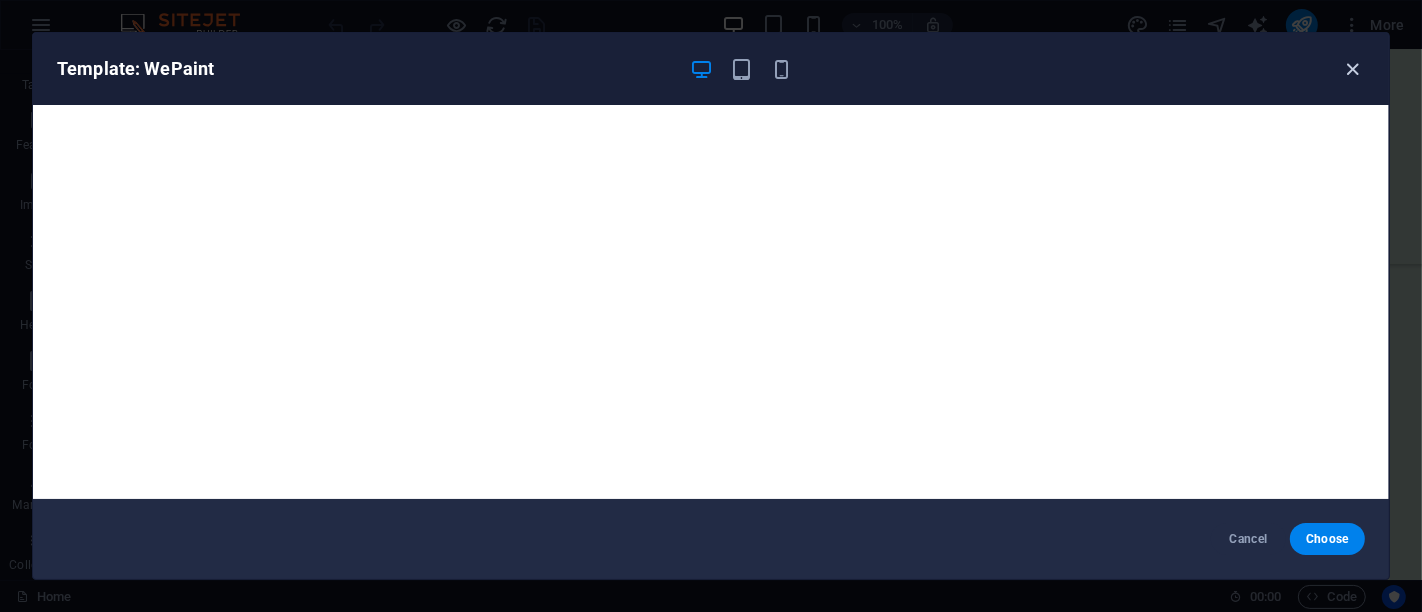 click at bounding box center [1353, 69] 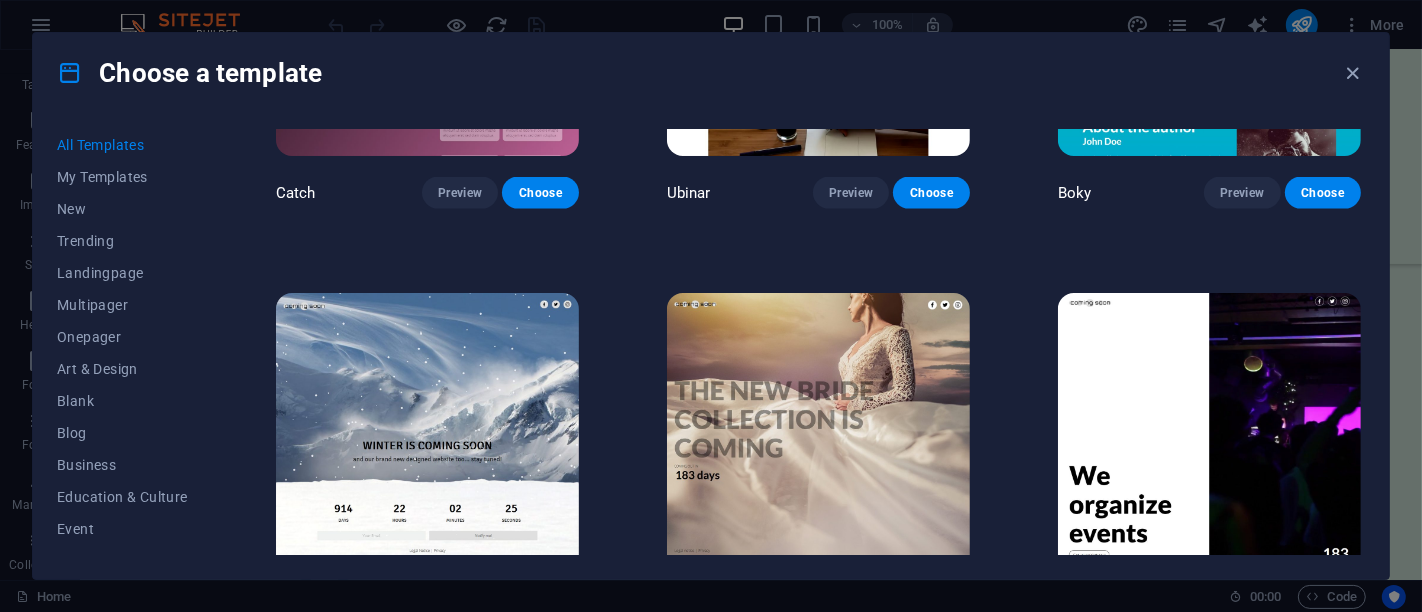 scroll, scrollTop: 22277, scrollLeft: 0, axis: vertical 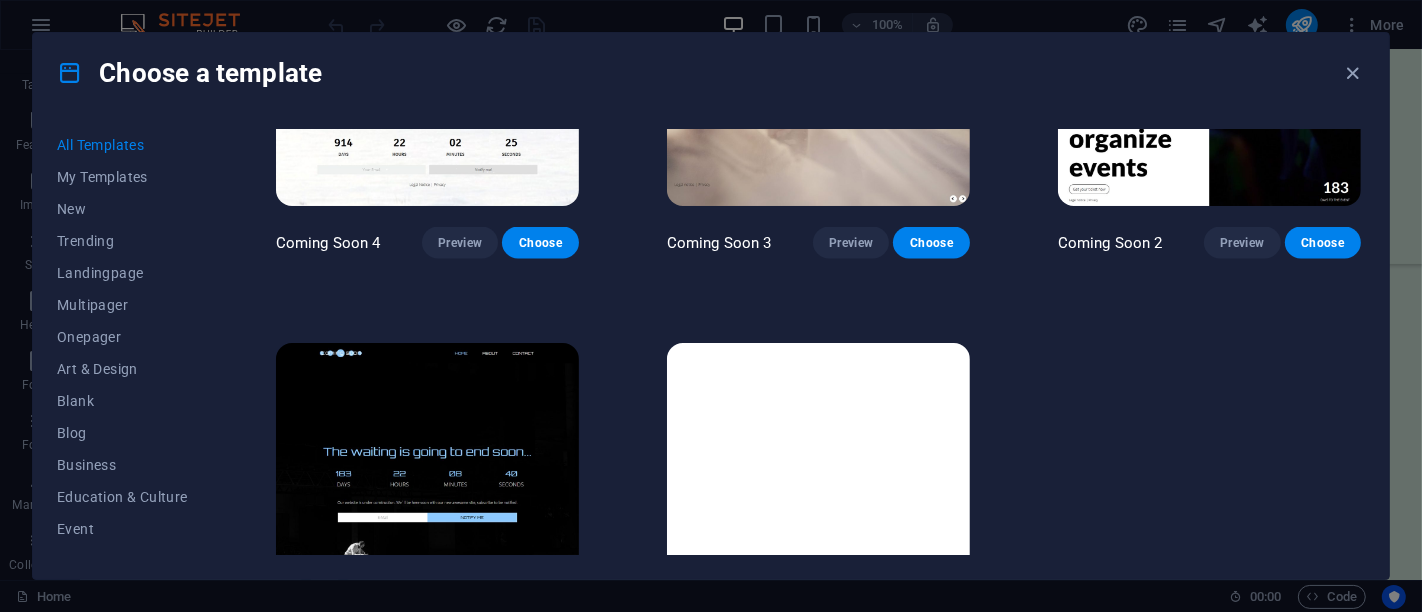 drag, startPoint x: 1408, startPoint y: 412, endPoint x: 1411, endPoint y: 447, distance: 35.128338 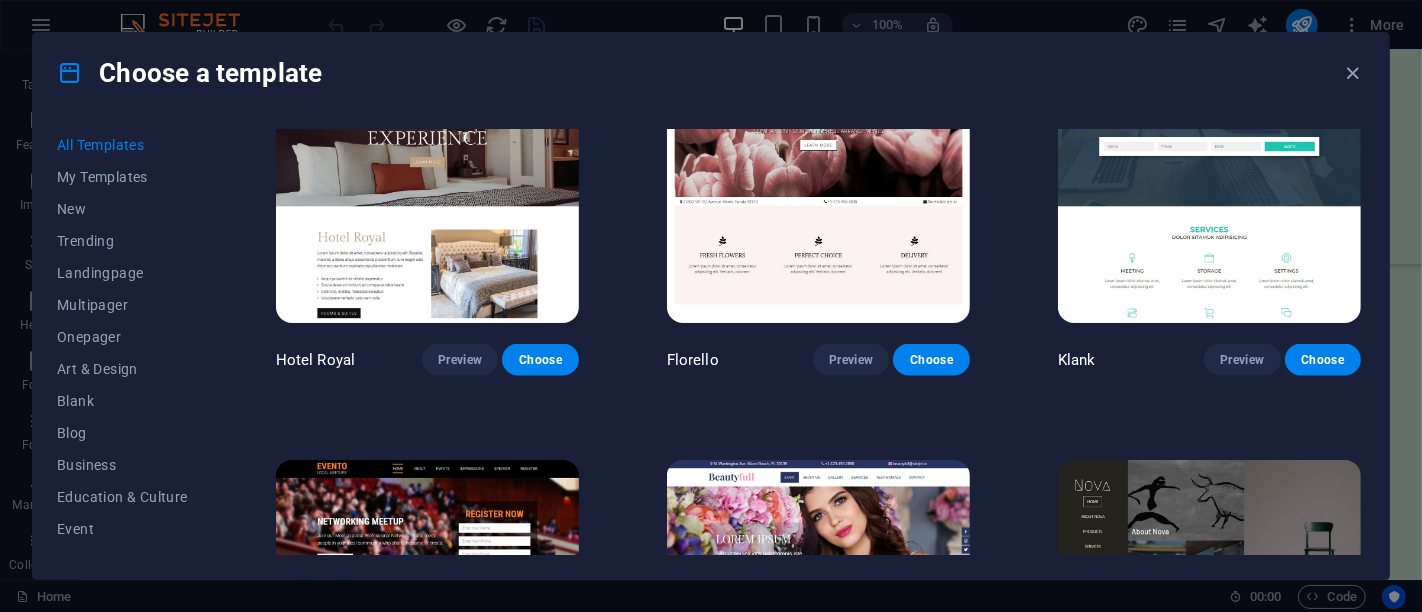 scroll, scrollTop: 14611, scrollLeft: 0, axis: vertical 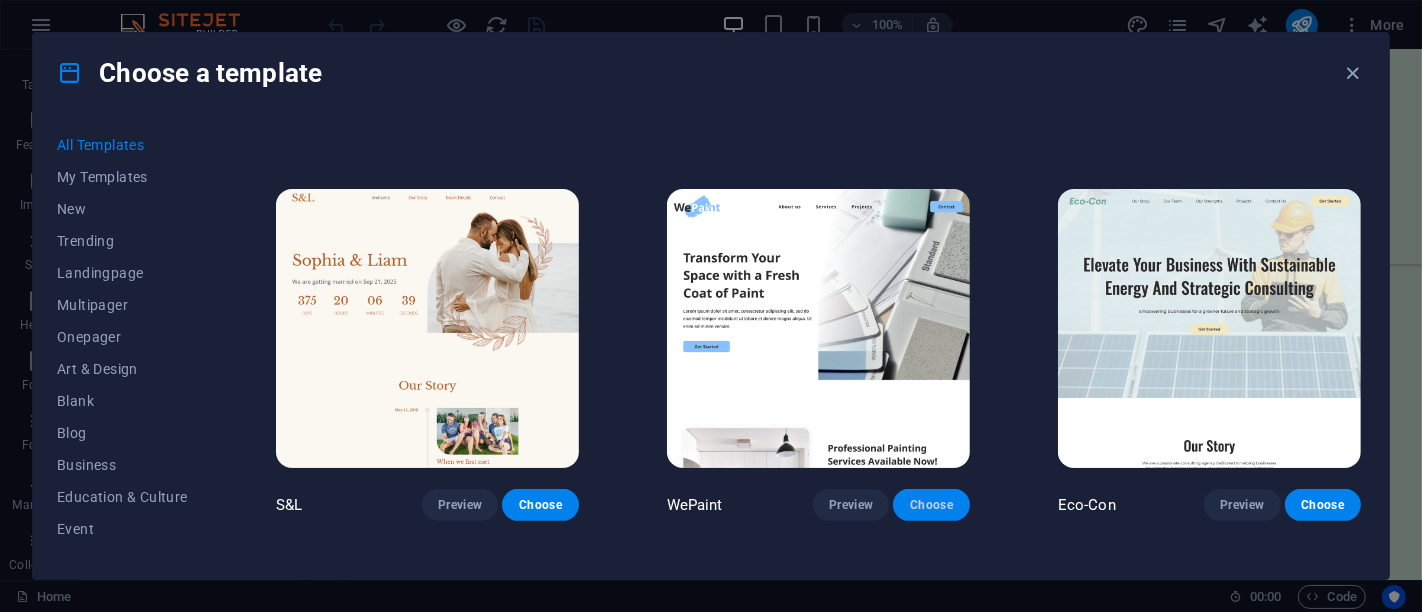 click on "Choose" at bounding box center (931, 505) 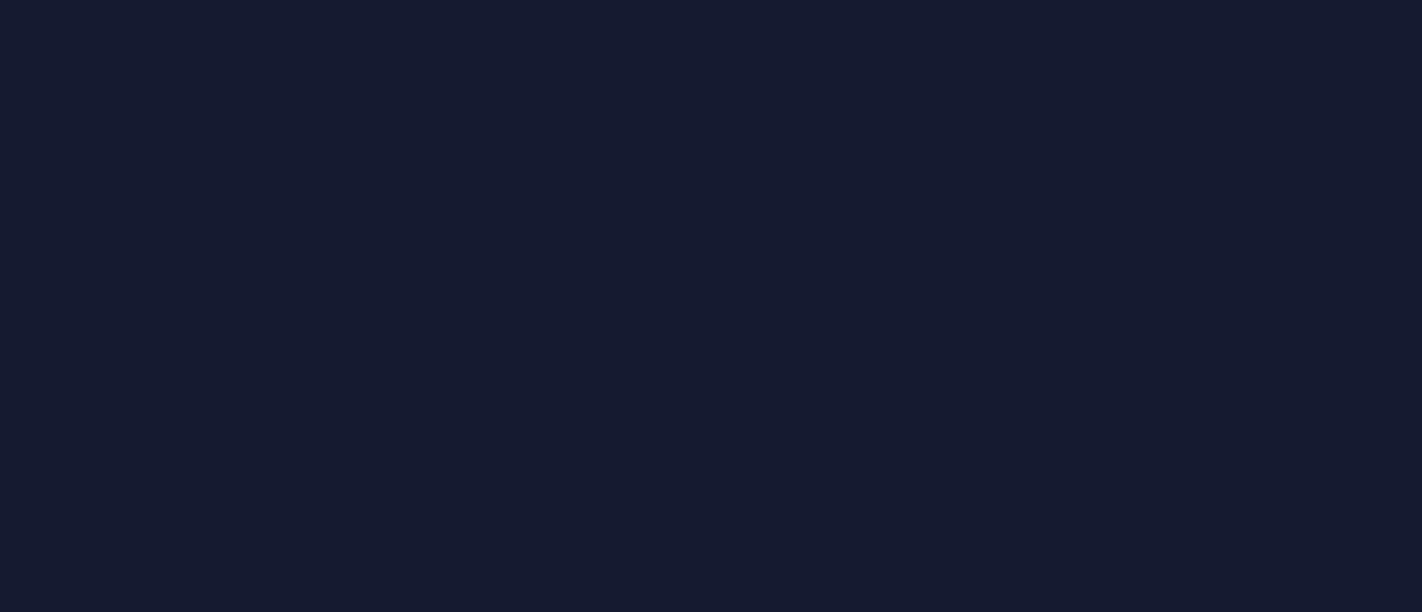 scroll, scrollTop: 0, scrollLeft: 0, axis: both 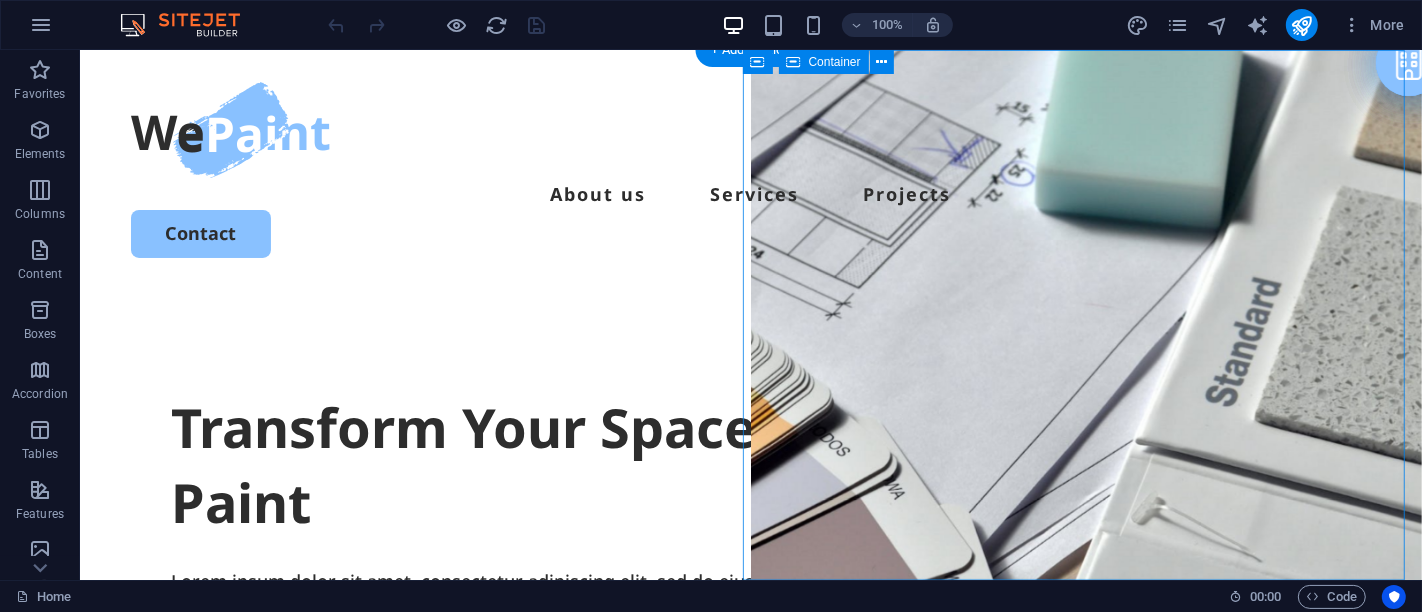 click on "Drop content here or  Add elements  Paste clipboard" at bounding box center [1085, 1138] 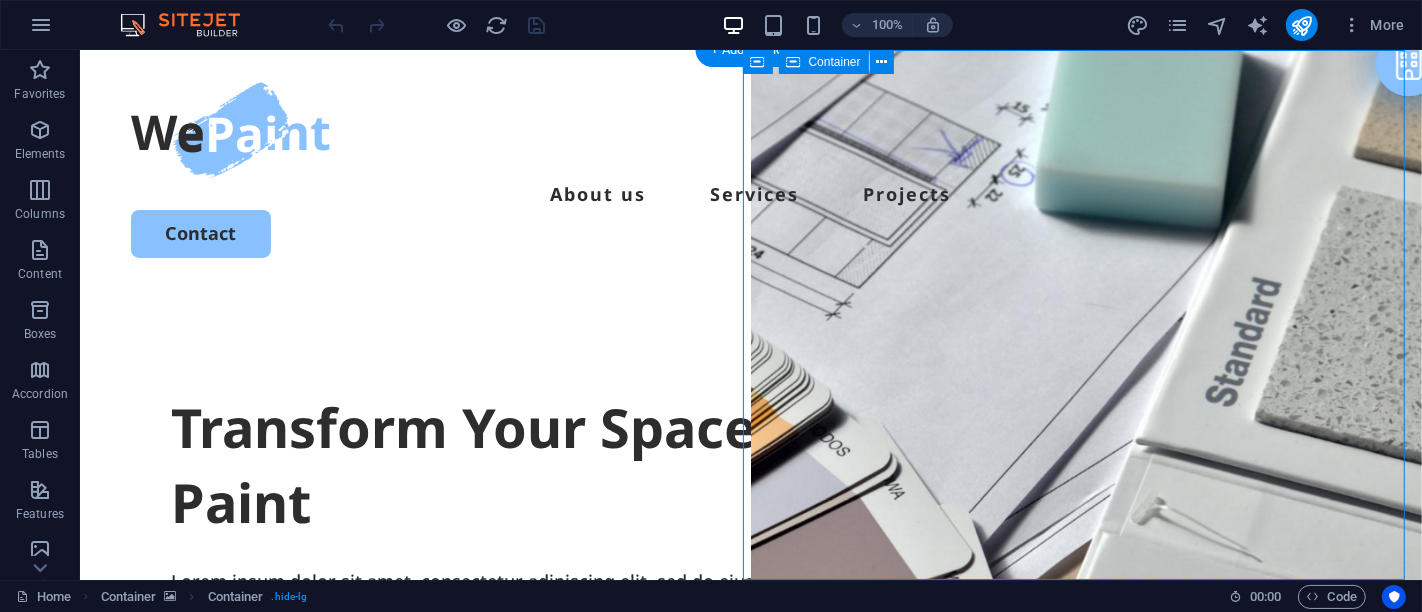 click on "Drop content here or  Add elements  Paste clipboard" at bounding box center (1085, 1138) 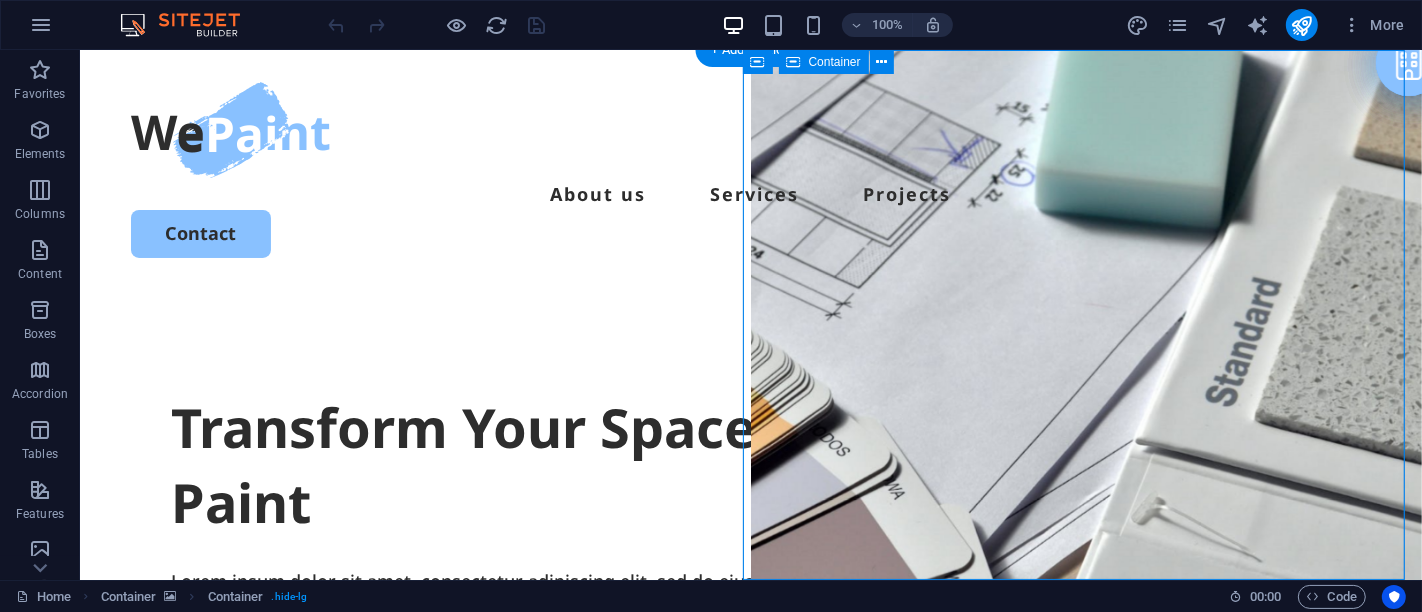 click on "Drop content here or  Add elements  Paste clipboard" at bounding box center [1085, 1138] 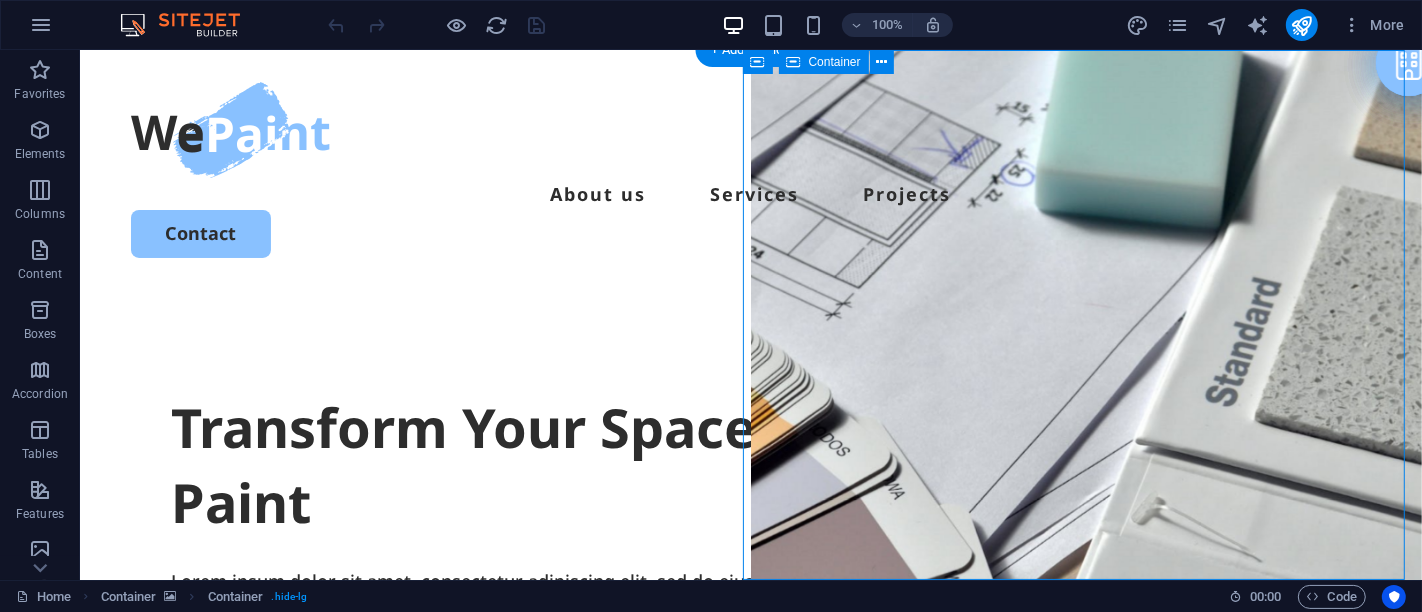 click on "Drop content here or  Add elements  Paste clipboard" at bounding box center [1085, 1138] 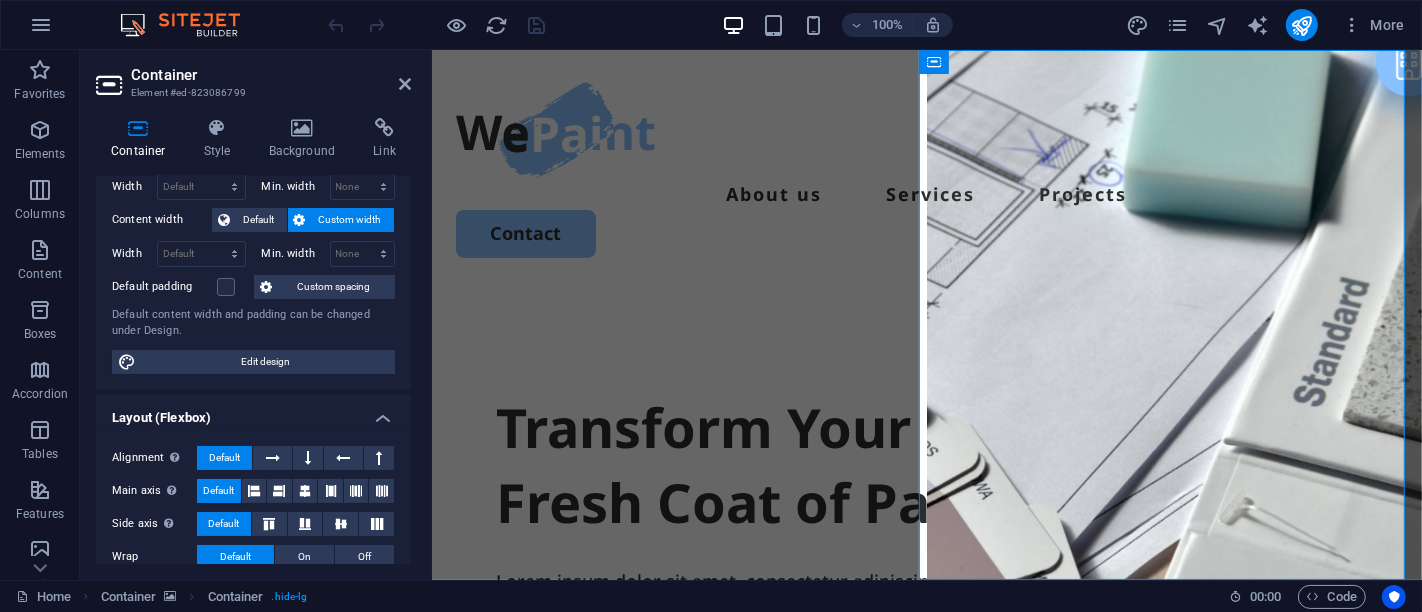 scroll, scrollTop: 0, scrollLeft: 0, axis: both 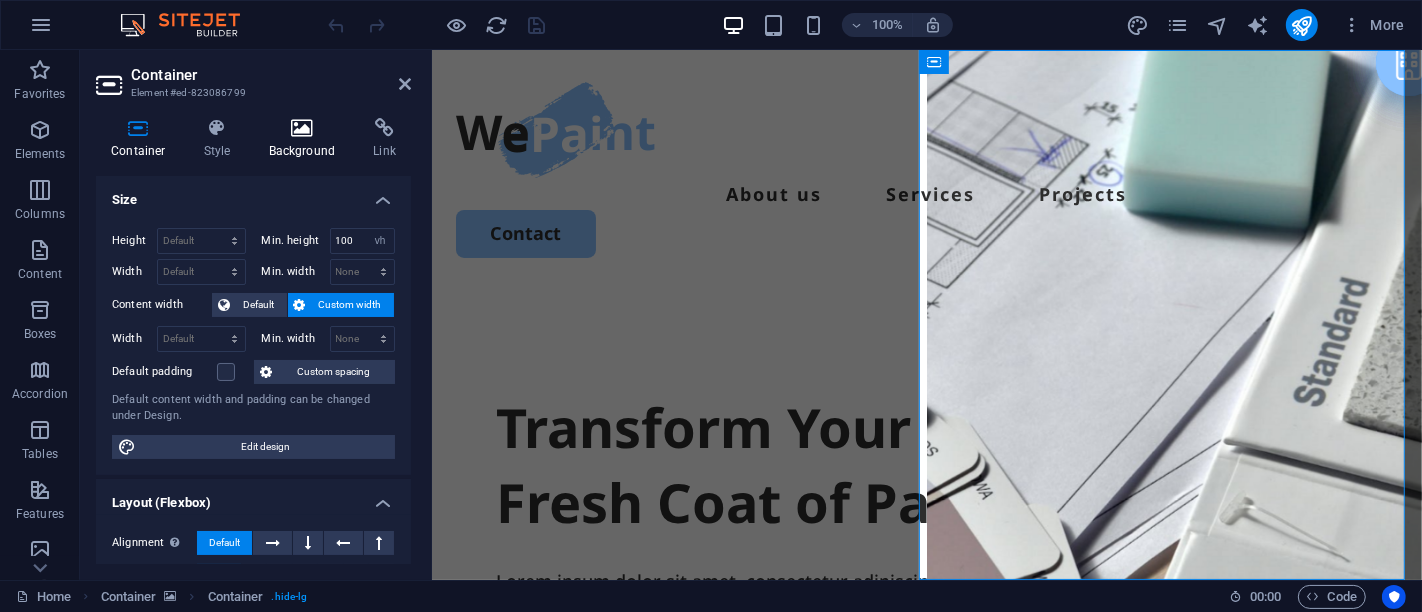 click on "Background" at bounding box center [306, 139] 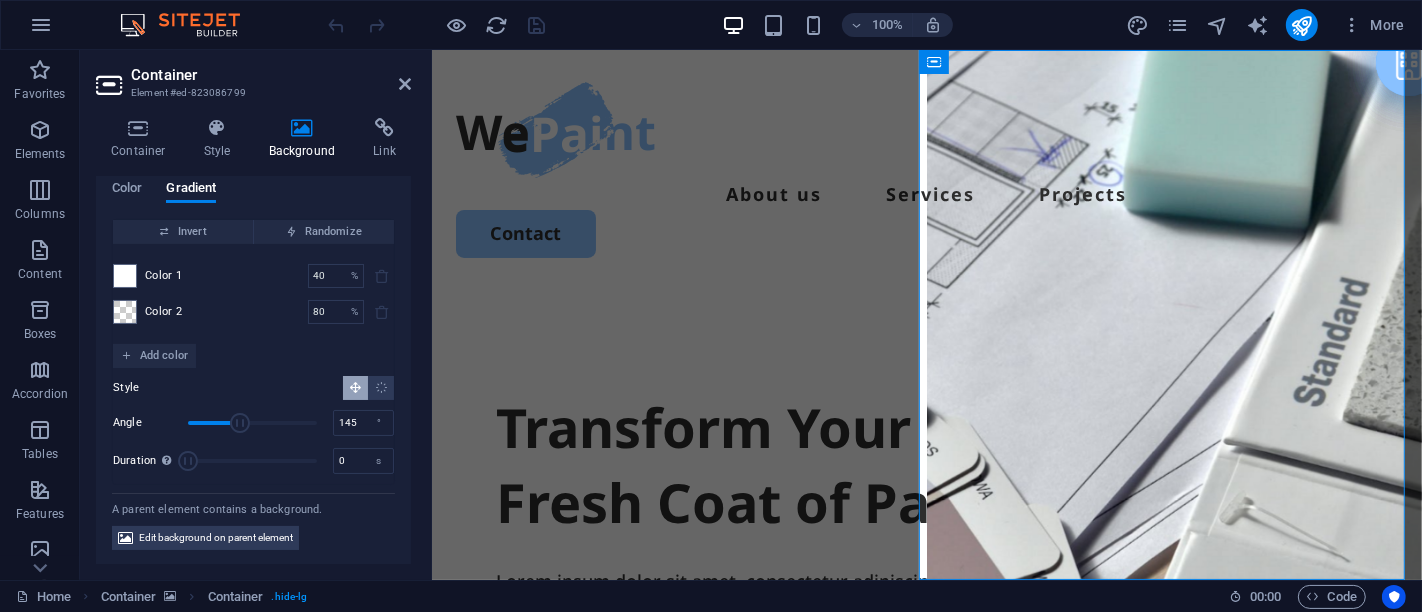 scroll, scrollTop: 0, scrollLeft: 0, axis: both 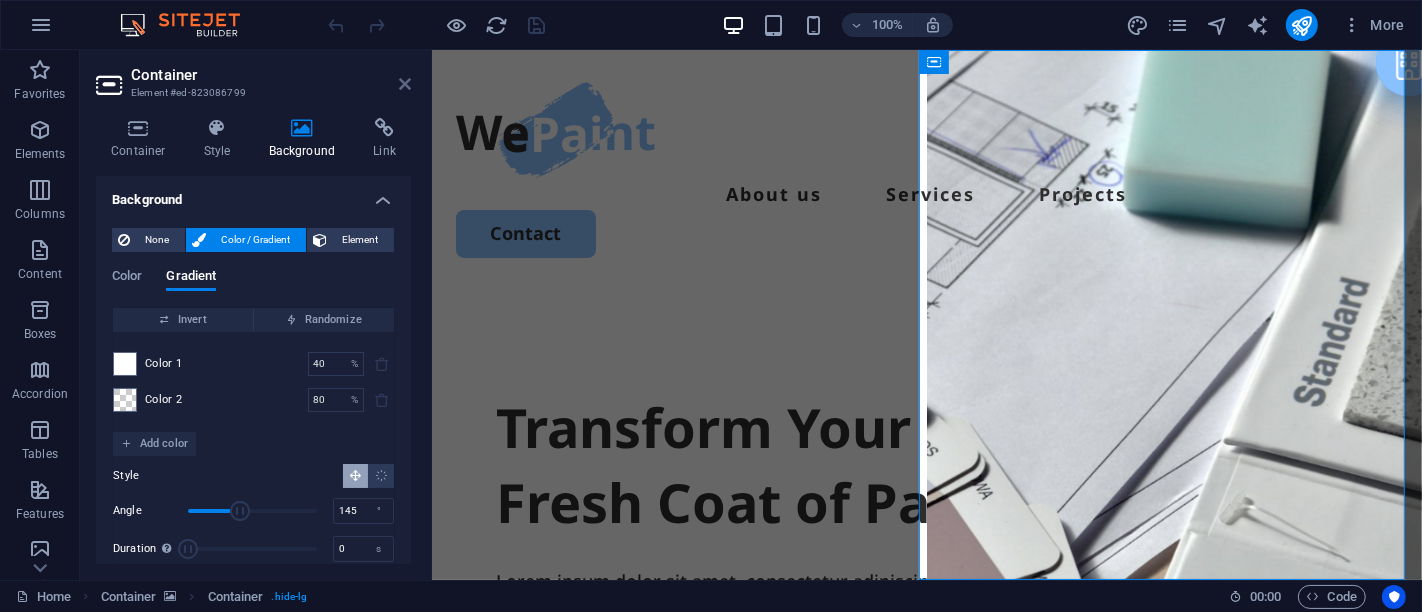 click at bounding box center [405, 84] 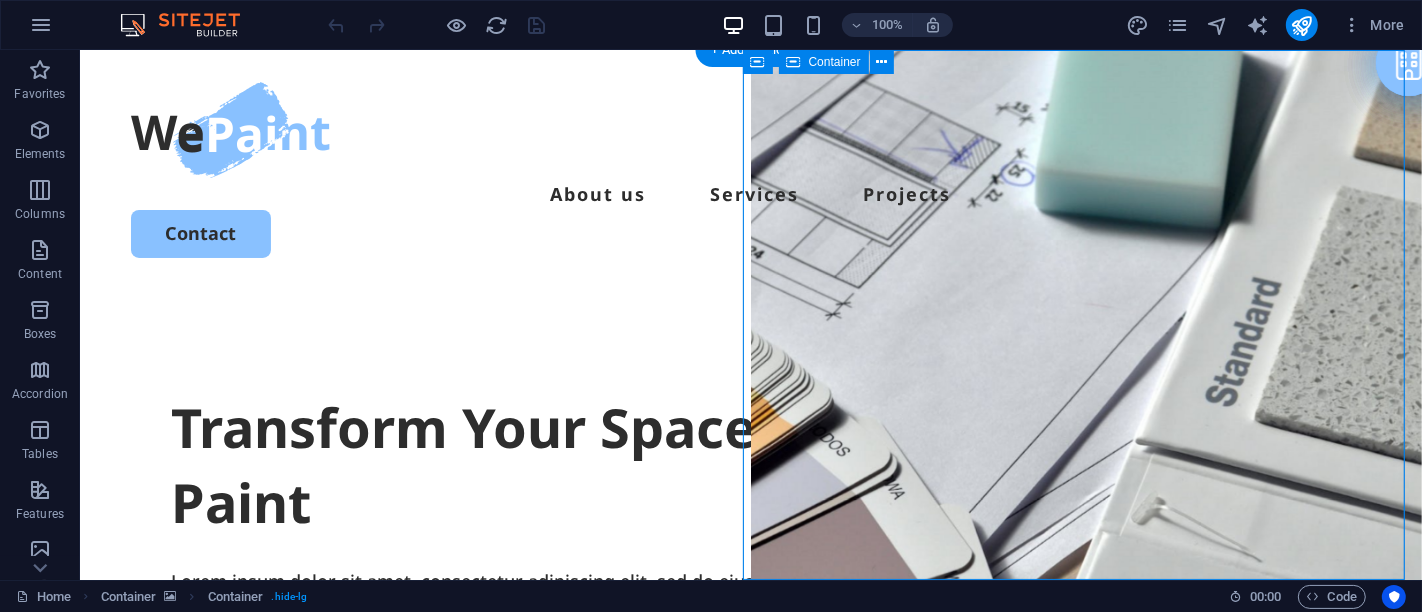 click on "Drop content here or  Add elements  Paste clipboard" at bounding box center [1085, 1138] 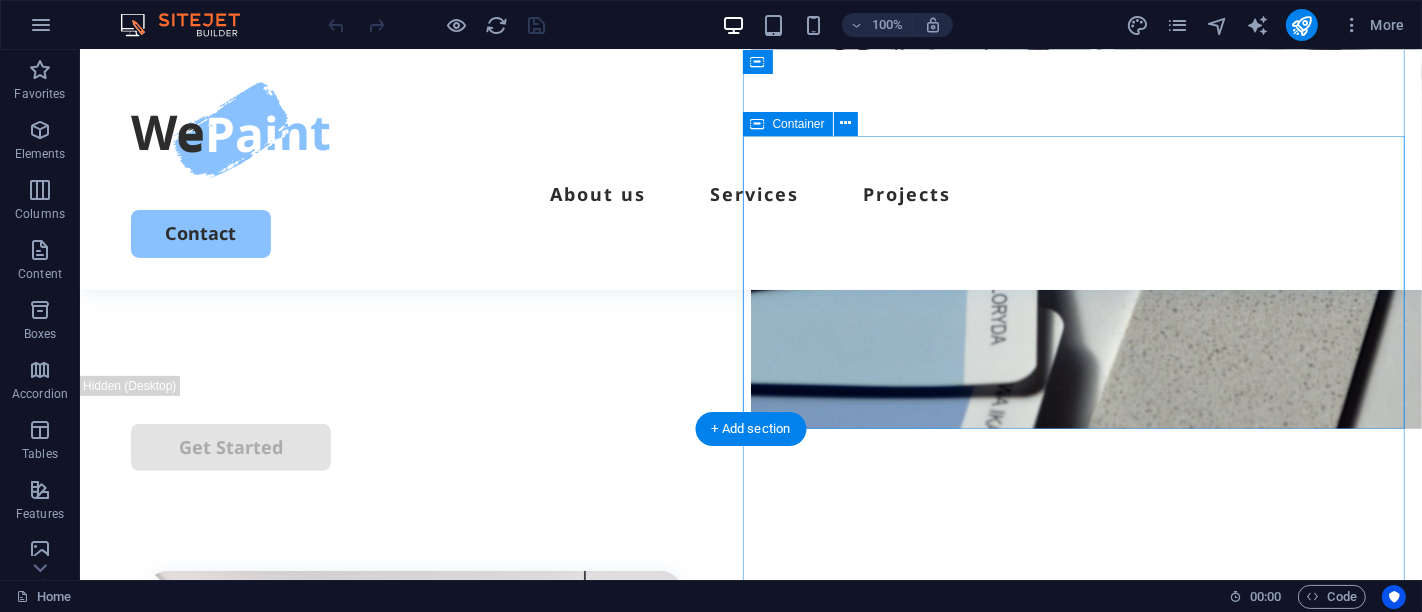 scroll, scrollTop: 0, scrollLeft: 0, axis: both 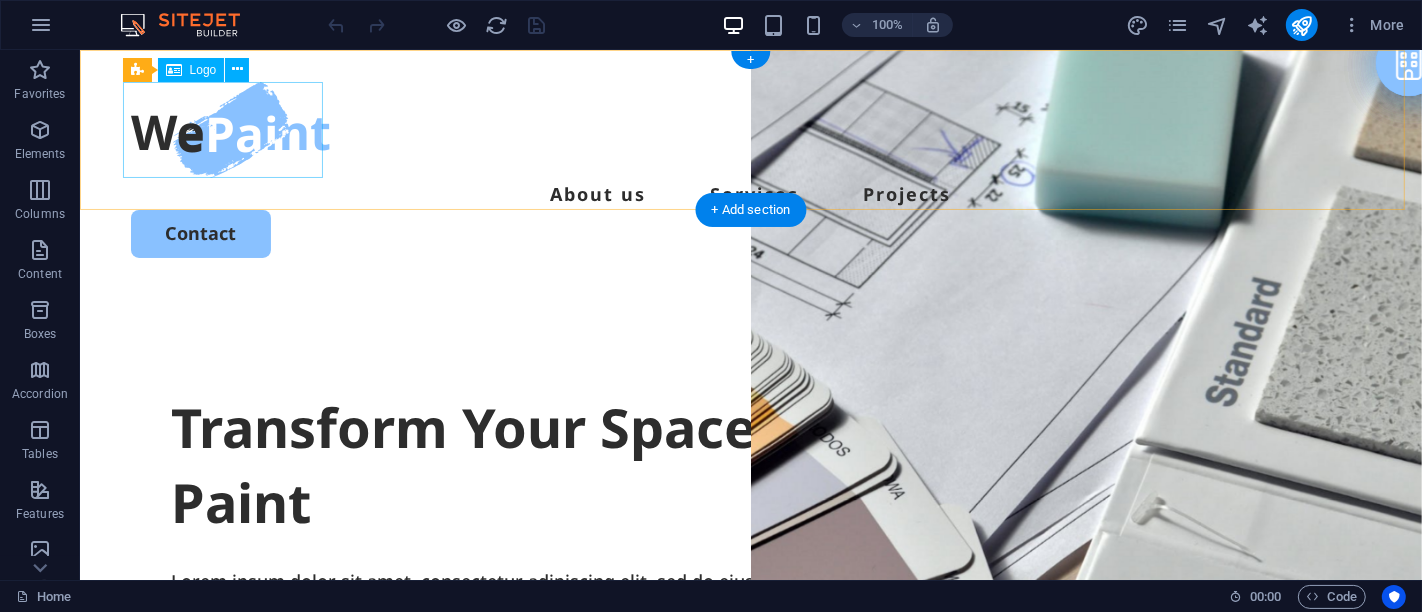 click at bounding box center [750, 130] 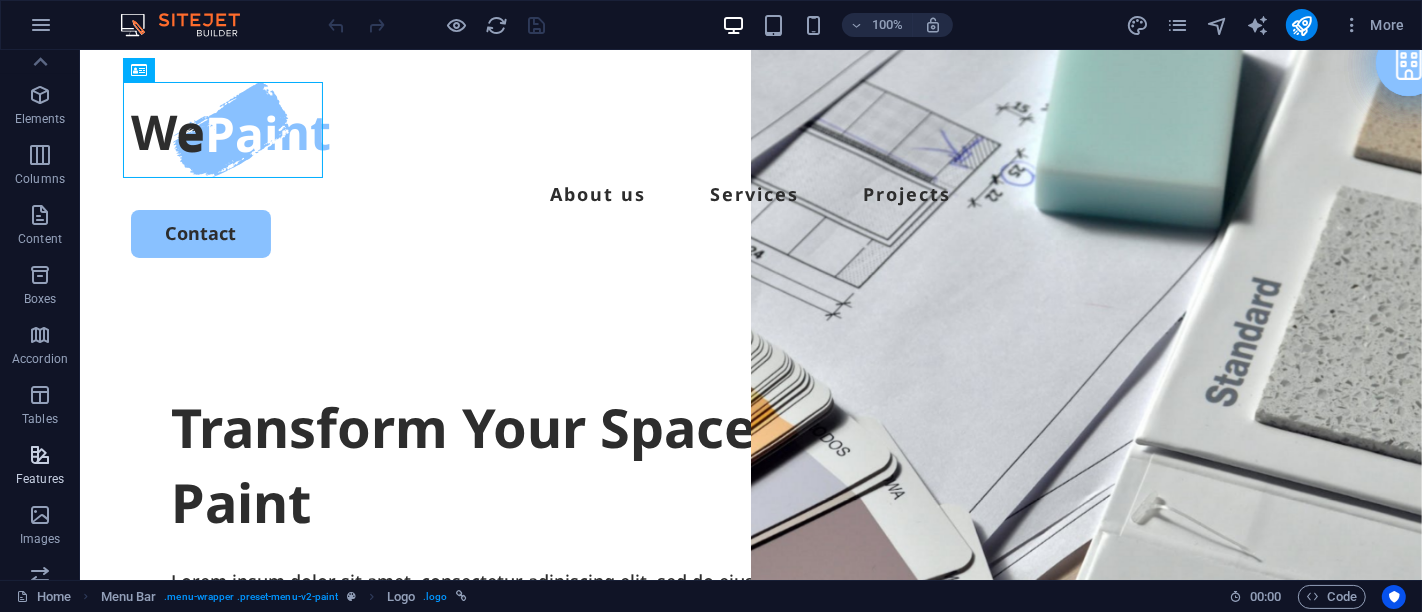 scroll, scrollTop: 0, scrollLeft: 0, axis: both 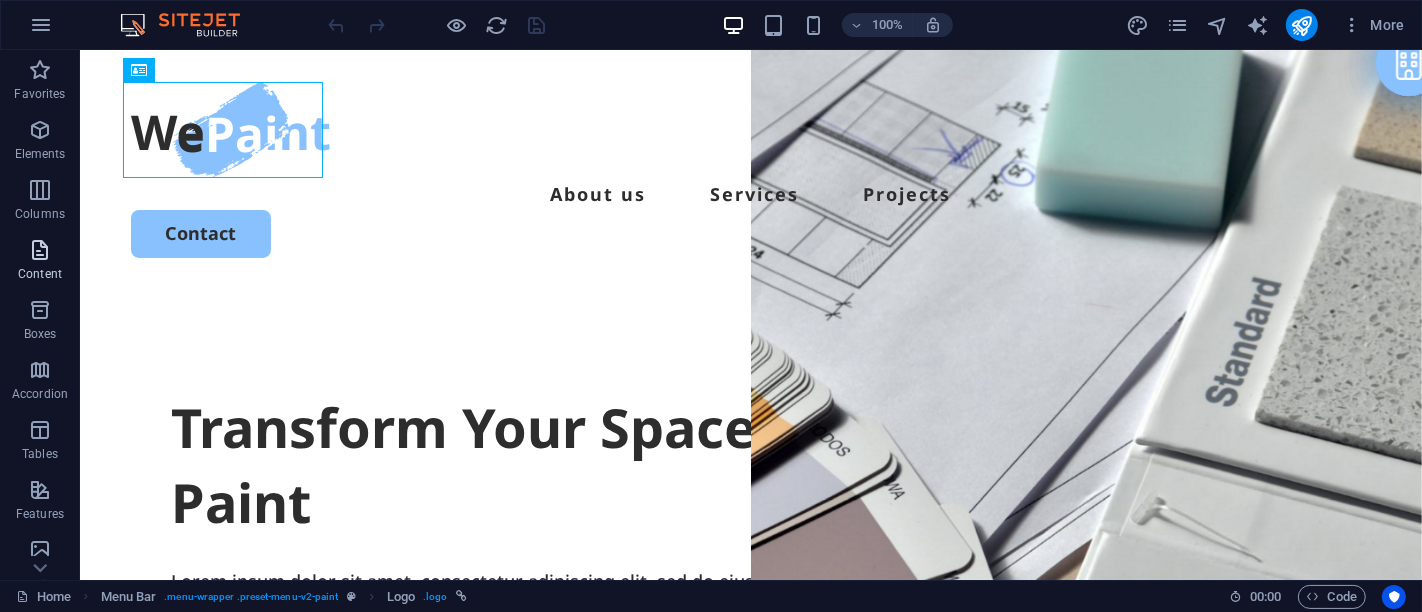 click on "Content" at bounding box center [40, 274] 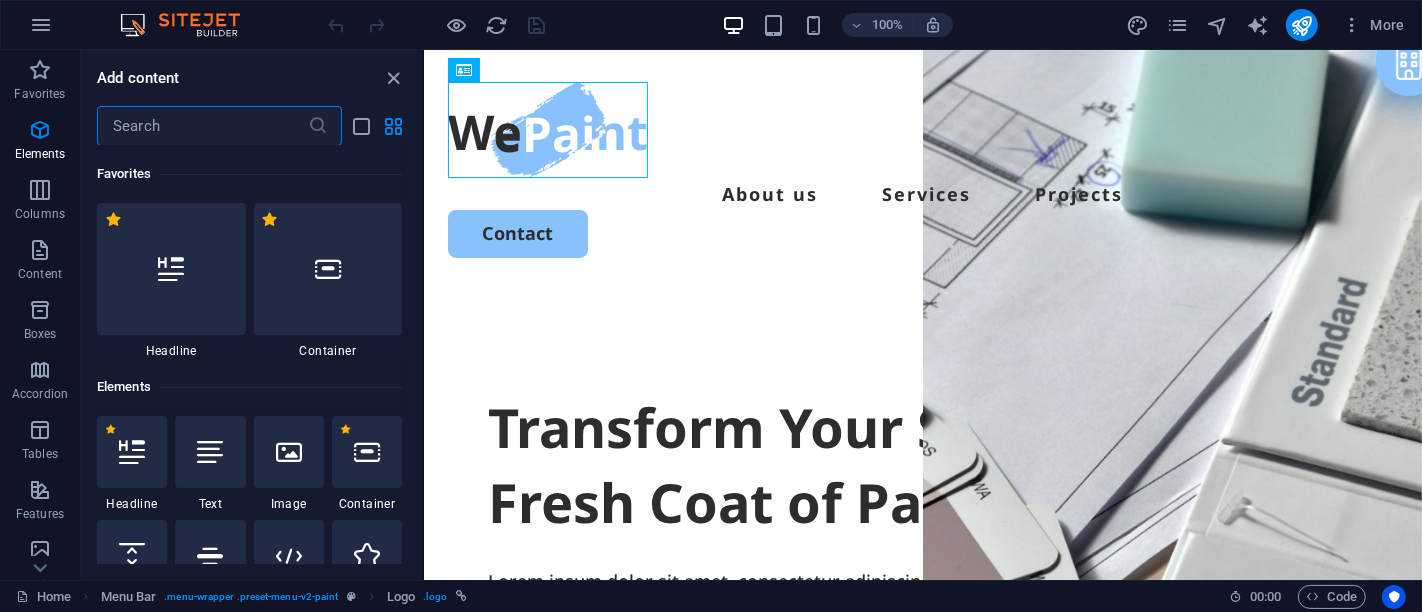 scroll, scrollTop: 3499, scrollLeft: 0, axis: vertical 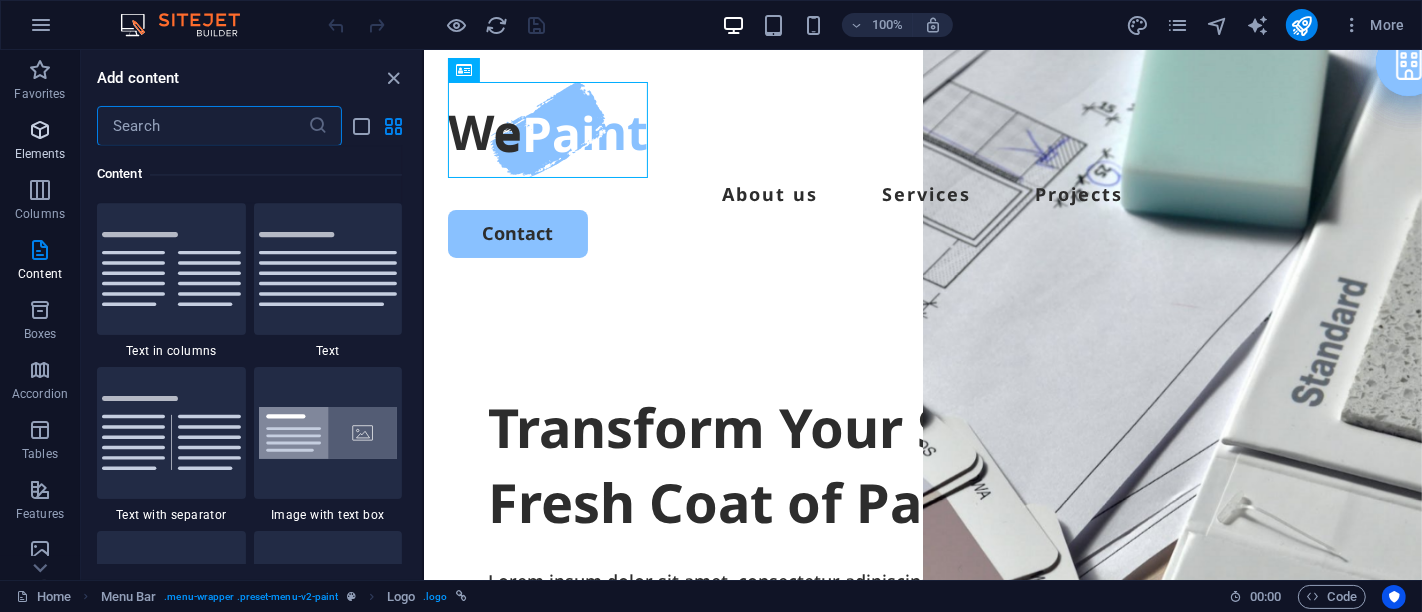 click at bounding box center [40, 130] 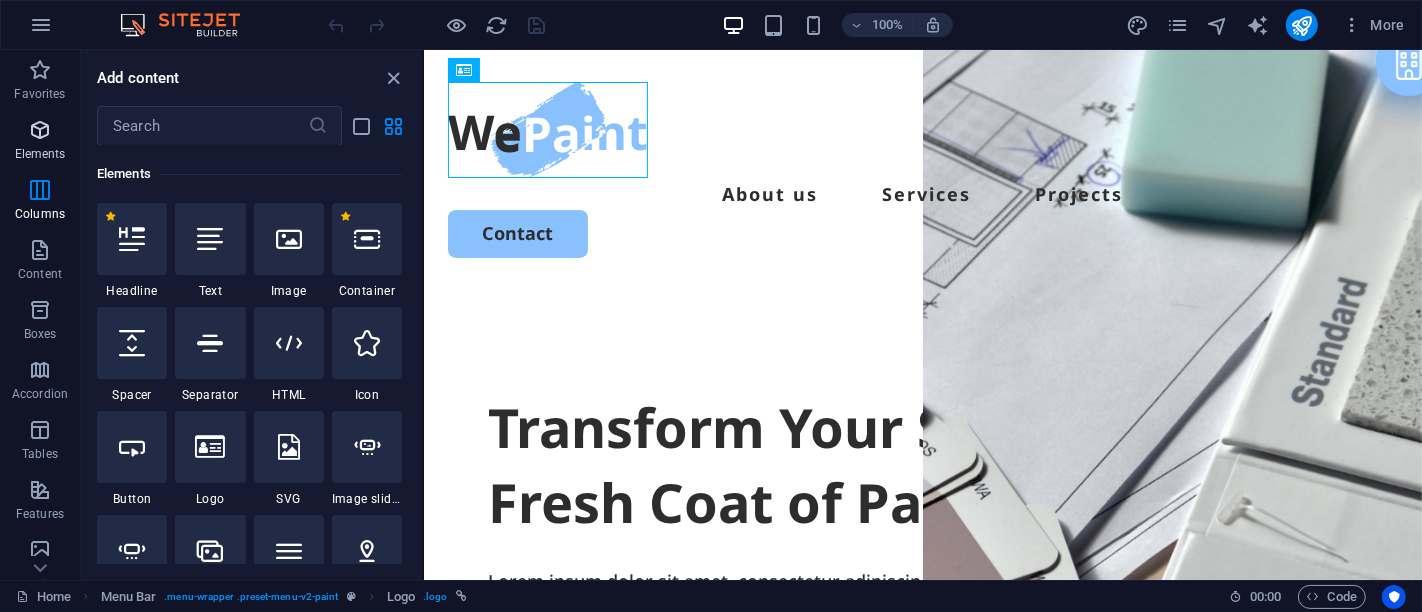 scroll, scrollTop: 213, scrollLeft: 0, axis: vertical 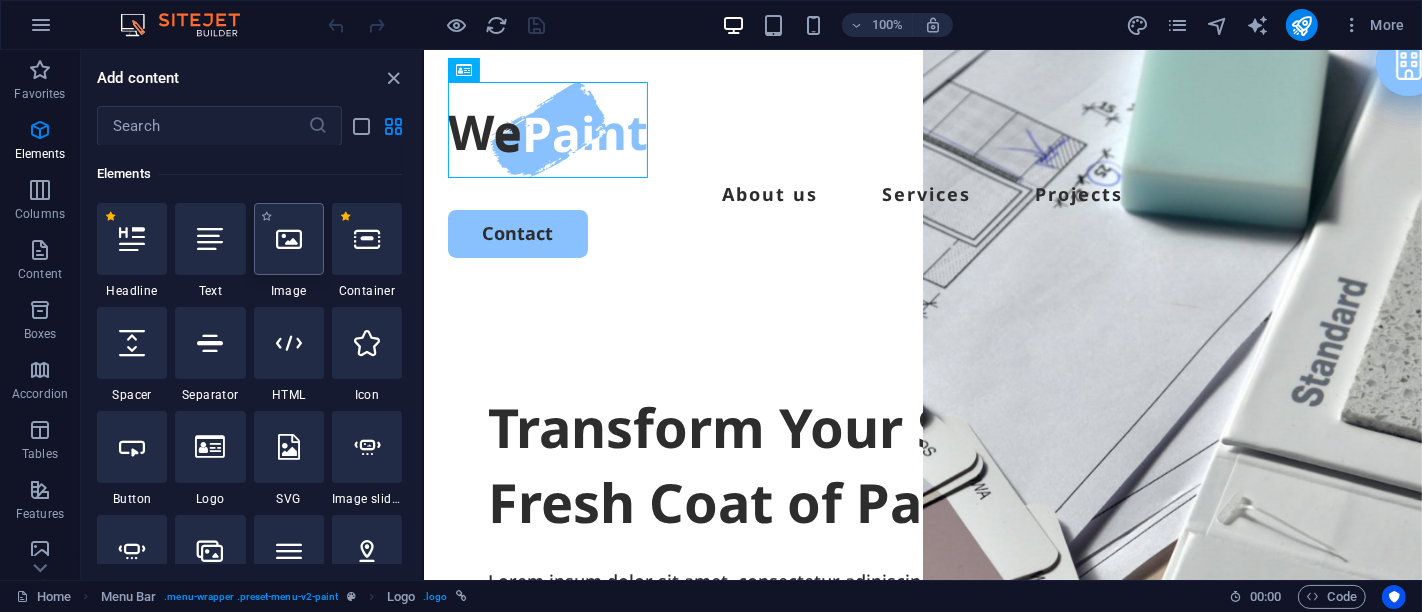 click at bounding box center [289, 239] 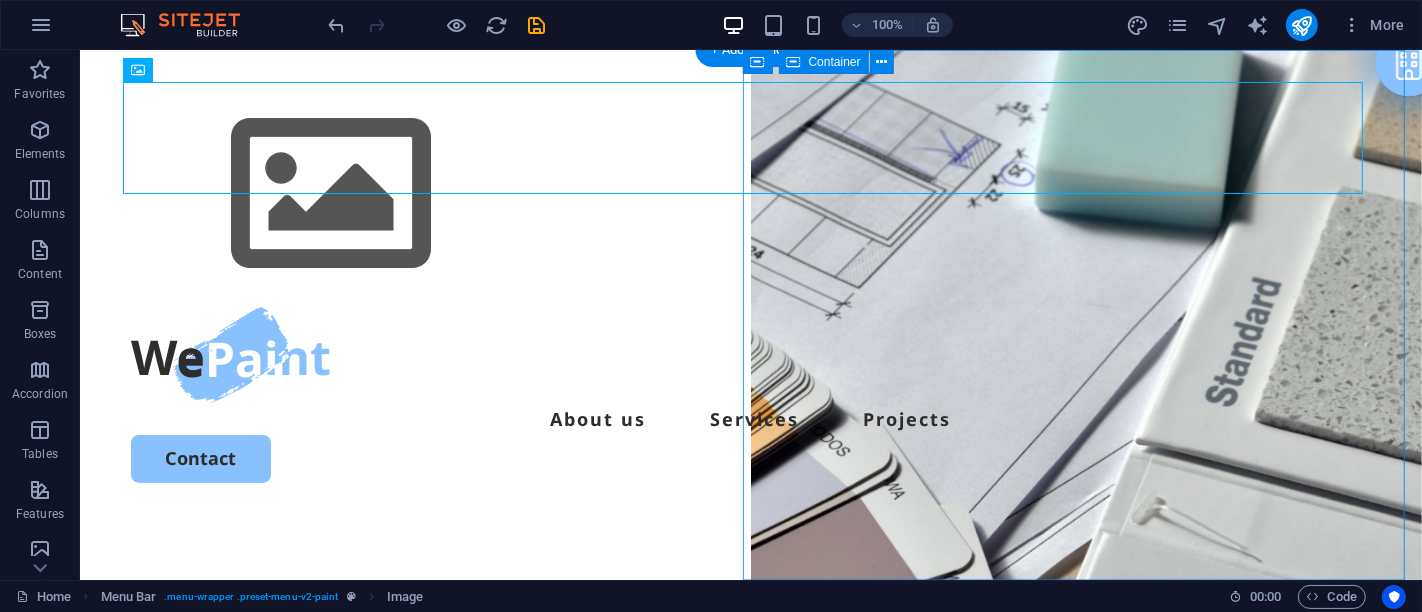 click on "Drop content here or  Add elements  Paste clipboard" at bounding box center [1085, 1138] 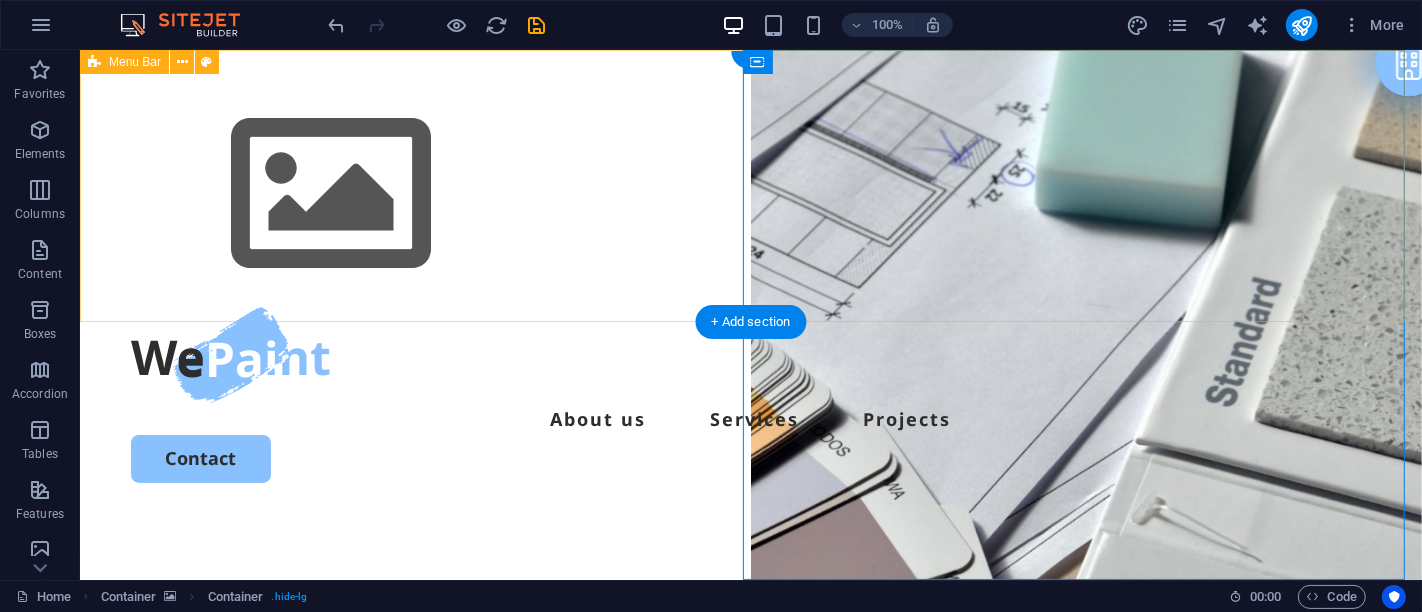 click on "About us Services Projects Contact" at bounding box center (750, 282) 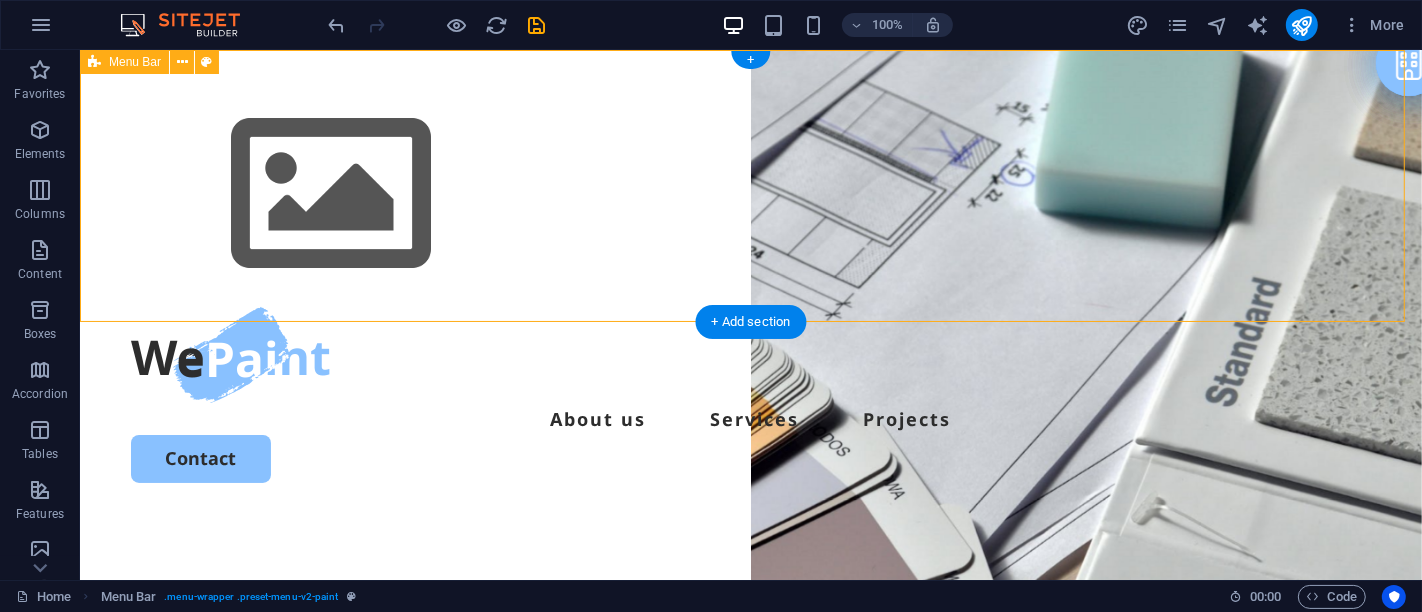 click on "About us Services Projects Contact" at bounding box center [750, 282] 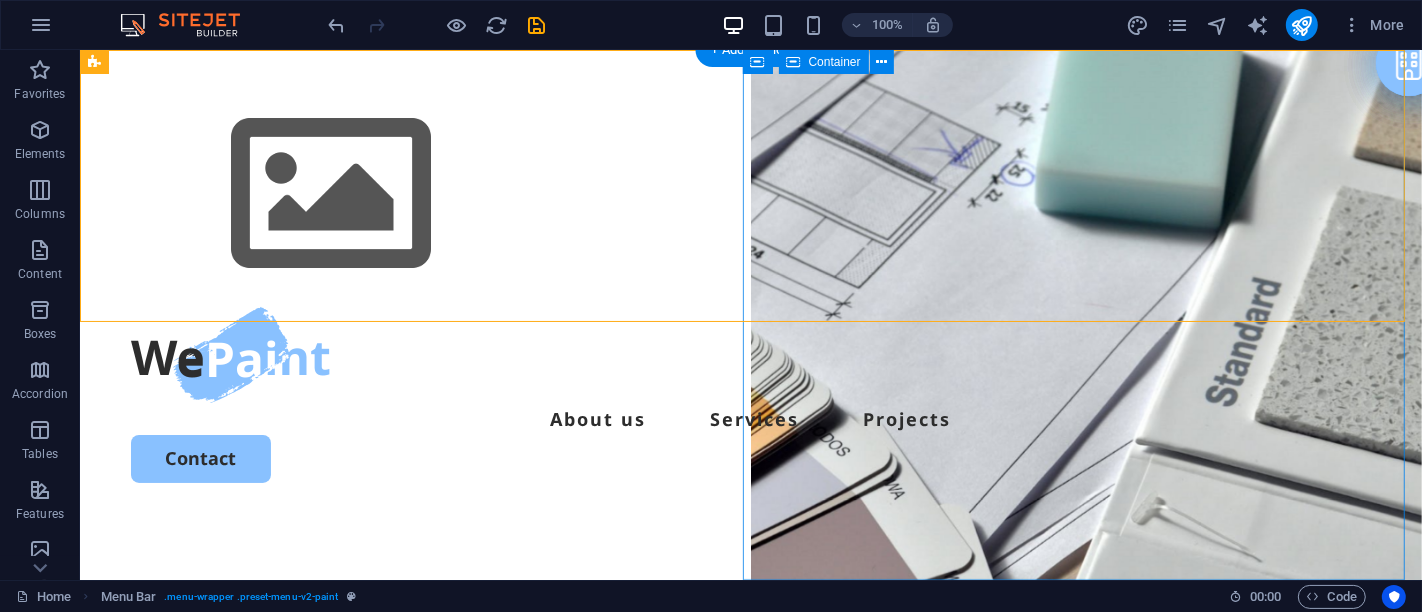 click on "Drop content here or  Add elements  Paste clipboard" at bounding box center (1085, 1138) 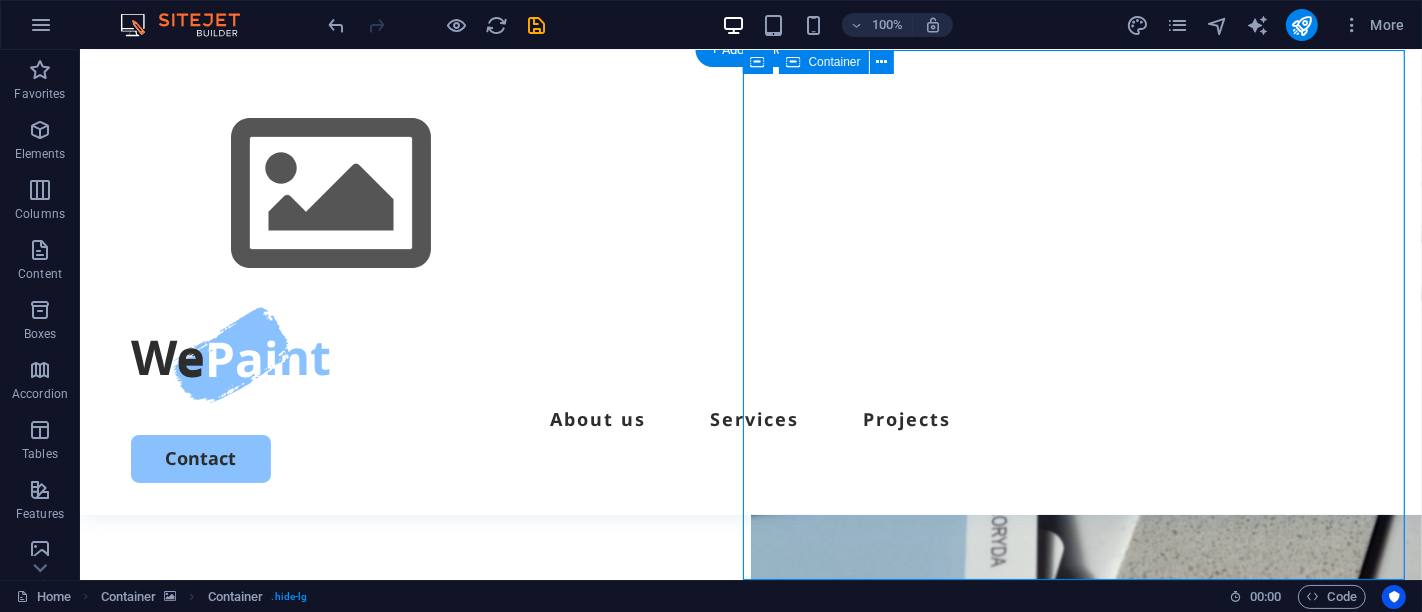 scroll, scrollTop: 0, scrollLeft: 0, axis: both 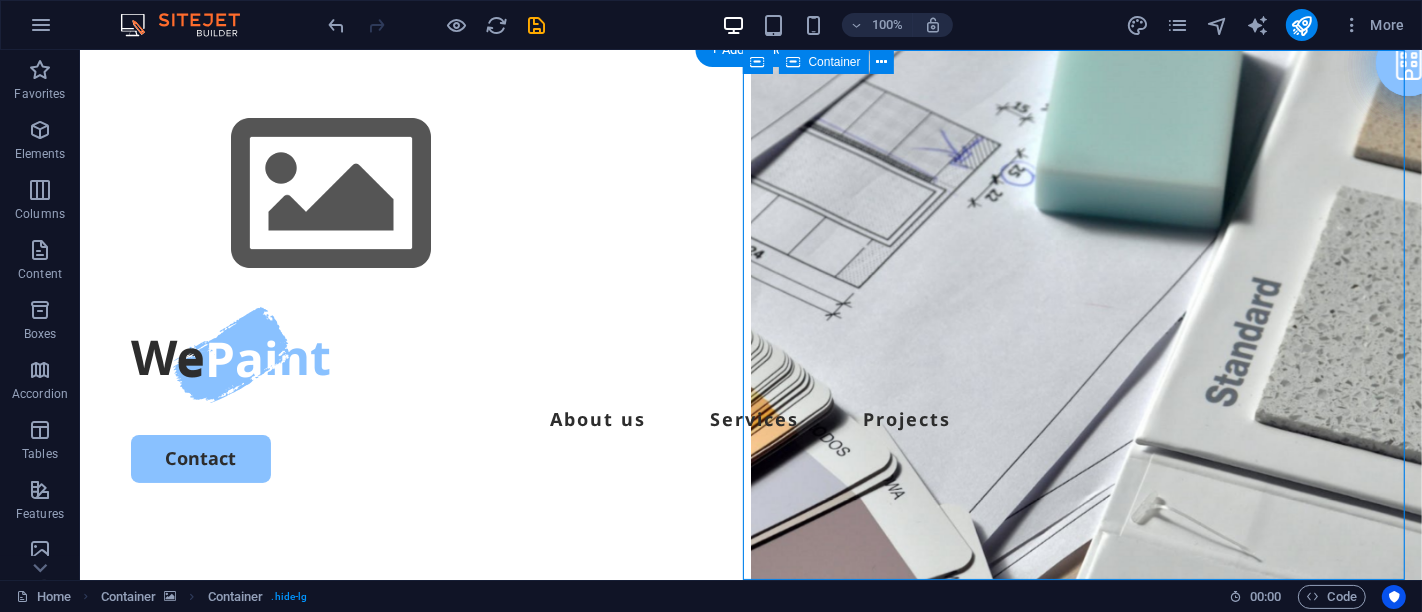 click on "Drop content here or  Add elements  Paste clipboard" at bounding box center (1085, 1138) 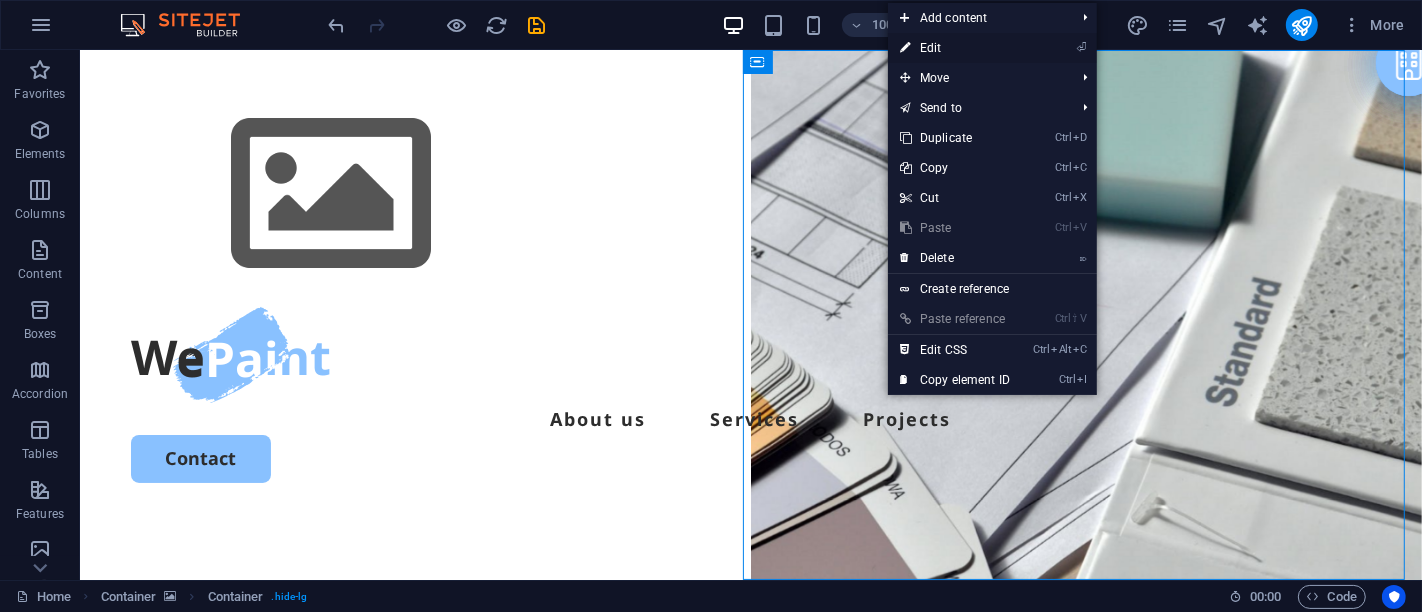 click on "⏎  Edit" at bounding box center (955, 48) 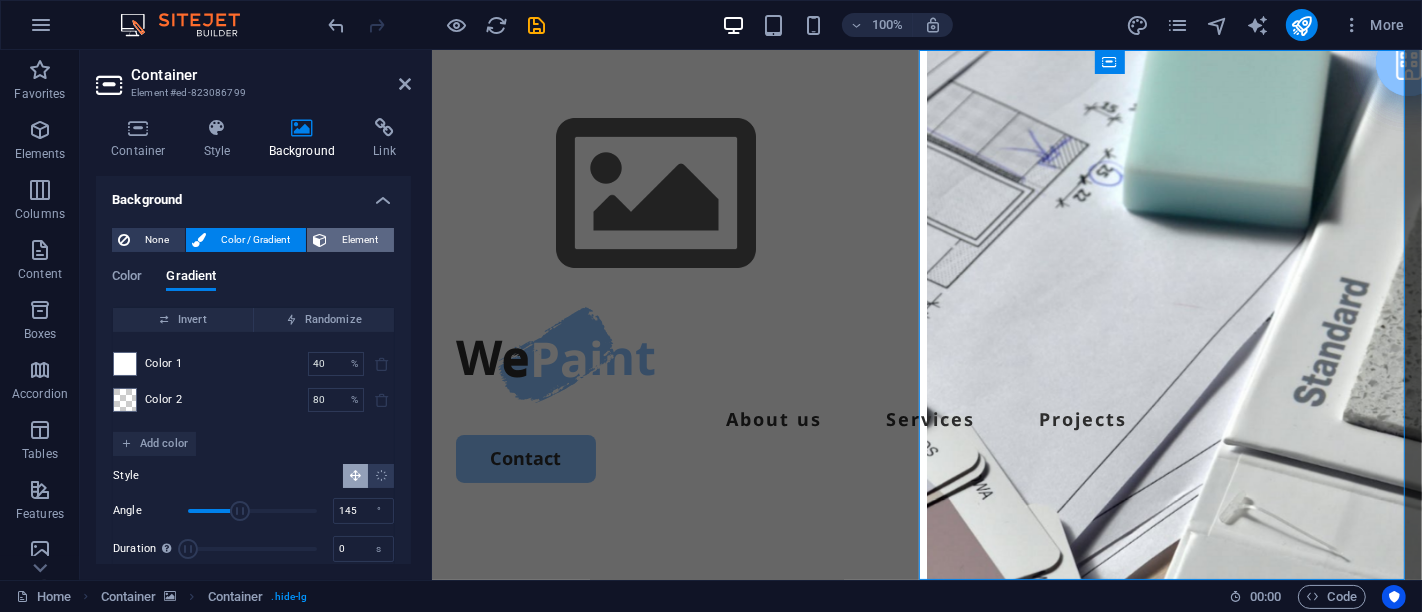 click on "Element" at bounding box center (360, 240) 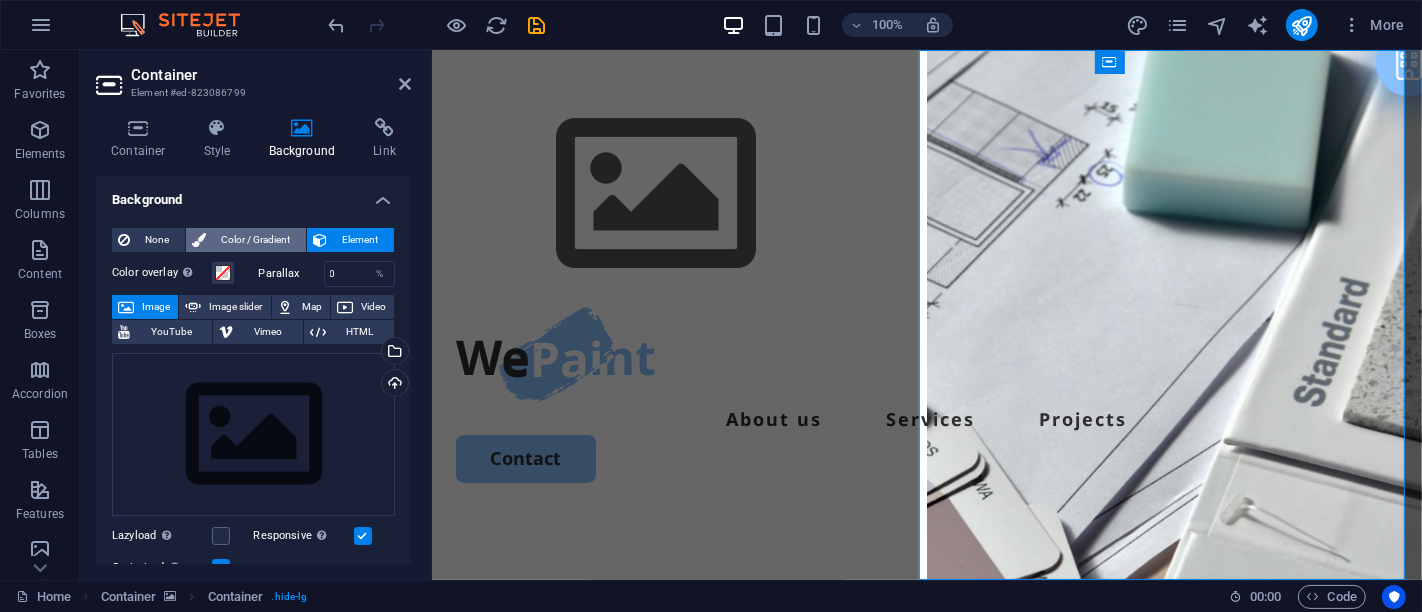 click on "Color / Gradient" at bounding box center (256, 240) 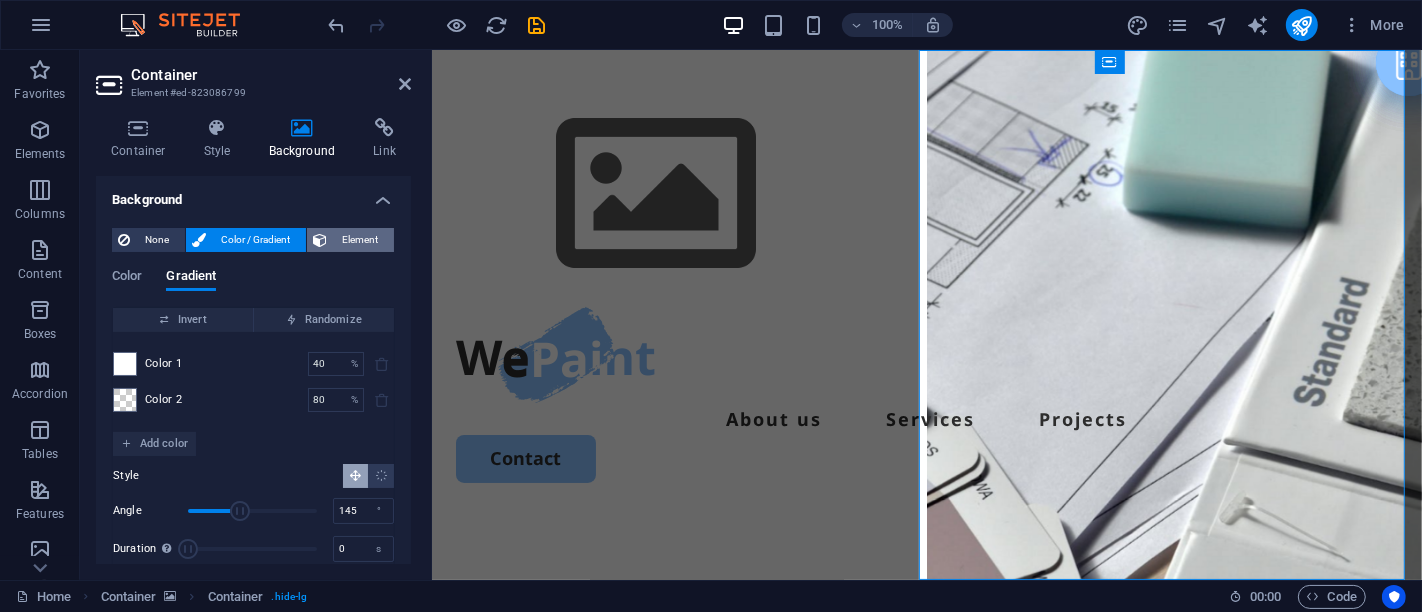 click at bounding box center [320, 240] 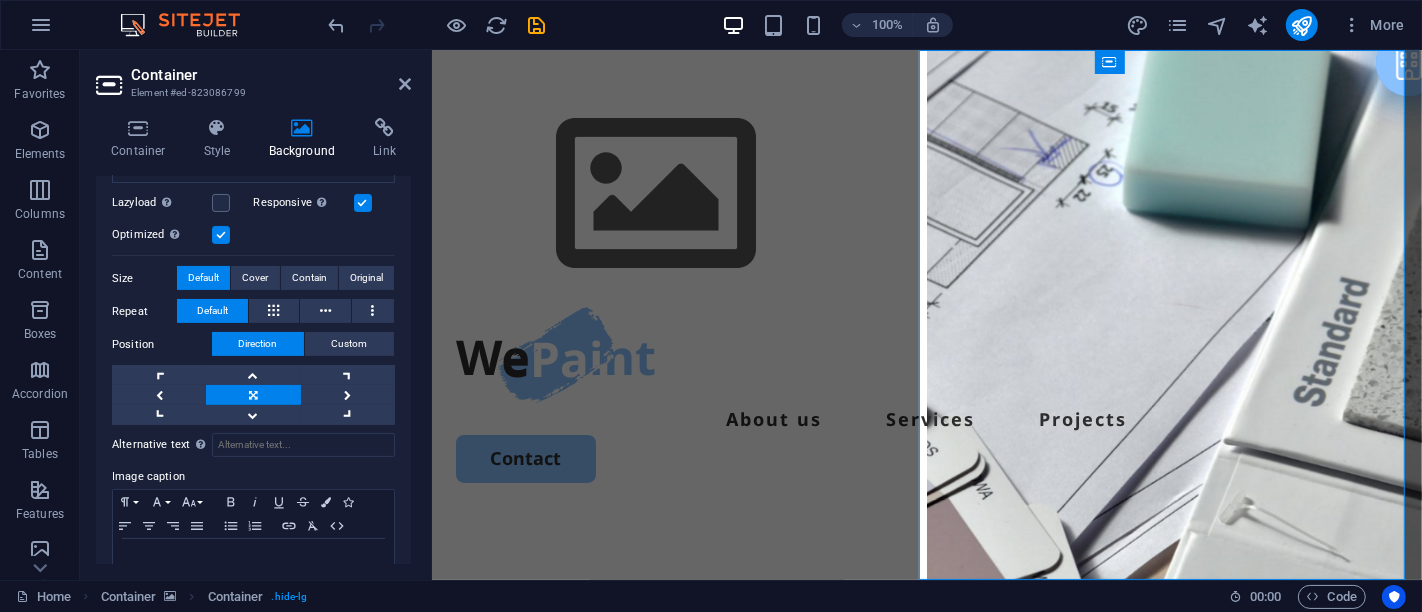 scroll, scrollTop: 0, scrollLeft: 0, axis: both 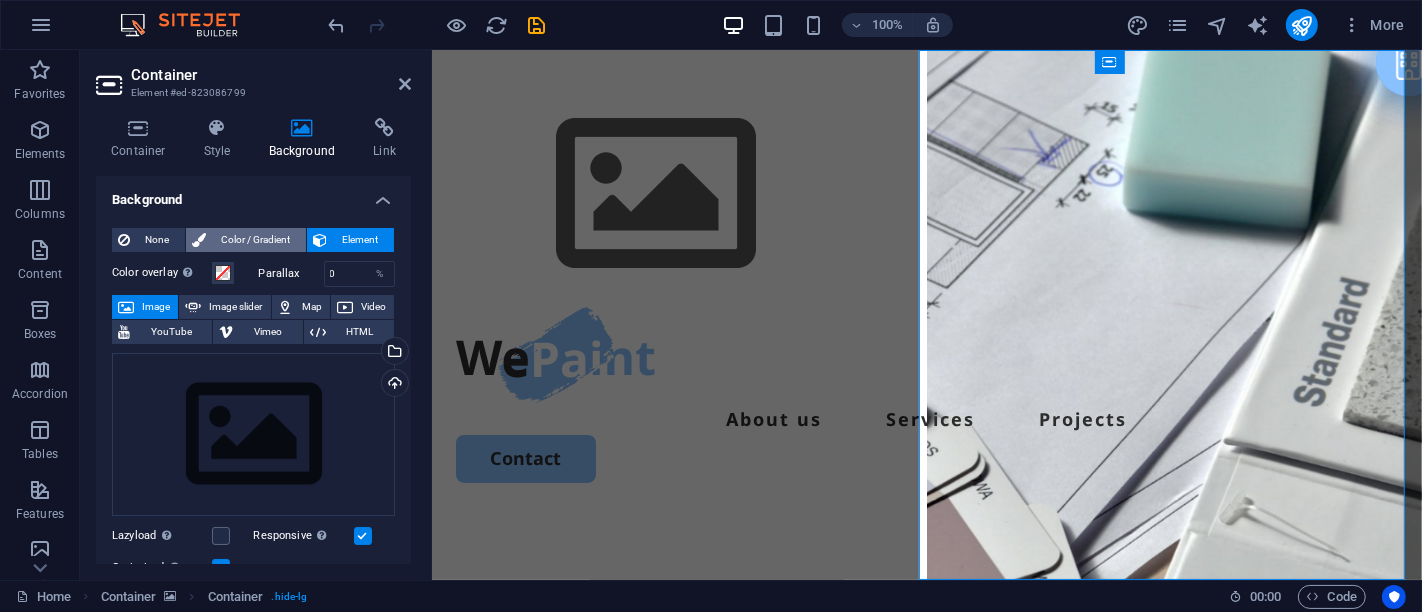 click on "Color / Gradient" at bounding box center (256, 240) 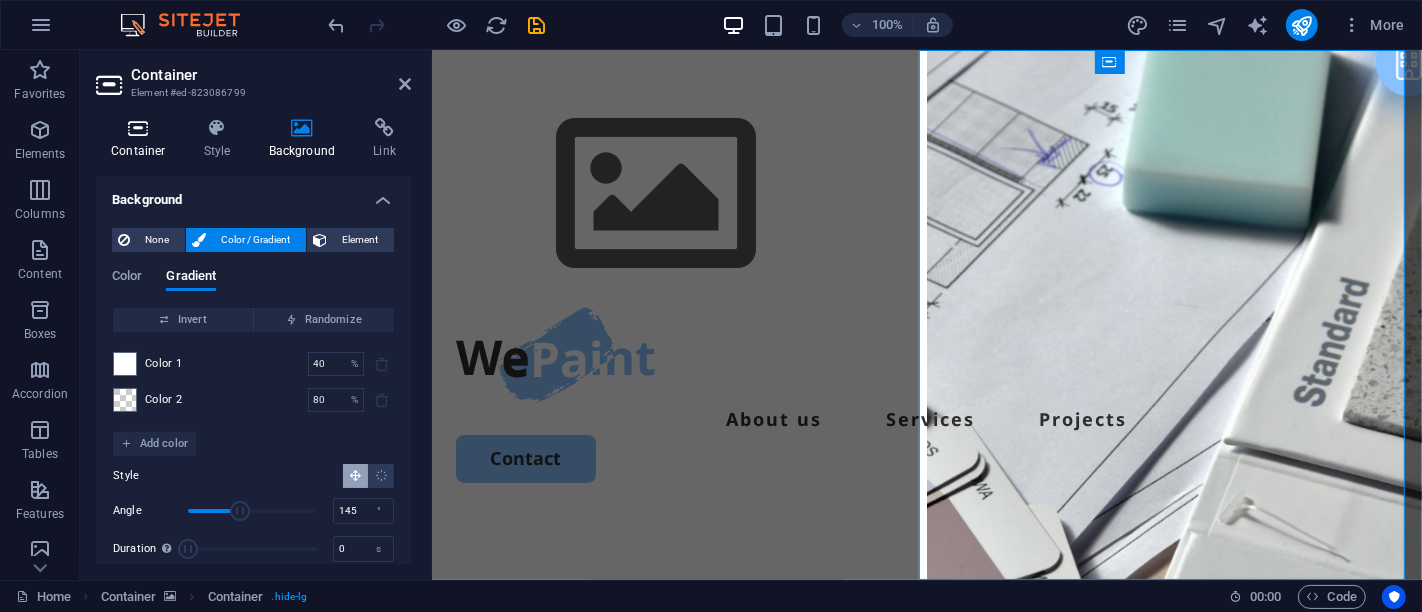 click on "Container" at bounding box center (142, 139) 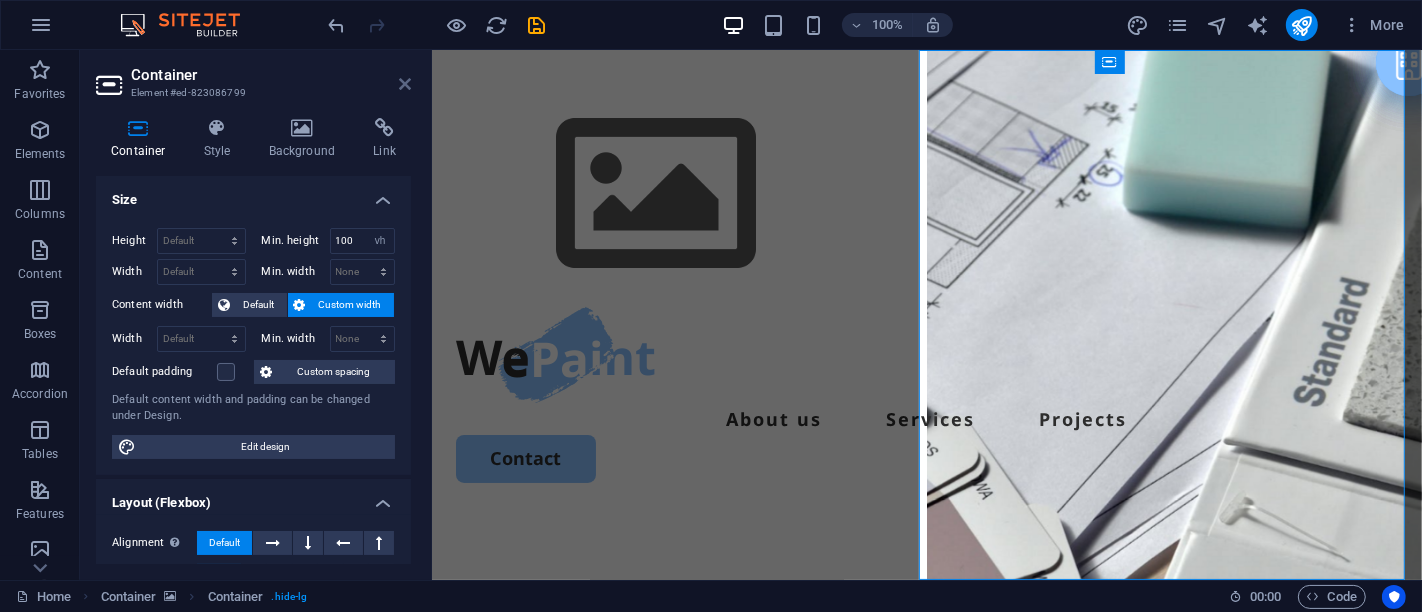 click at bounding box center (405, 84) 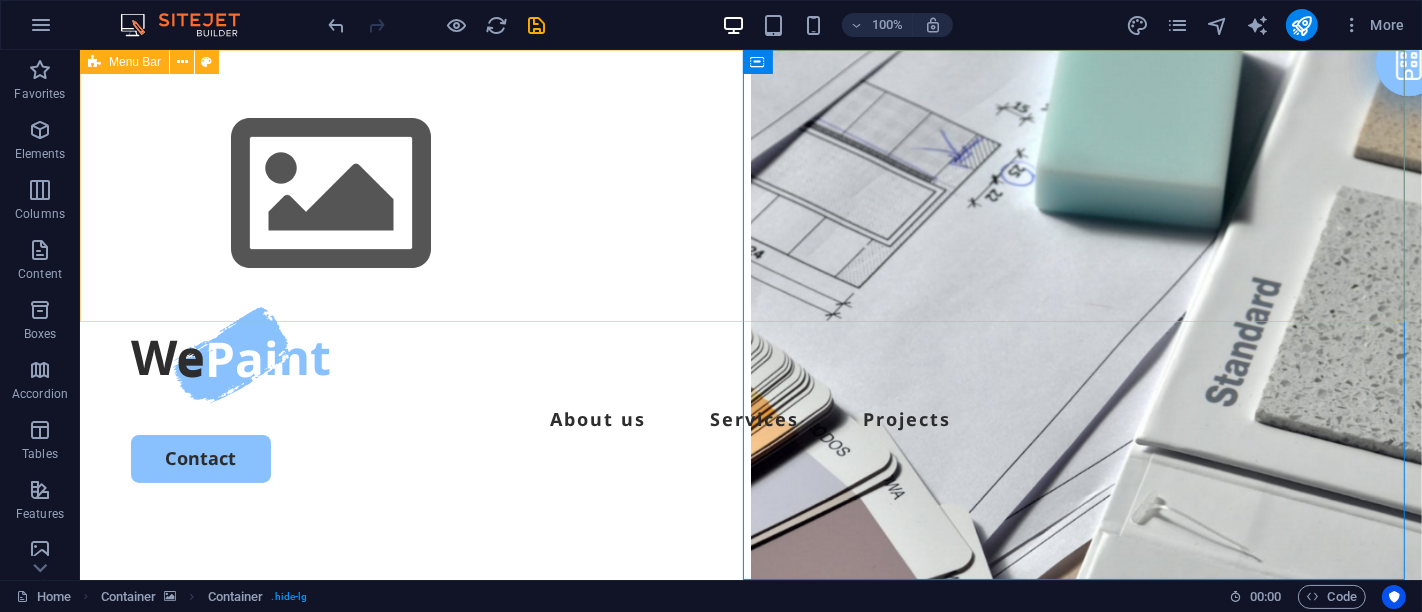click on "Menu Bar" at bounding box center (124, 62) 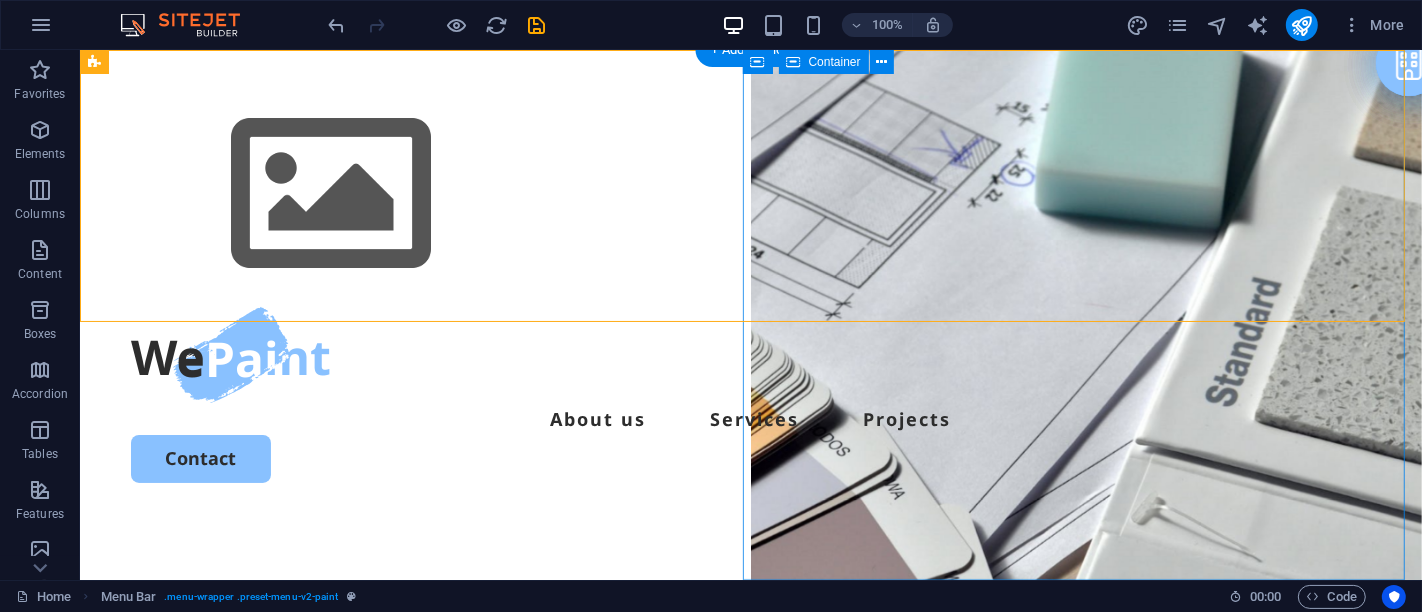 scroll, scrollTop: 222, scrollLeft: 0, axis: vertical 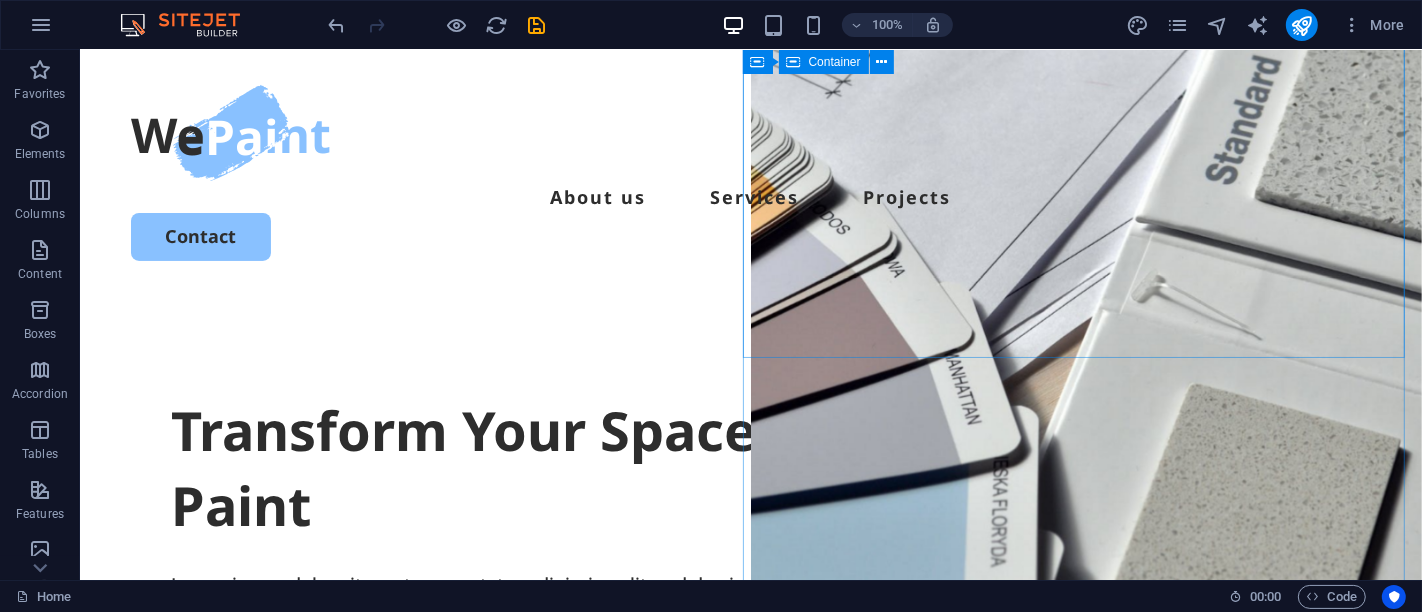 click on "Drop content here or  Add elements  Paste clipboard" at bounding box center (1085, 916) 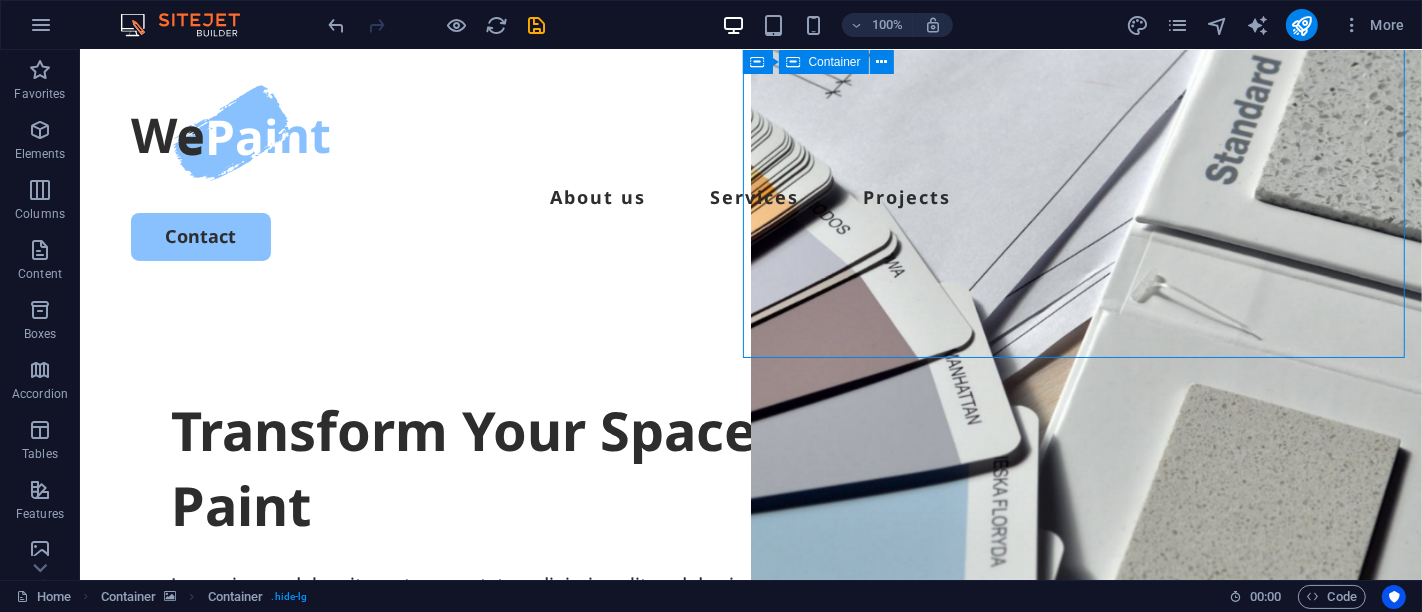scroll, scrollTop: 444, scrollLeft: 0, axis: vertical 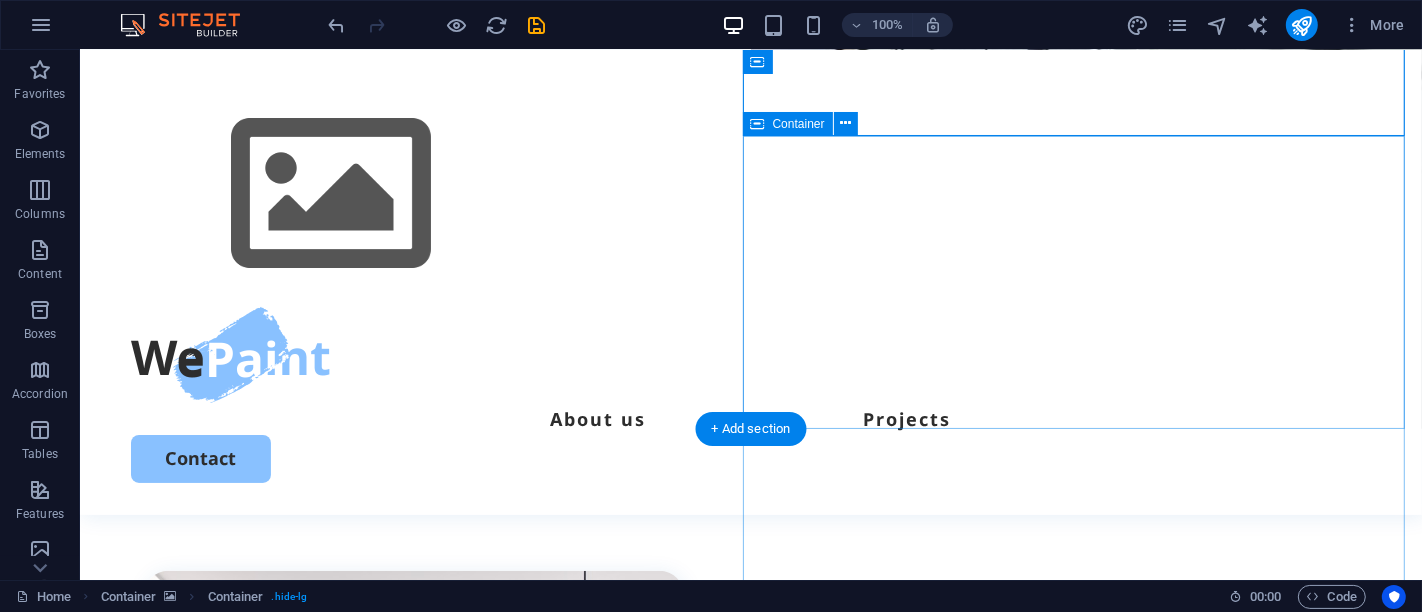 click on "Drop content here or  Add elements  Paste clipboard" at bounding box center (1085, 1224) 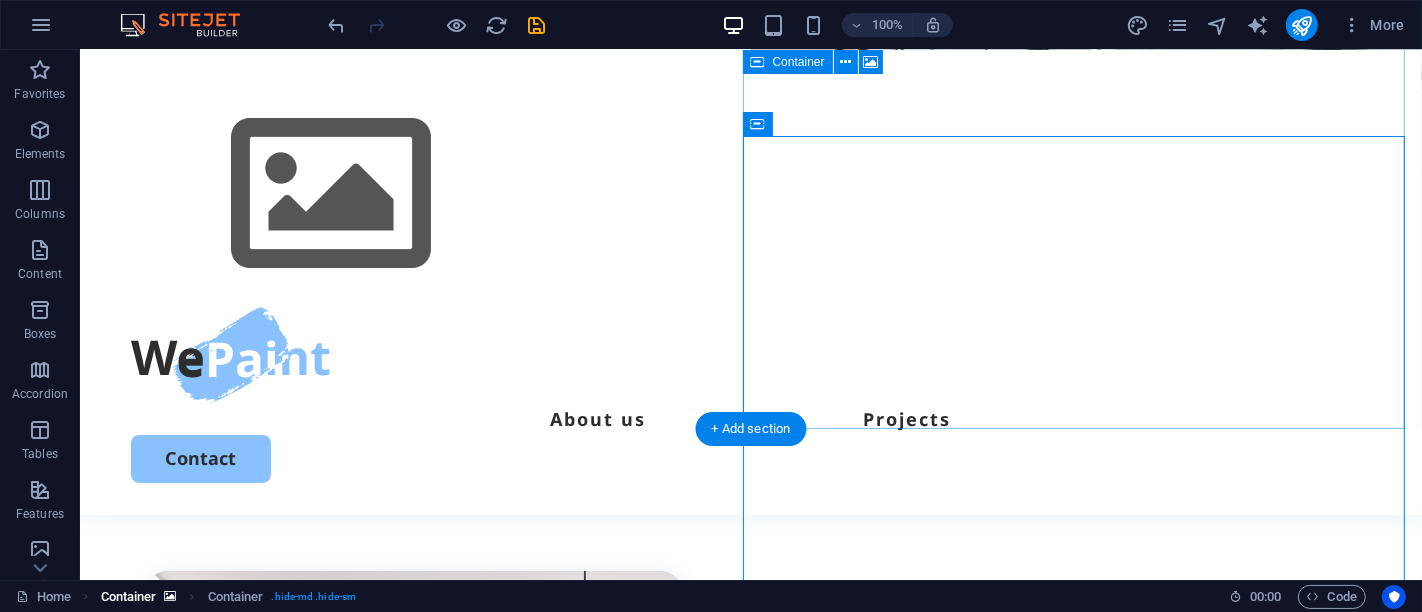 click on "Container" at bounding box center [139, 597] 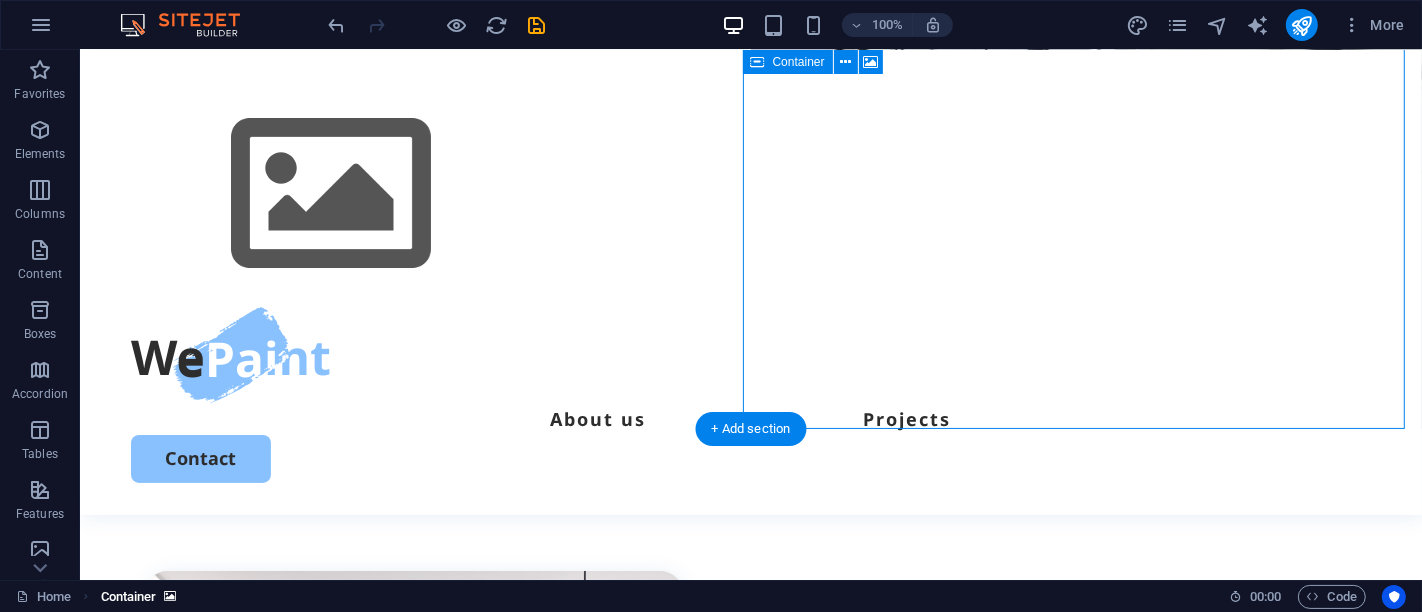 click on "Container" at bounding box center [139, 597] 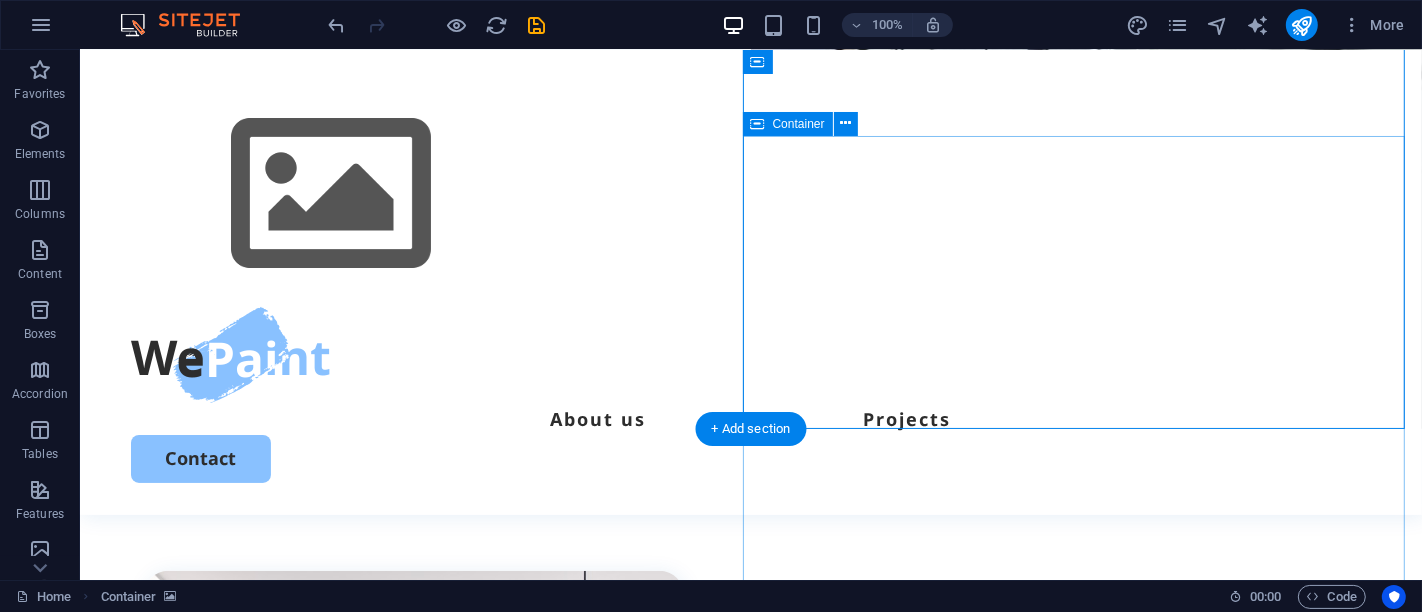 click on "Drop content here or  Add elements  Paste clipboard" at bounding box center [1085, 1224] 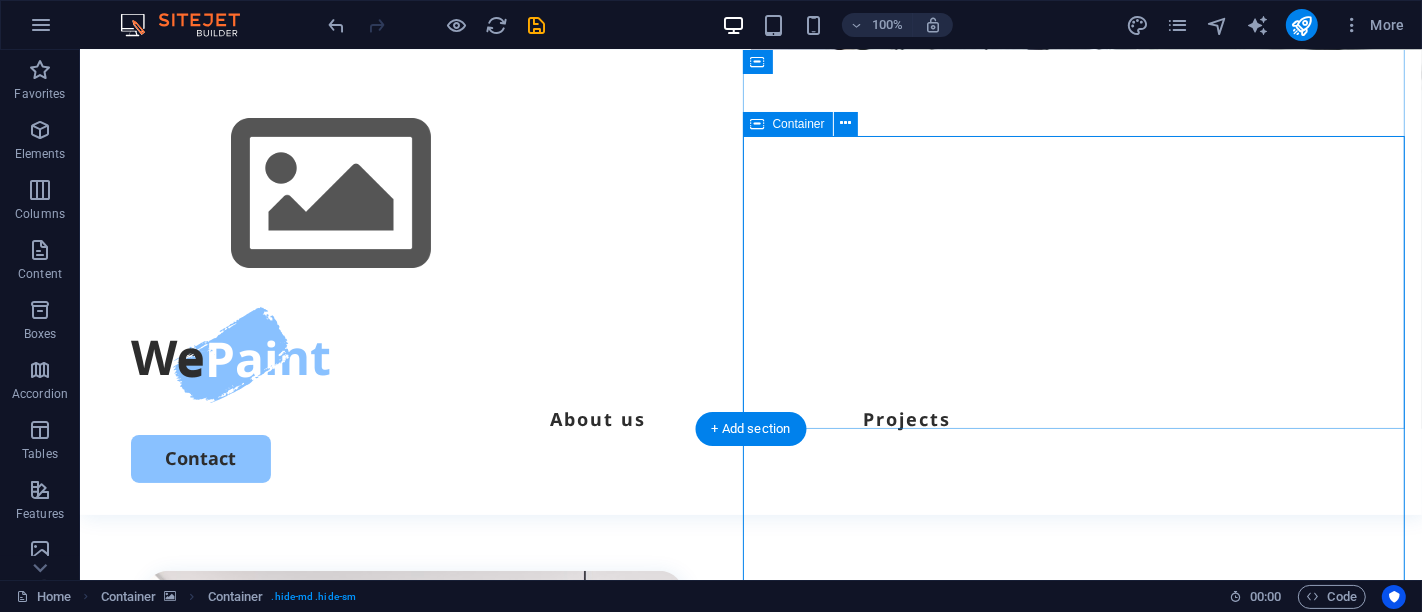 click on "Drop content here or  Add elements  Paste clipboard" at bounding box center [1085, 1224] 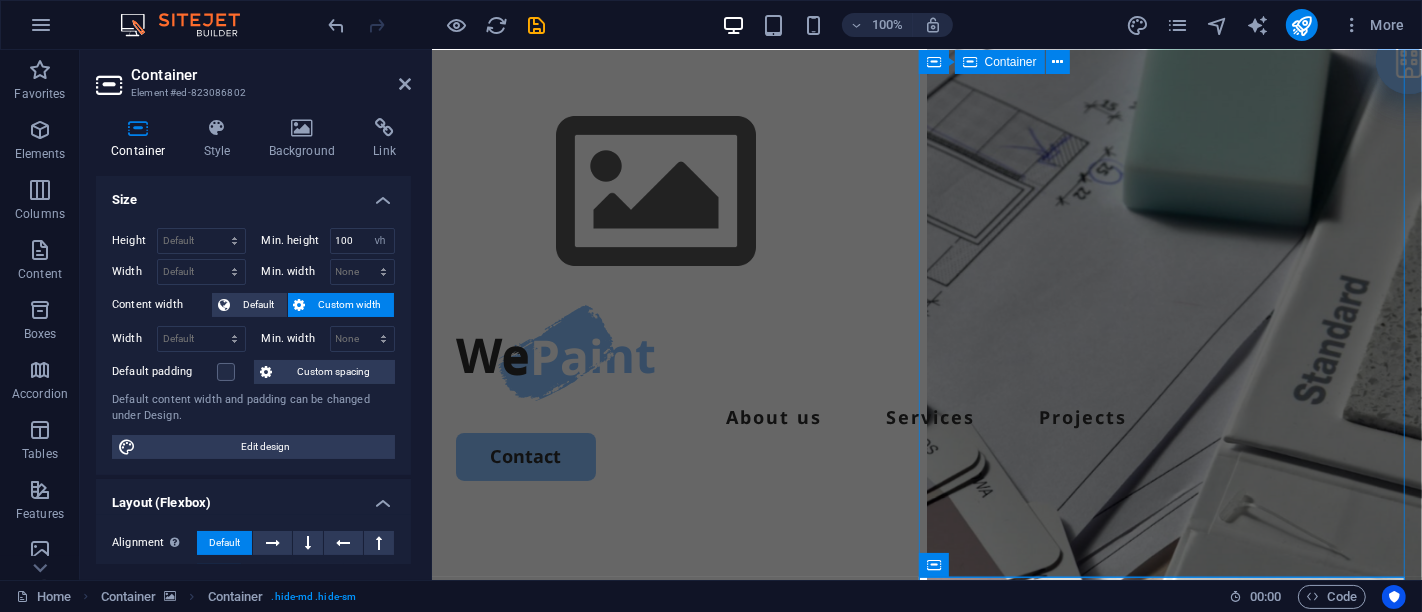 scroll, scrollTop: 0, scrollLeft: 0, axis: both 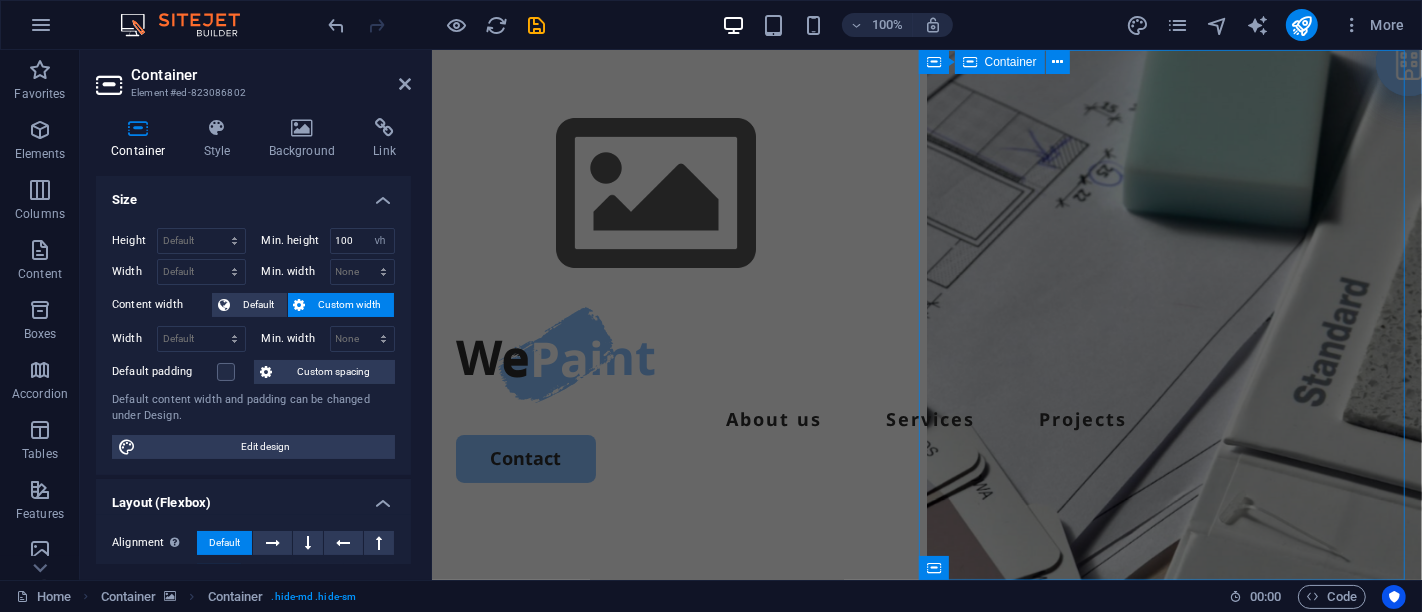 click on "Drop content here or  Add elements  Paste clipboard" at bounding box center [1173, 1138] 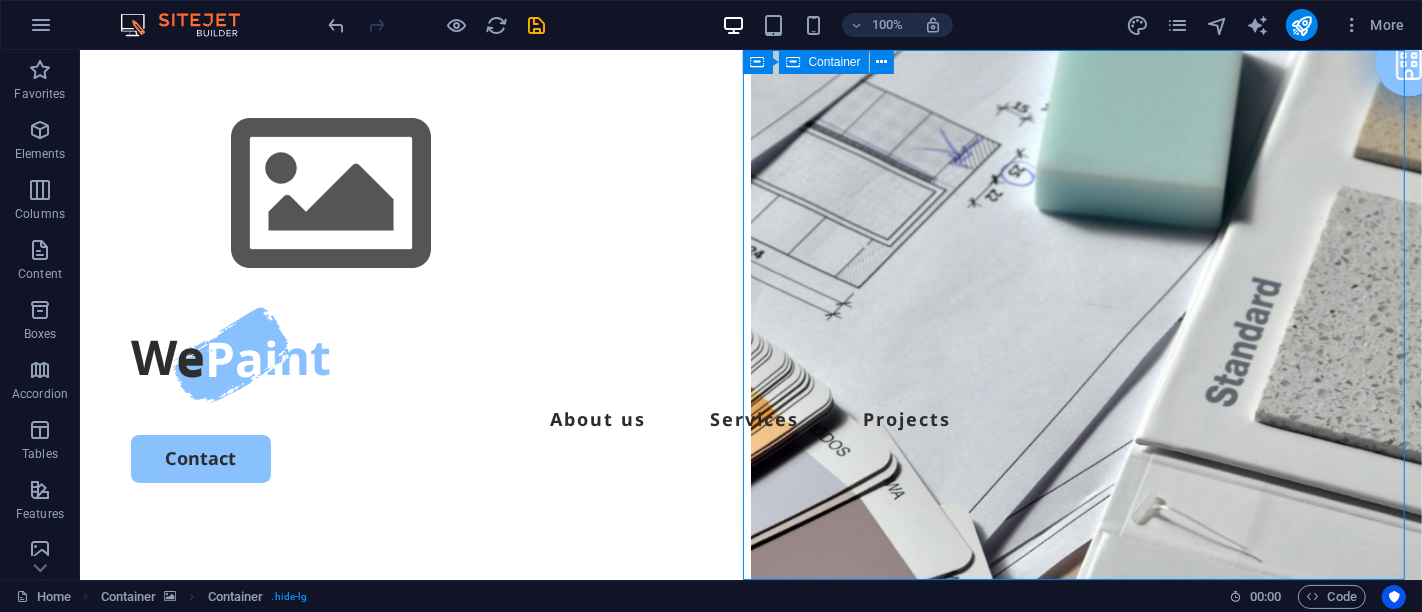 click on "Drop content here or  Add elements  Paste clipboard" at bounding box center (1085, 1138) 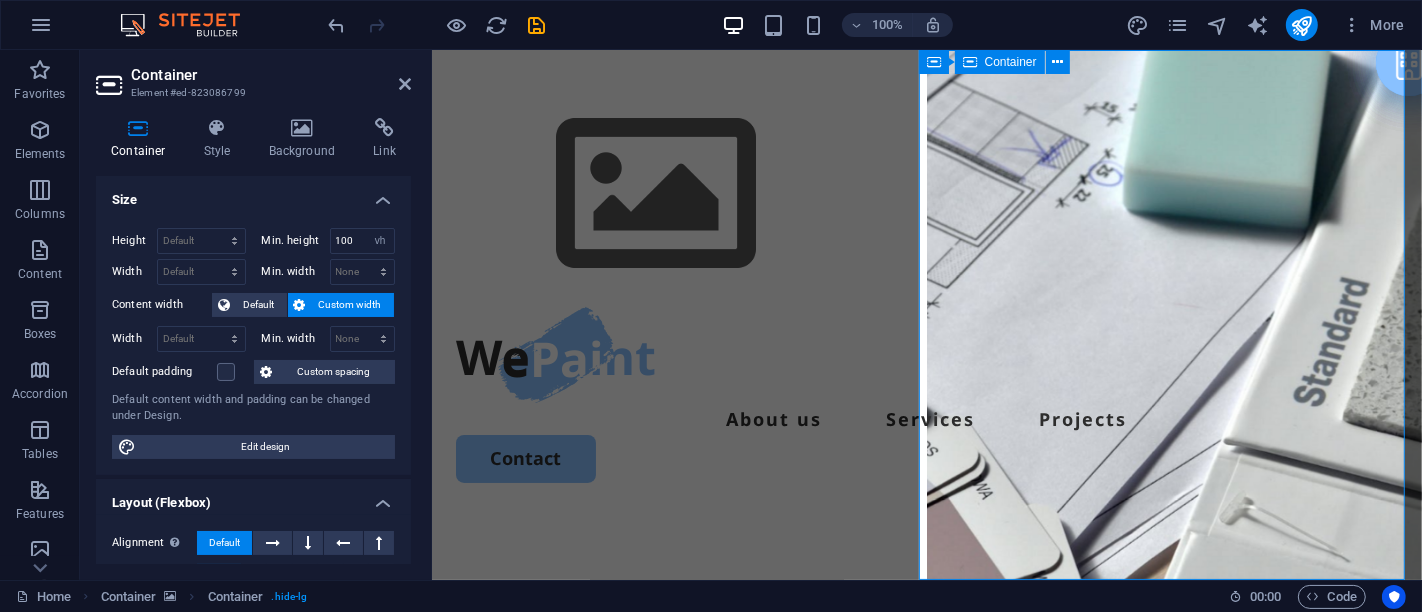 click on "Drop content here or  Add elements  Paste clipboard" at bounding box center (1173, 1138) 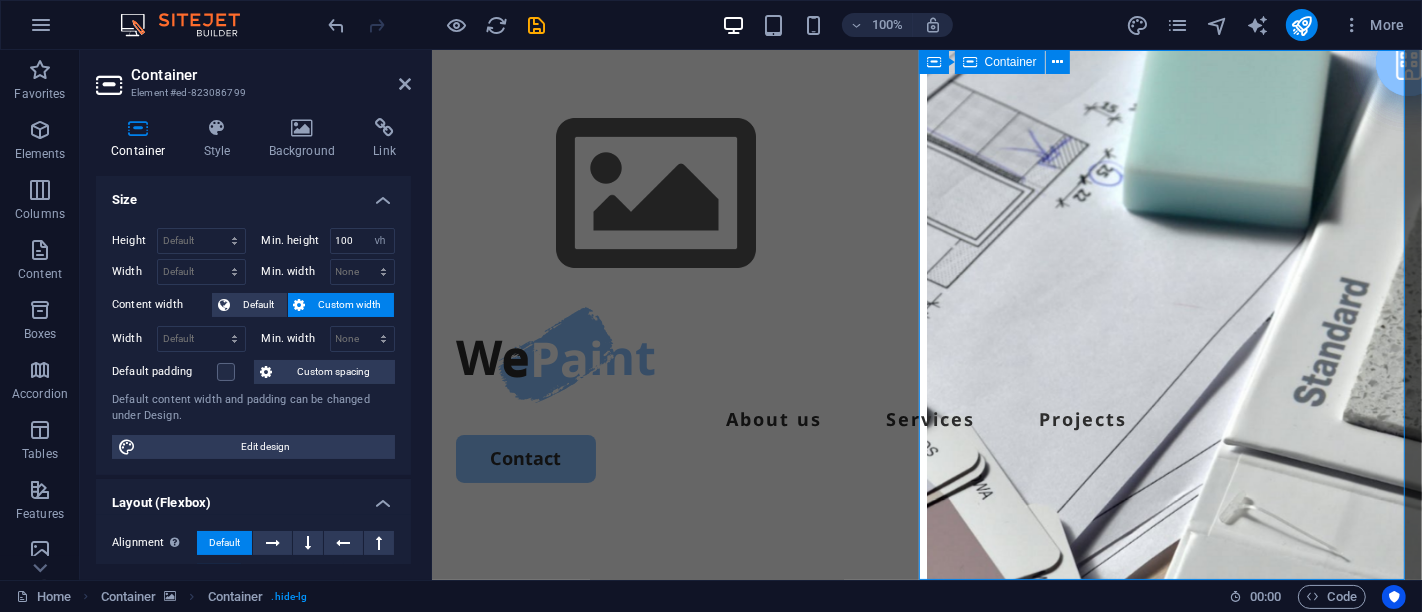 click on "Drop content here or  Add elements  Paste clipboard" at bounding box center (1173, 1138) 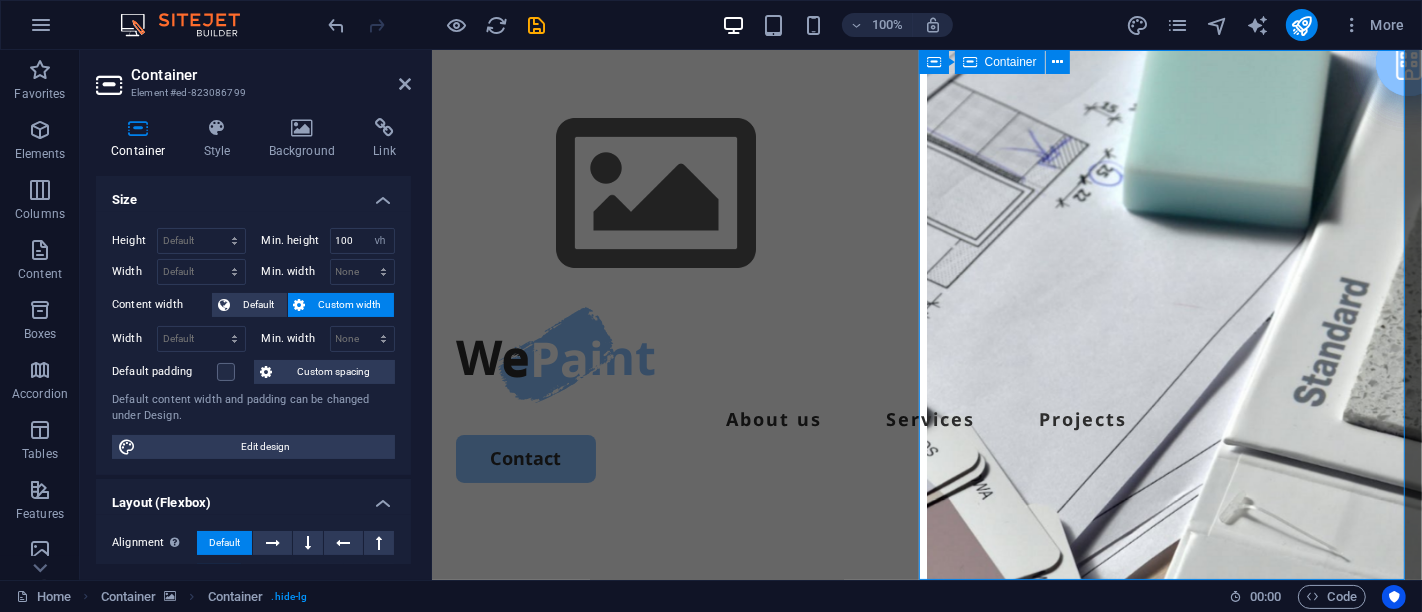 click on "Drop content here or  Add elements  Paste clipboard" at bounding box center [1173, 1138] 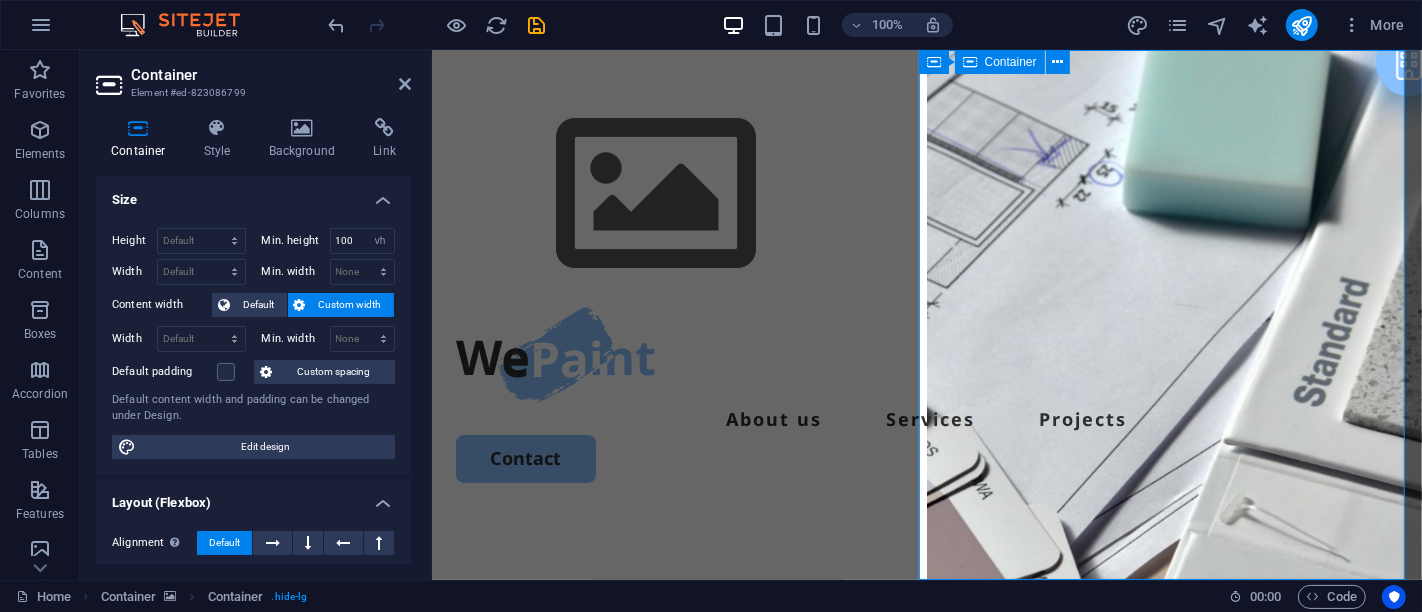 click on "Drop content here or  Add elements  Paste clipboard" at bounding box center (1173, 1138) 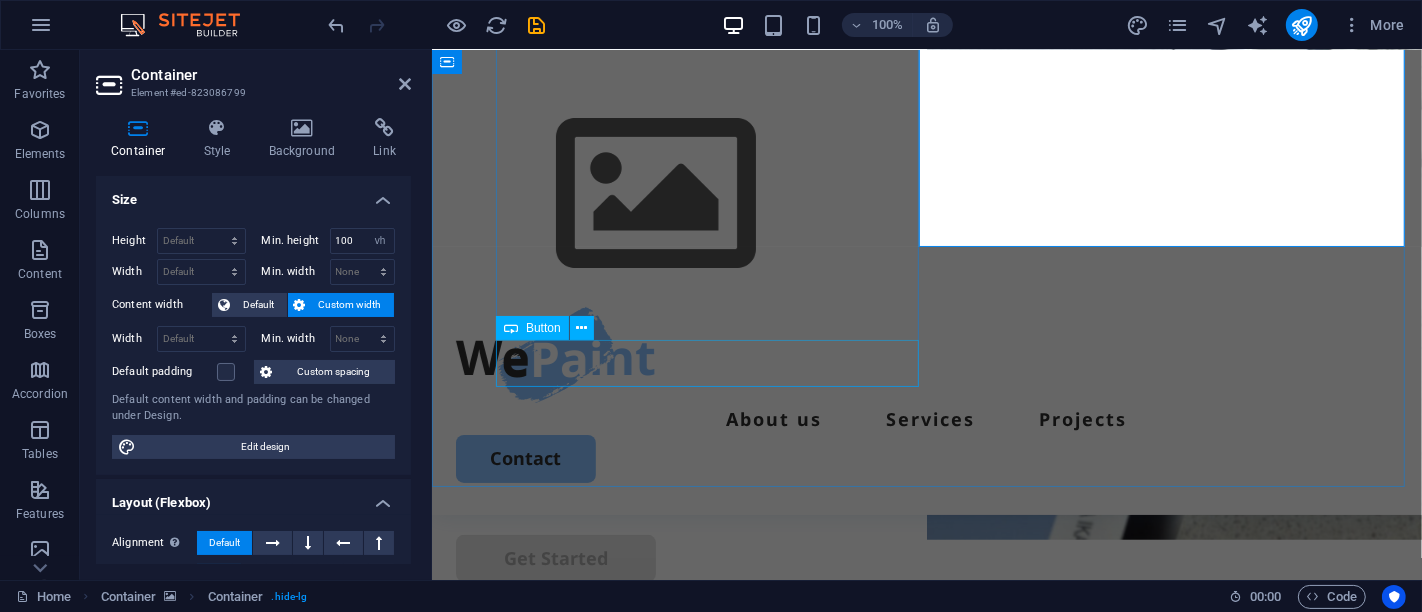 click at bounding box center [926, 304] 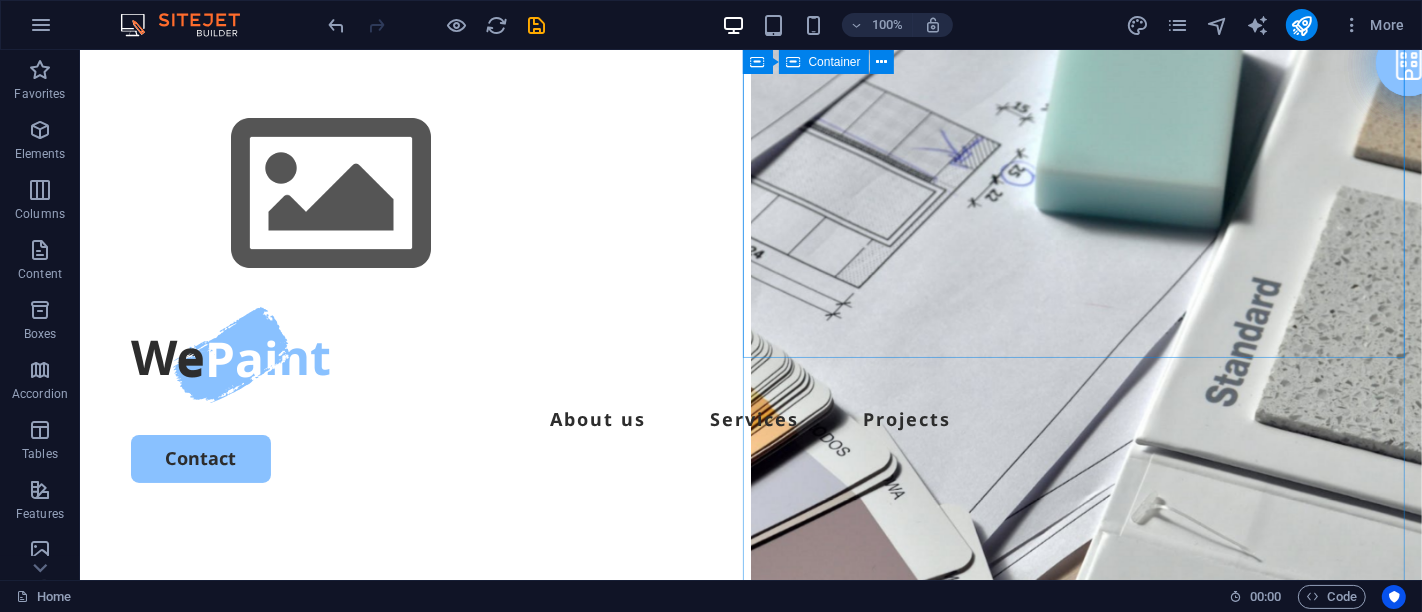 scroll, scrollTop: 222, scrollLeft: 0, axis: vertical 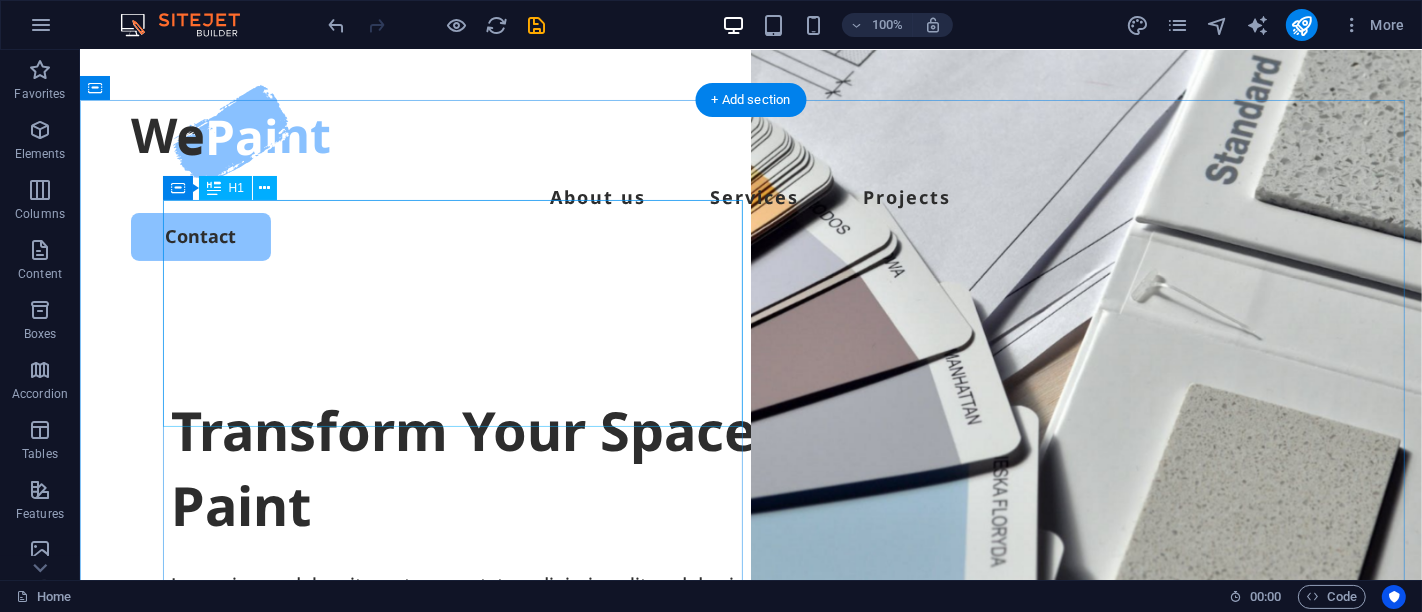 click on "Transform Your Space with a Fresh Coat of Paint" at bounding box center [750, 468] 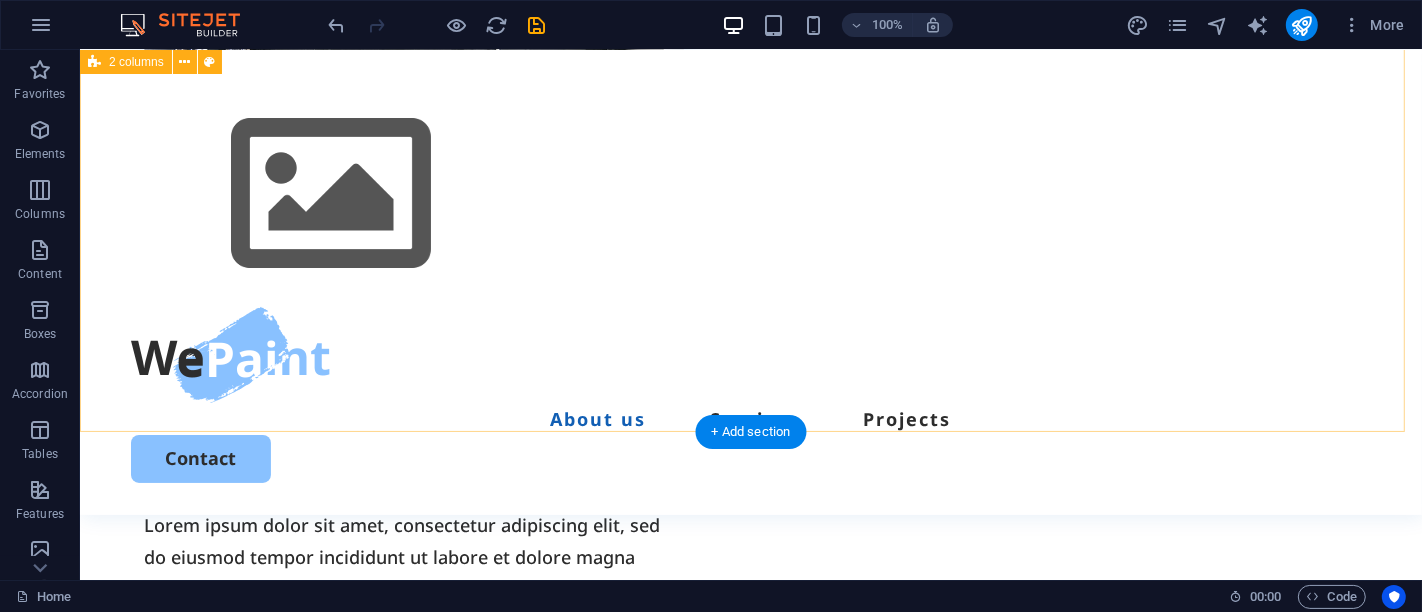 scroll, scrollTop: 888, scrollLeft: 0, axis: vertical 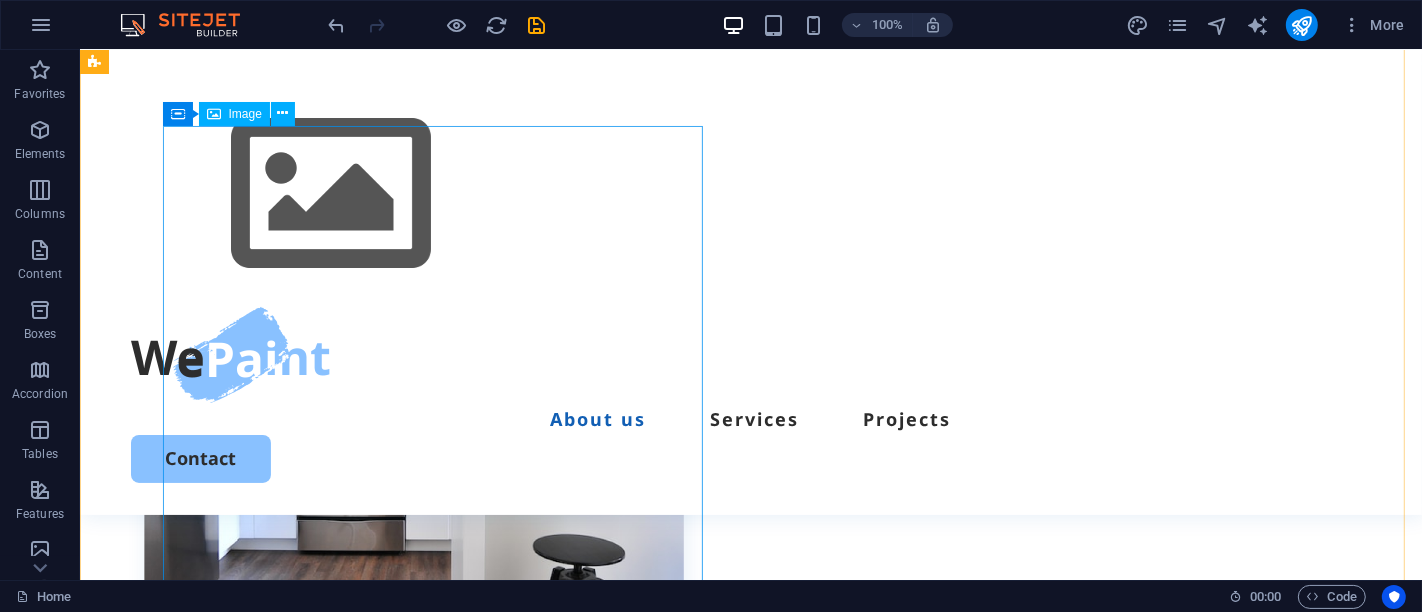 click at bounding box center (413, 397) 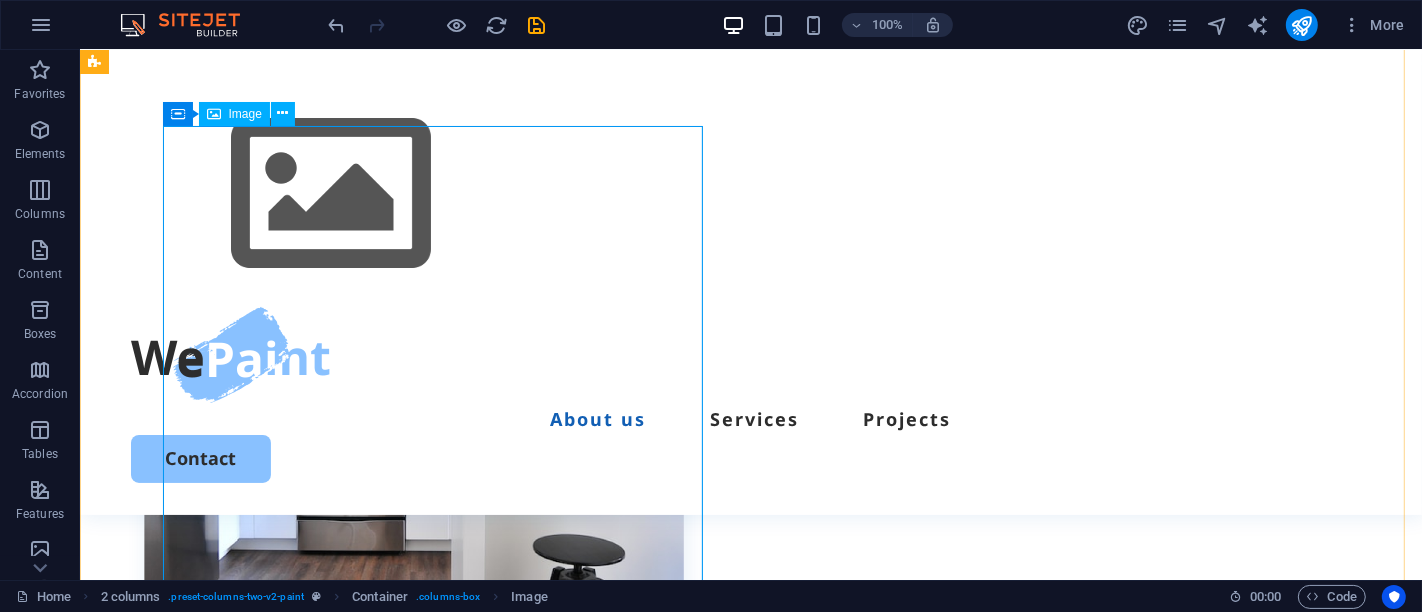 click at bounding box center [413, 397] 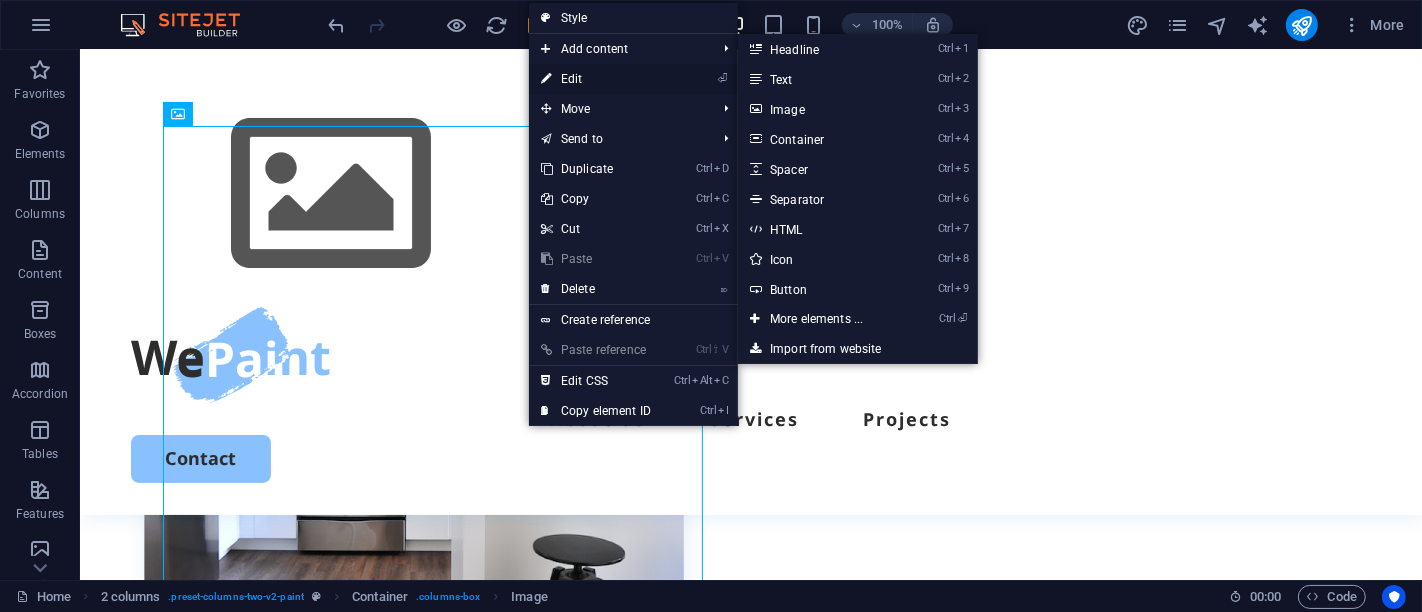 drag, startPoint x: 613, startPoint y: 59, endPoint x: 612, endPoint y: 72, distance: 13.038404 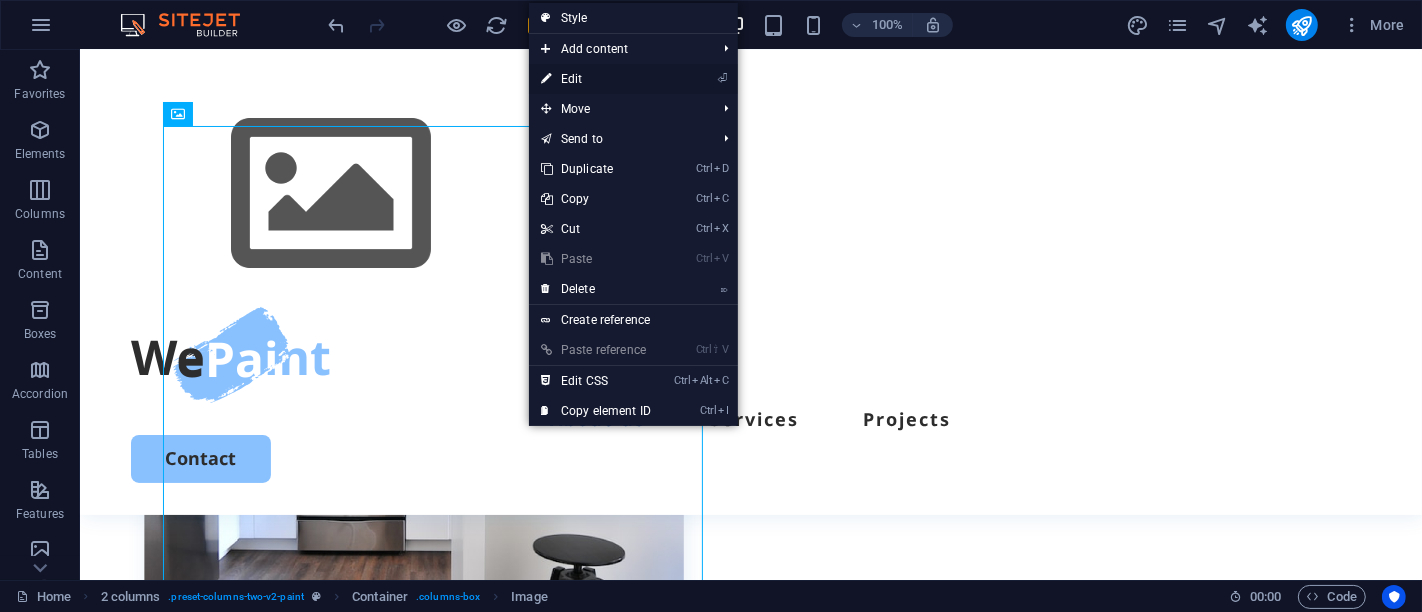click on "⏎  Edit" at bounding box center (596, 79) 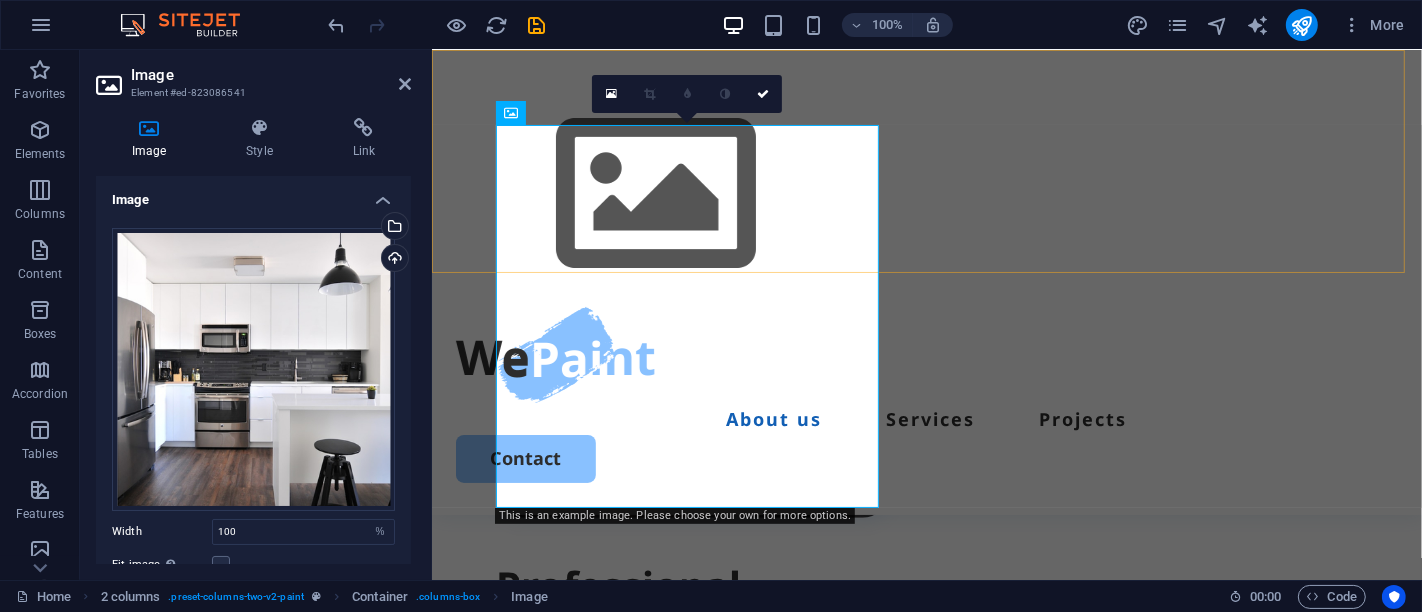 scroll, scrollTop: 988, scrollLeft: 0, axis: vertical 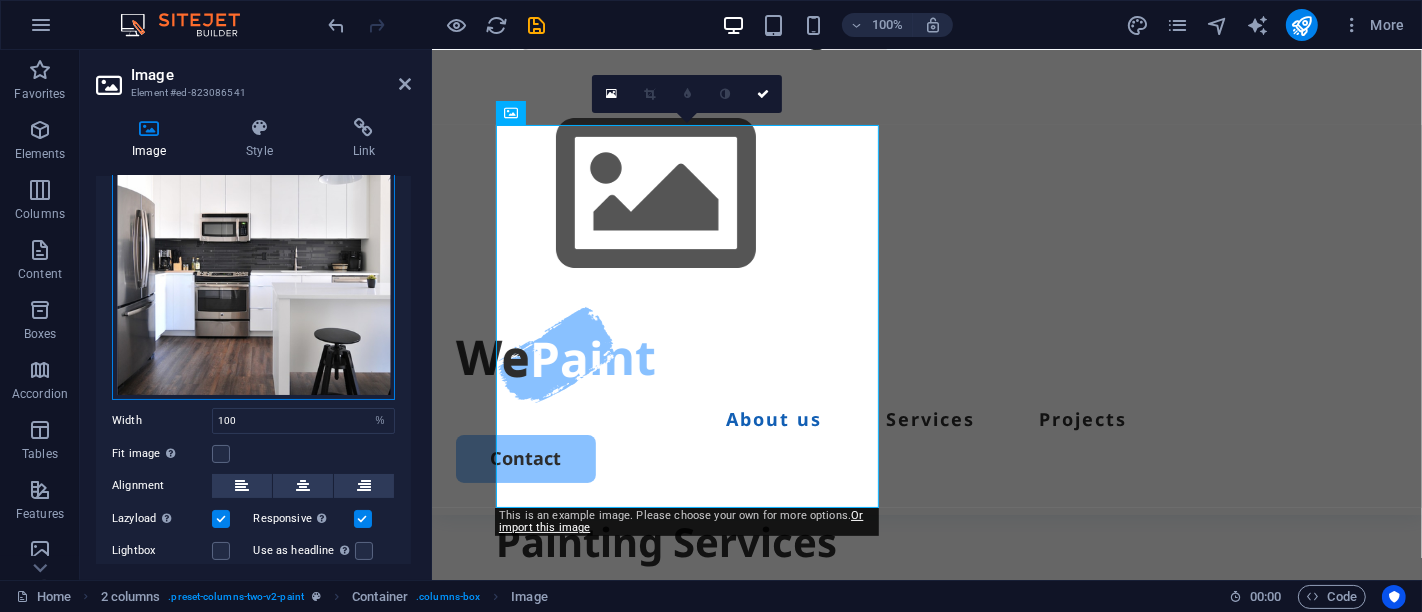 click on "Drag files here, click to choose files or select files from Files or our free stock photos & videos" at bounding box center (253, 258) 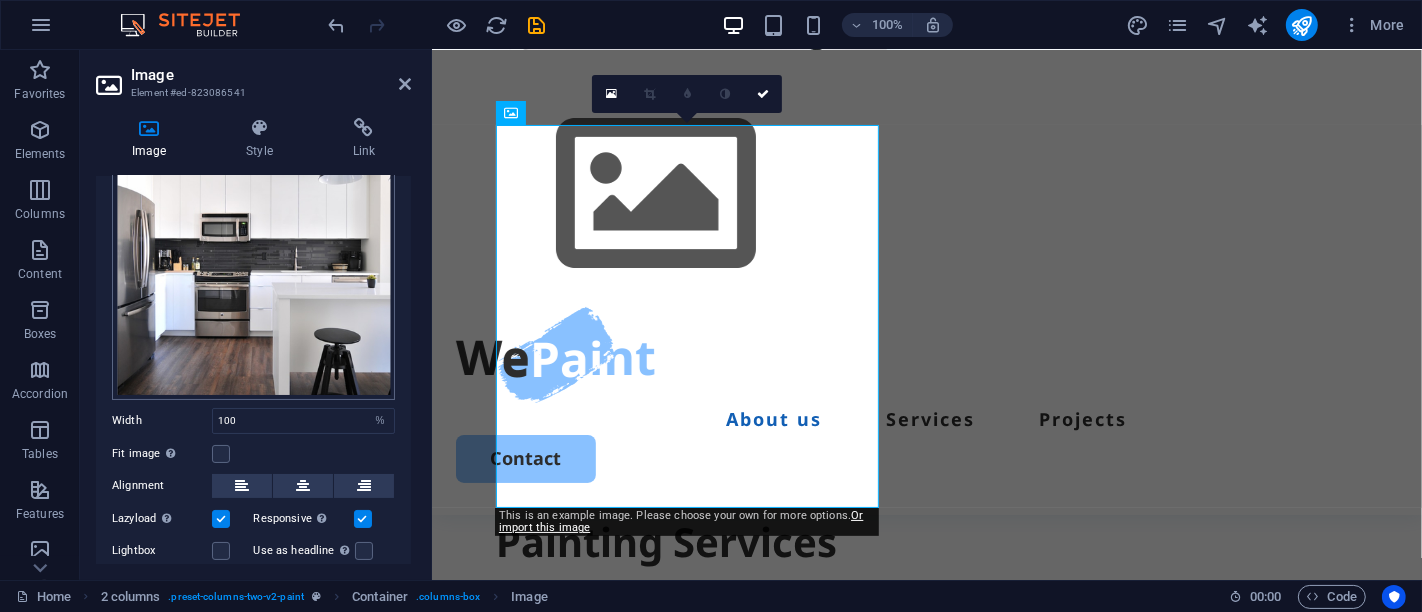 scroll, scrollTop: 985, scrollLeft: 0, axis: vertical 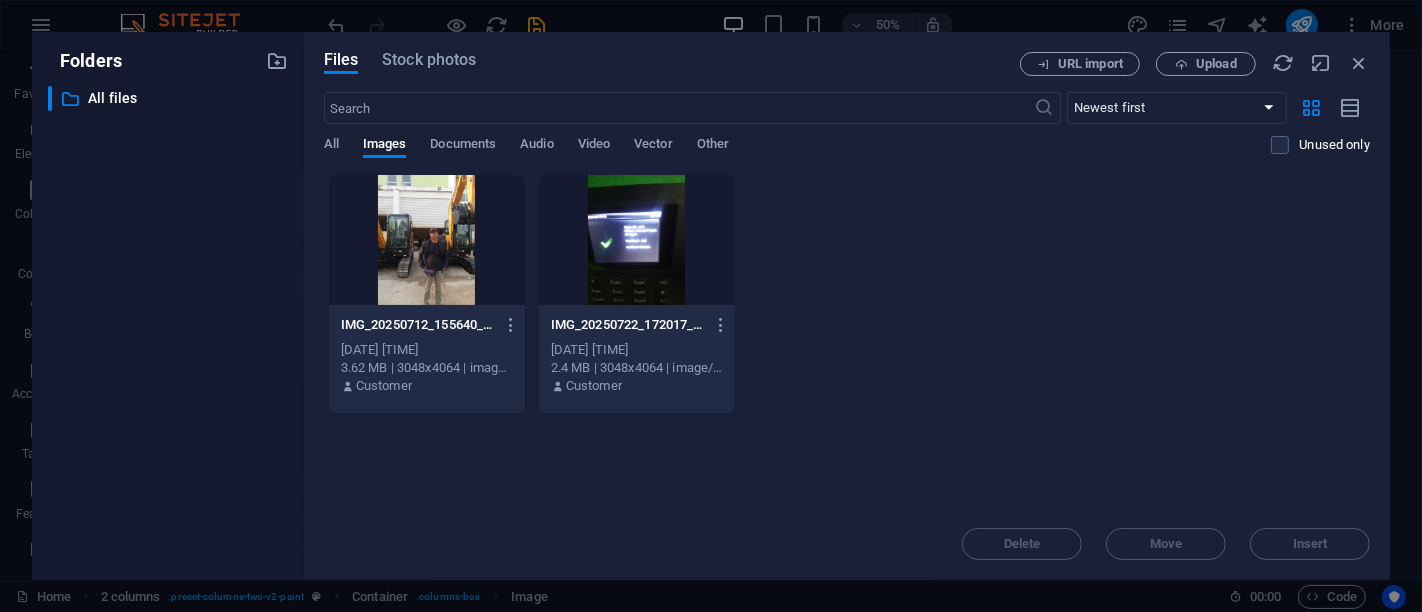 click on "IMG_20250712_155640_924-ZLuKFnLDemBrQk0K2u8q-w.jpg IMG_20250712_155640_924-ZLuKFnLDemBrQk0K2u8q-w.jpg [DATE] [TIME] 3.62 MB | 3048x4064 | image/jpeg Customer IMG_20250722_172017_808-4drj5rHzHX9C1XDzNFA5Xw.jpg IMG_20250722_172017_808-4drj5rHzHX9C1XDzNFA5Xw.jpg [DATE] [TIME] 2.4 MB | 3048x4064 | image/jpeg Customer" at bounding box center (847, 294) 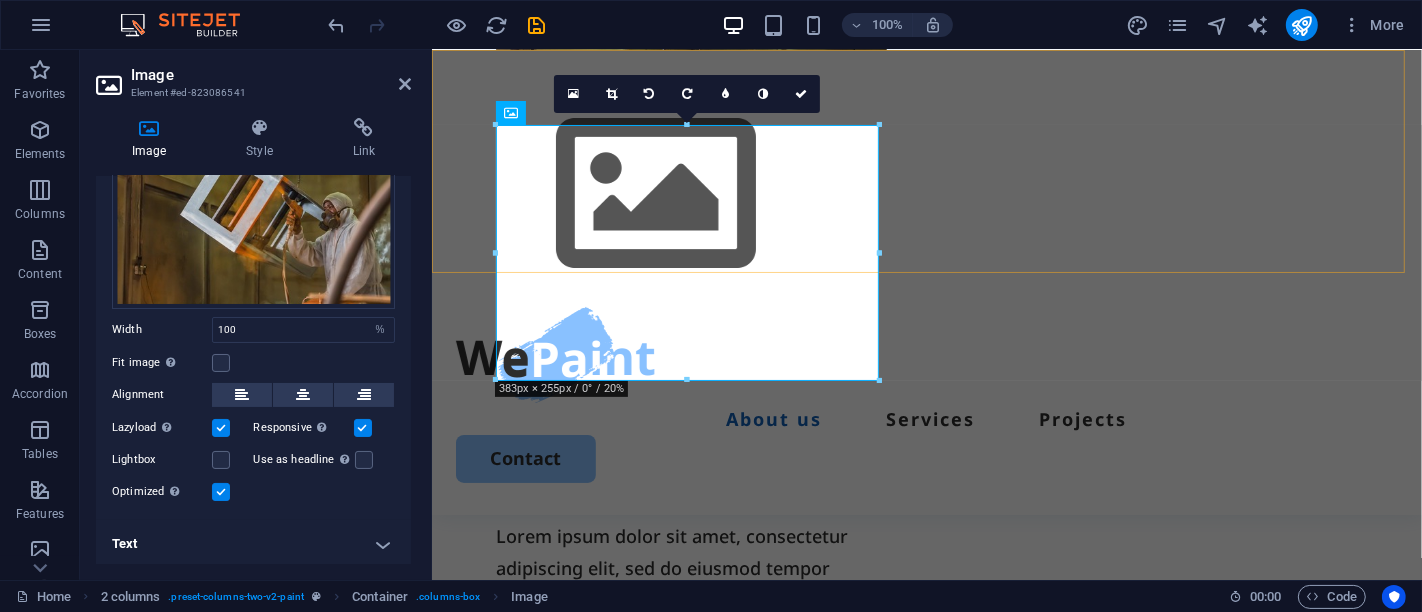 scroll, scrollTop: 1051, scrollLeft: 0, axis: vertical 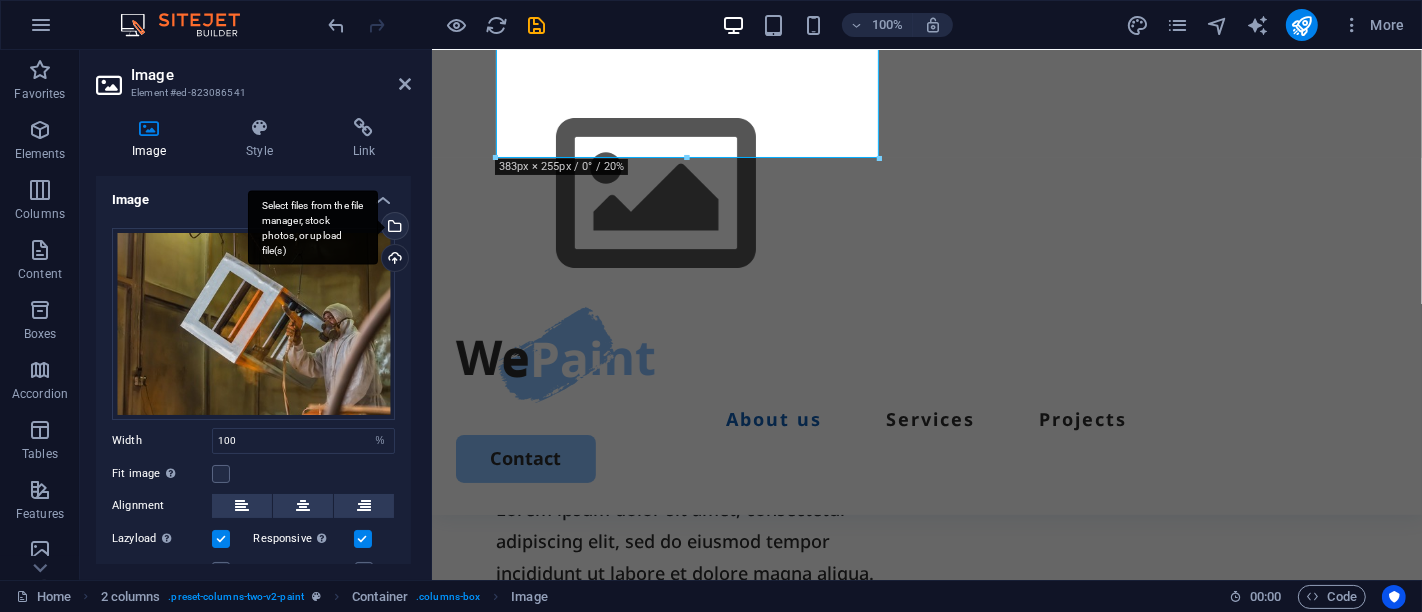 click on "Select files from the file manager, stock photos, or upload file(s)" at bounding box center [393, 228] 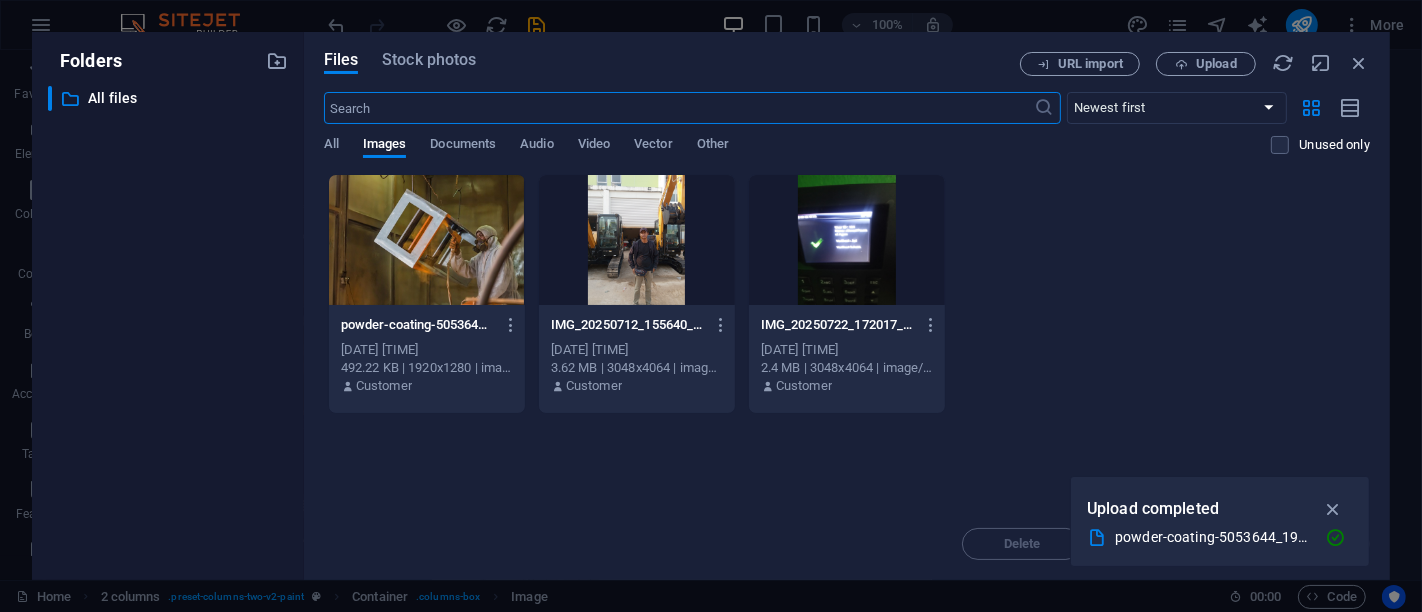 scroll, scrollTop: 1271, scrollLeft: 0, axis: vertical 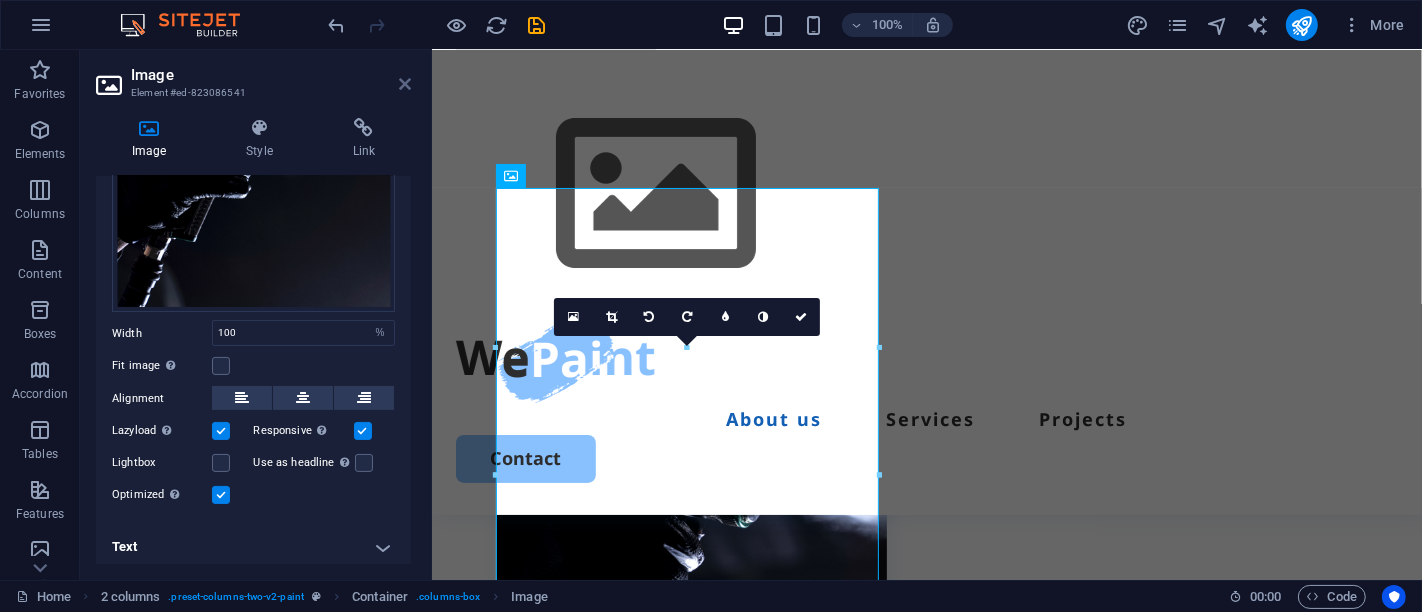 click at bounding box center (405, 84) 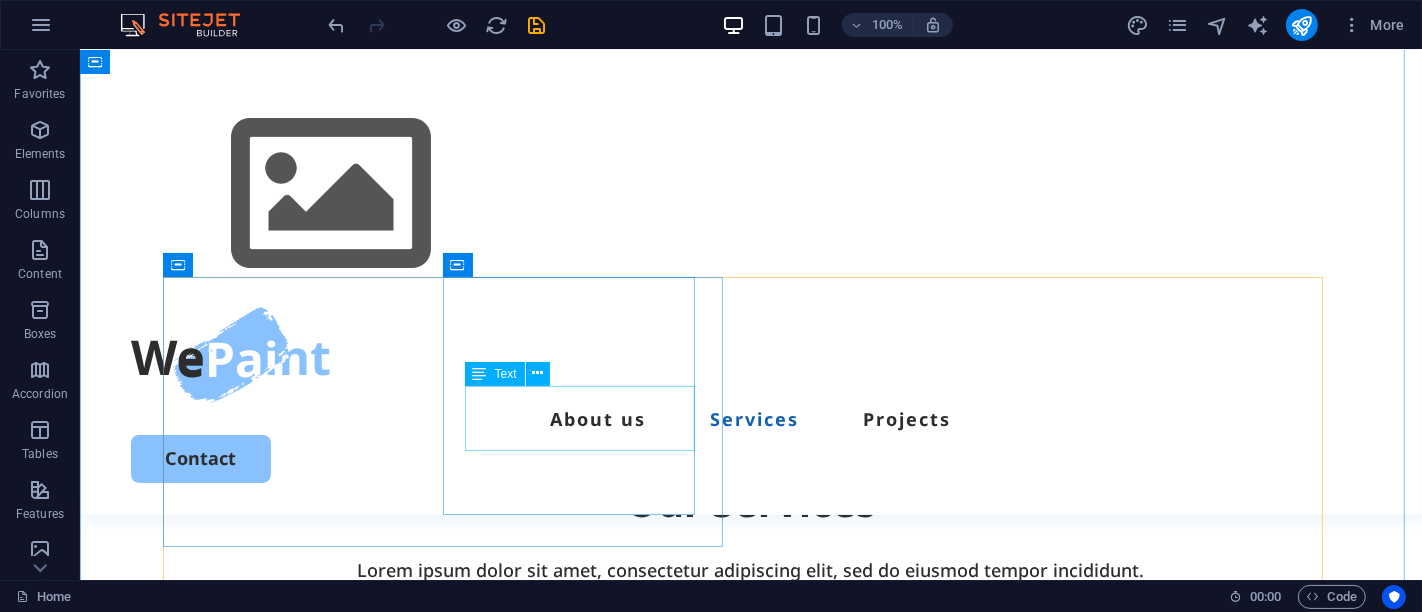 scroll, scrollTop: 1940, scrollLeft: 0, axis: vertical 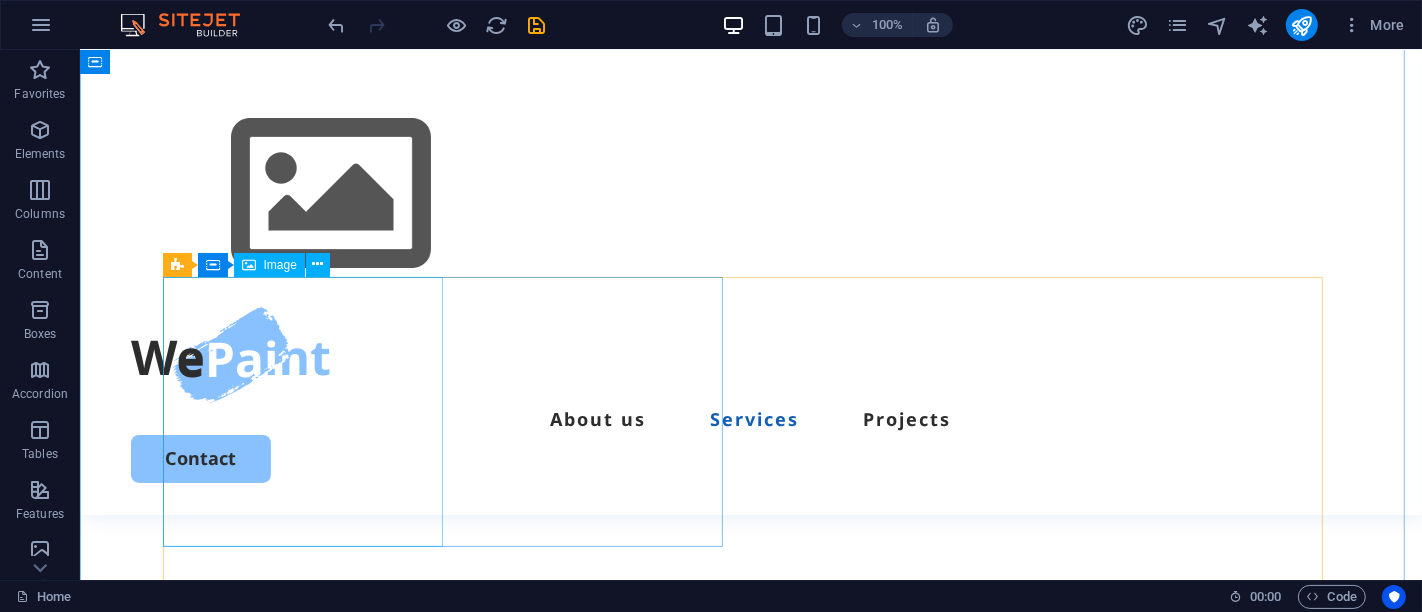 click at bounding box center (450, 912) 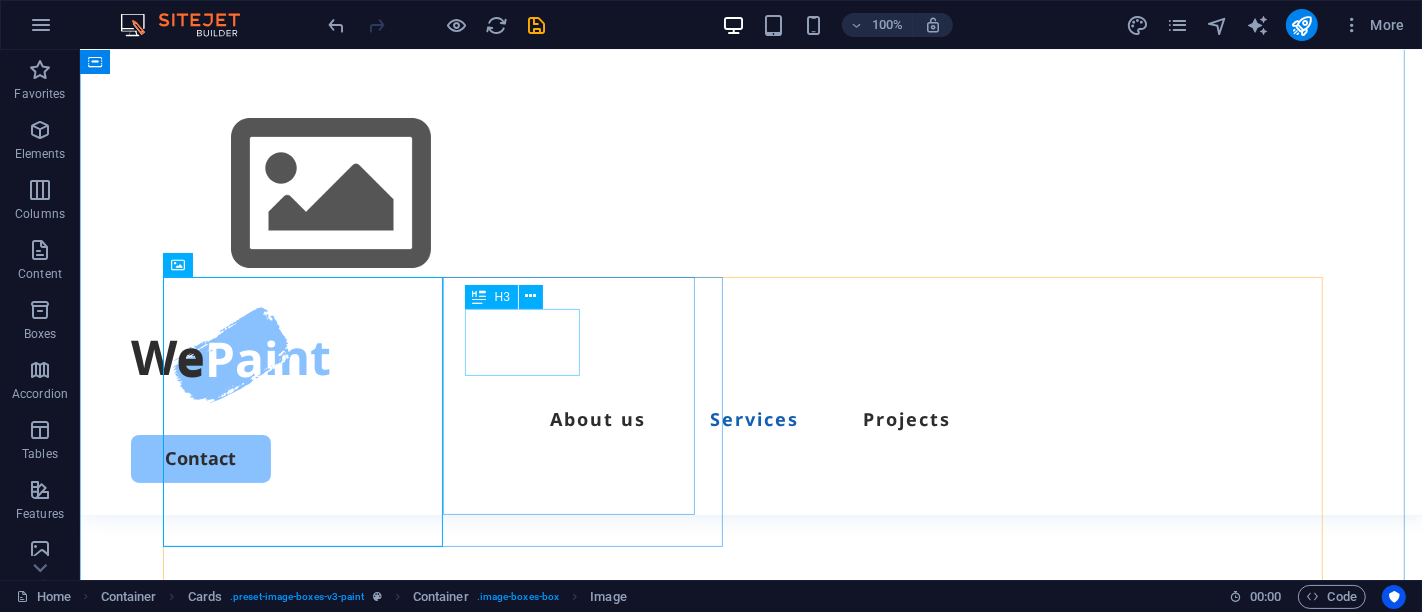 click on "Interior painting" at bounding box center (461, 1096) 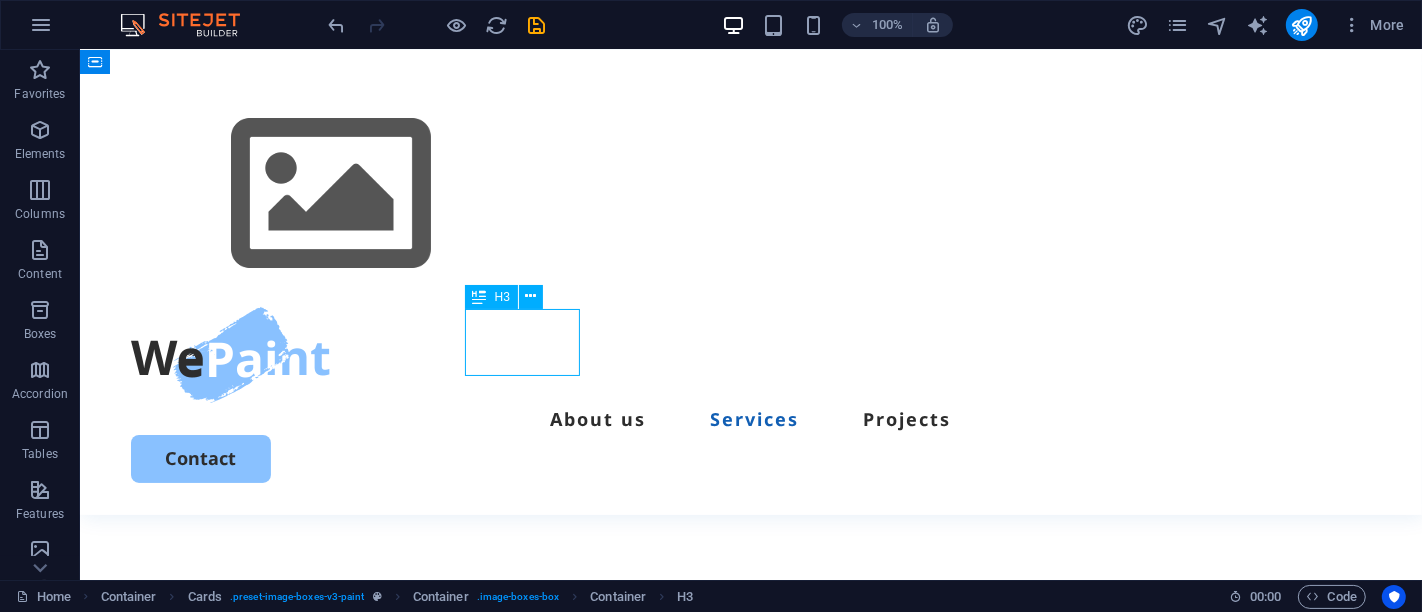 click on "Interior painting" at bounding box center (461, 1096) 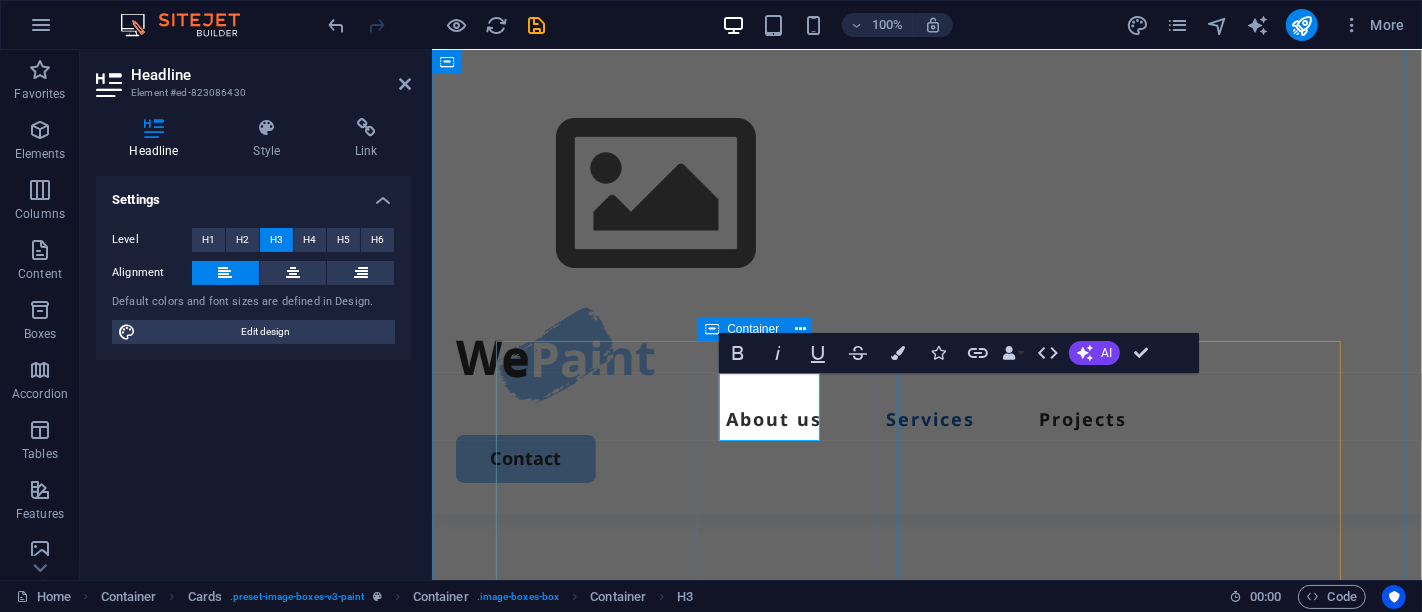 type 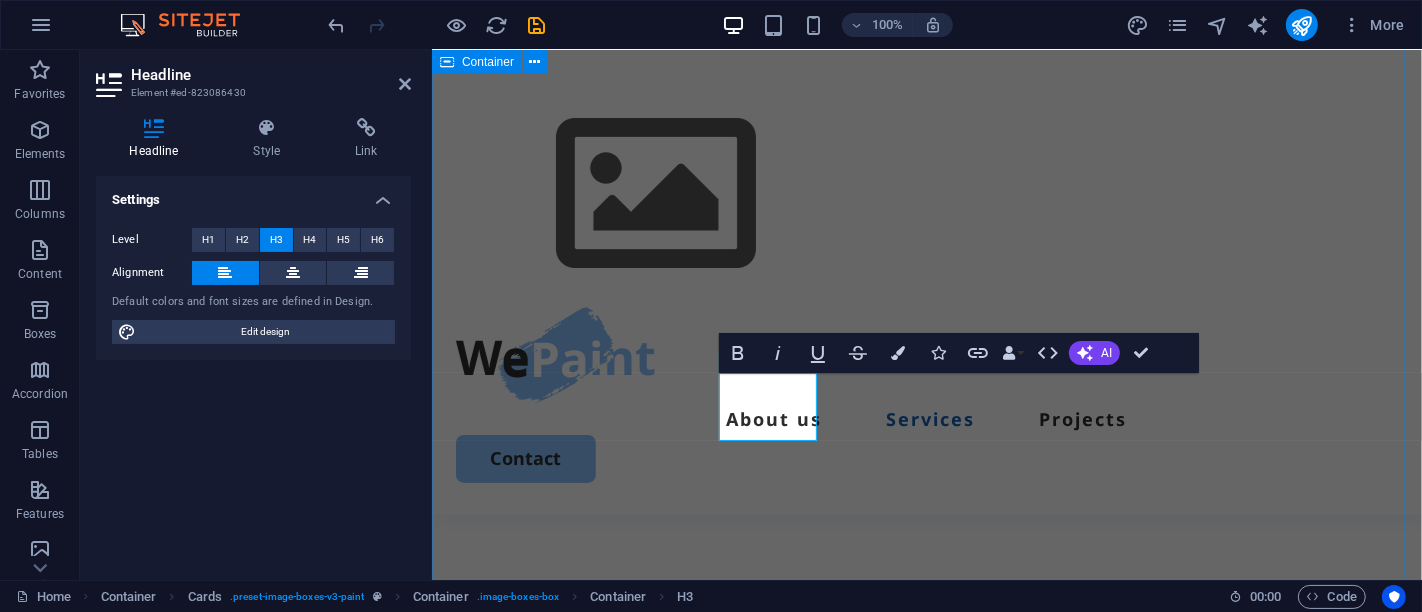 click on "About us Services Projects Contact" at bounding box center (926, 282) 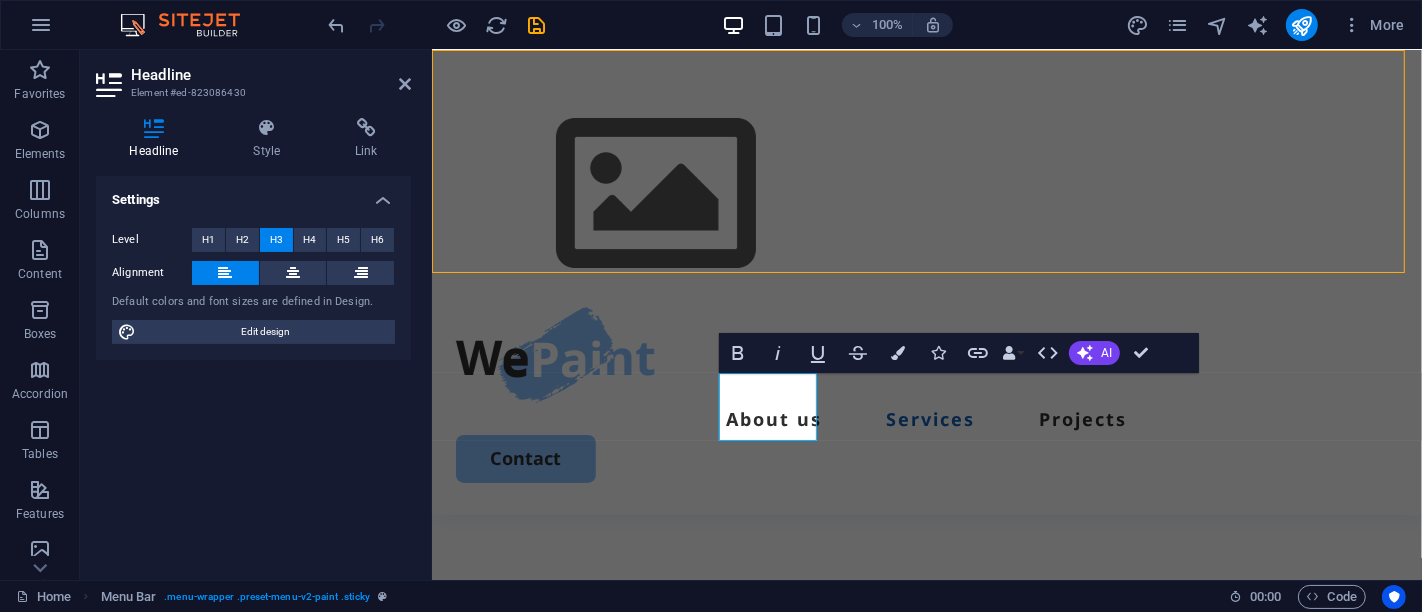 scroll, scrollTop: 1940, scrollLeft: 0, axis: vertical 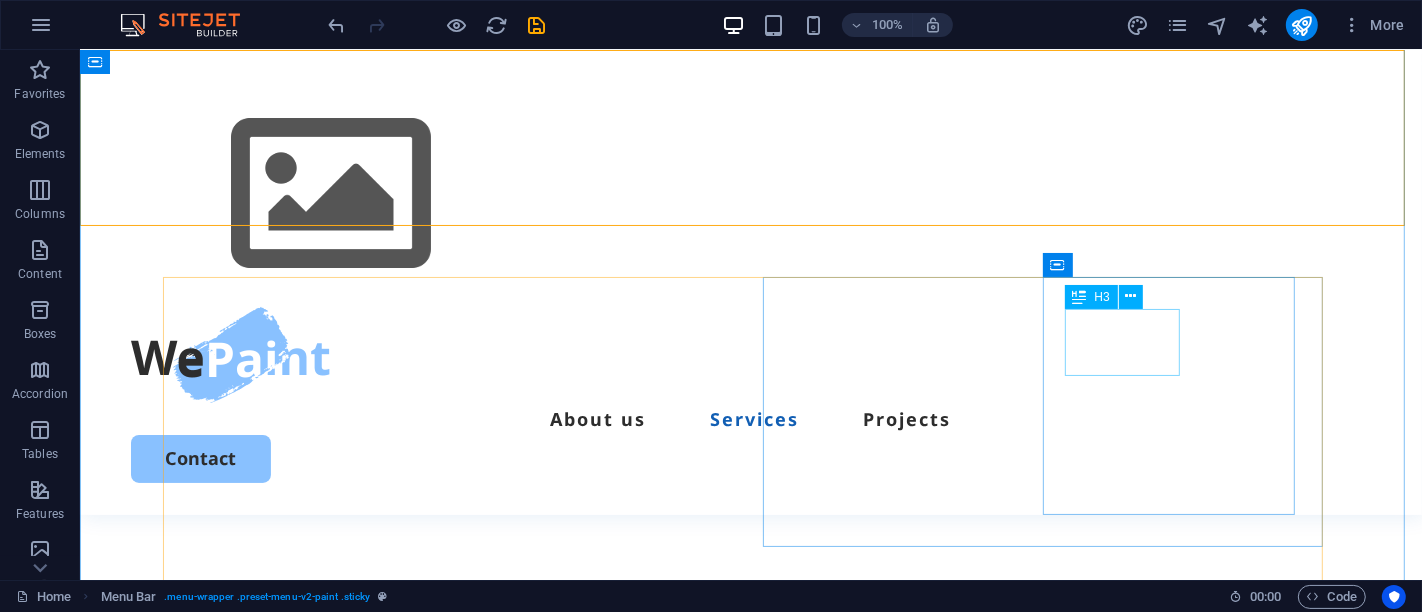 click on "Exterior painting" at bounding box center [461, 1559] 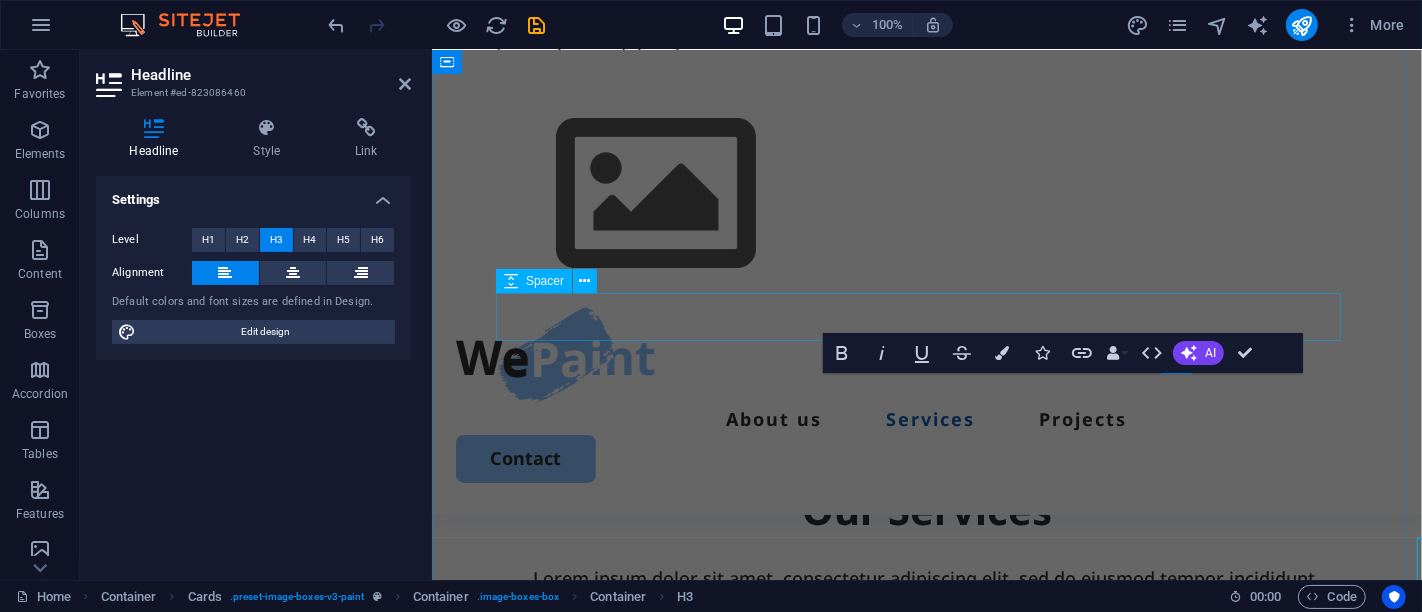 click at bounding box center (926, 651) 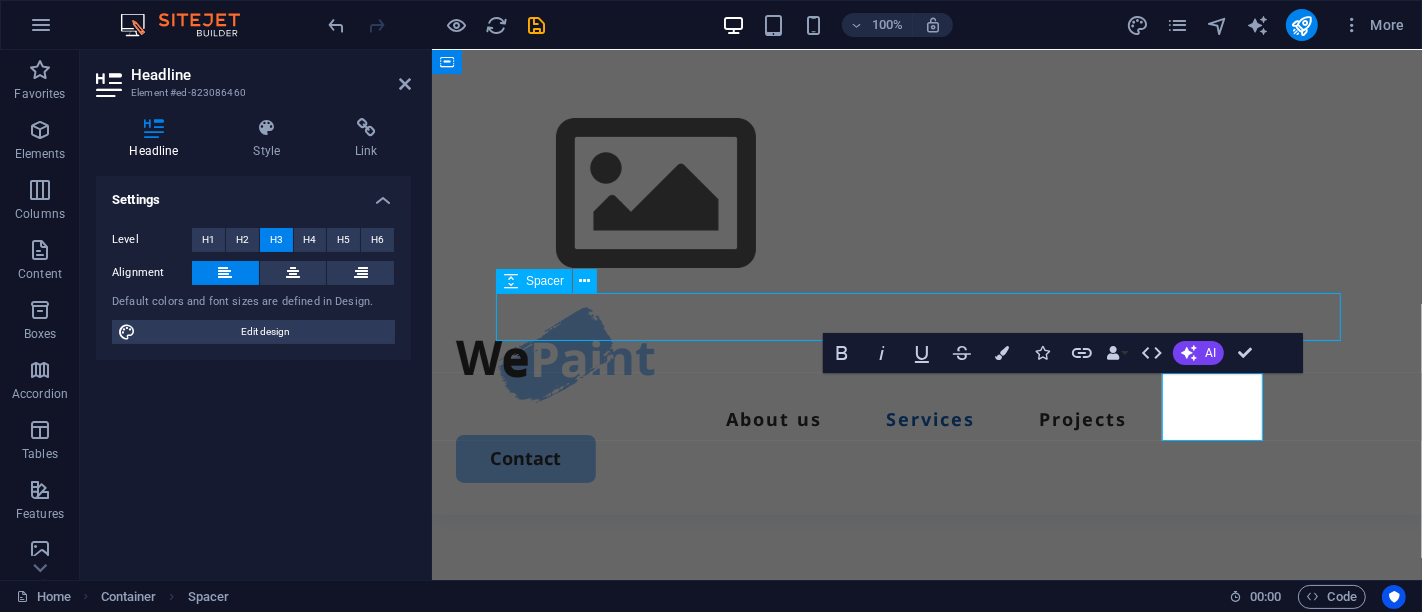 scroll, scrollTop: 1940, scrollLeft: 0, axis: vertical 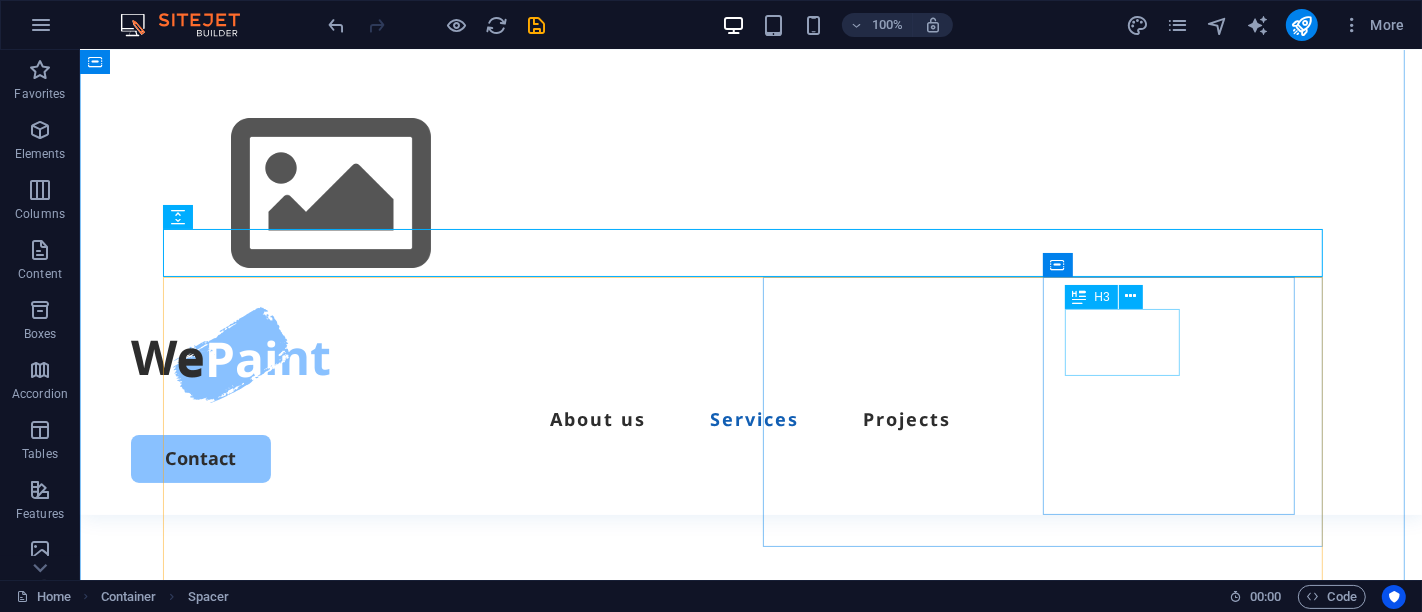 click on "Exterior painting" at bounding box center [461, 1559] 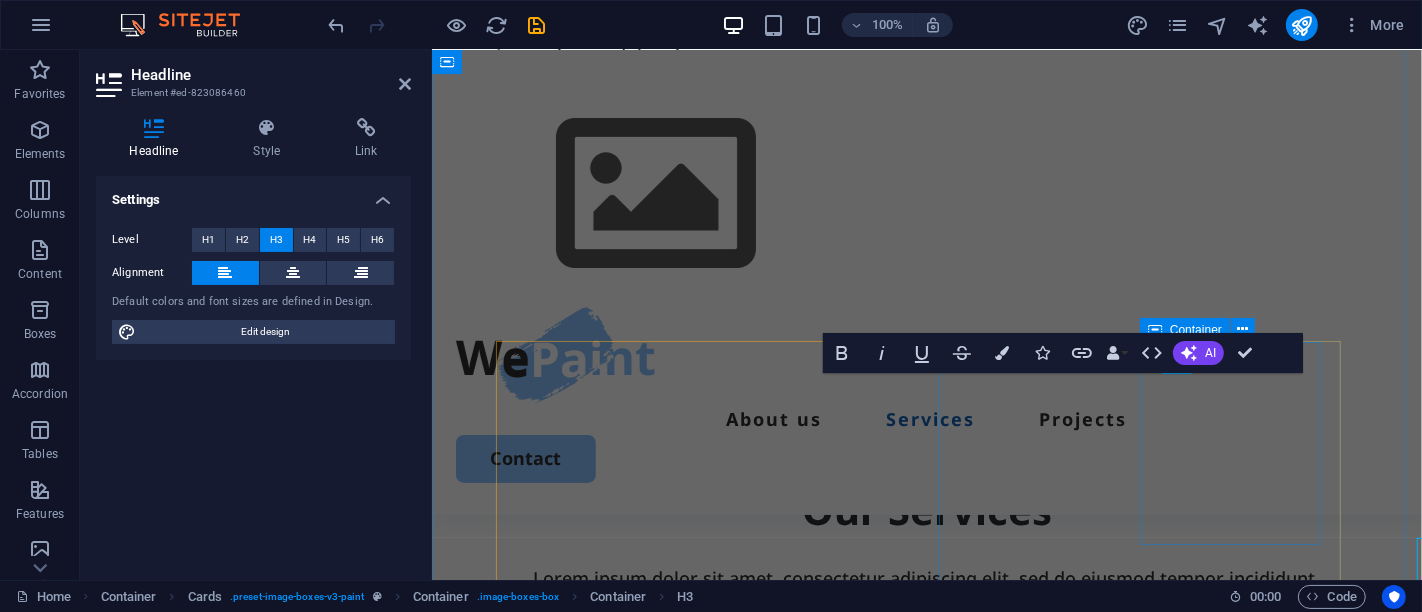 scroll, scrollTop: 1711, scrollLeft: 0, axis: vertical 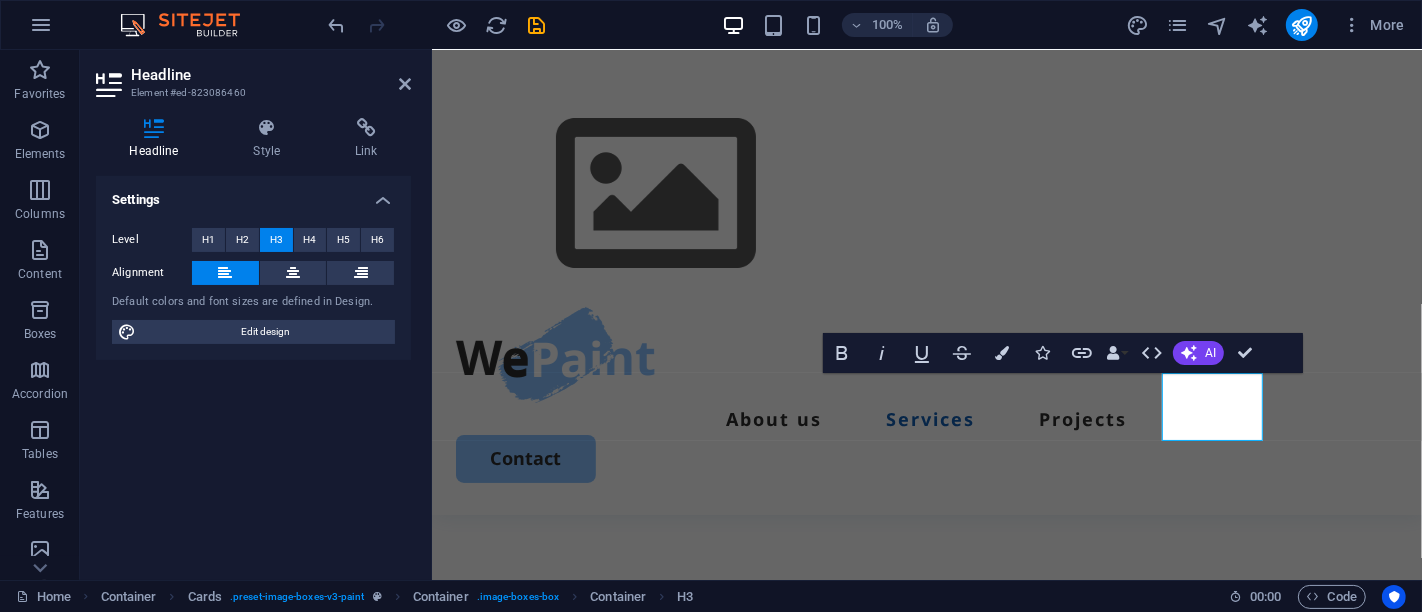 type 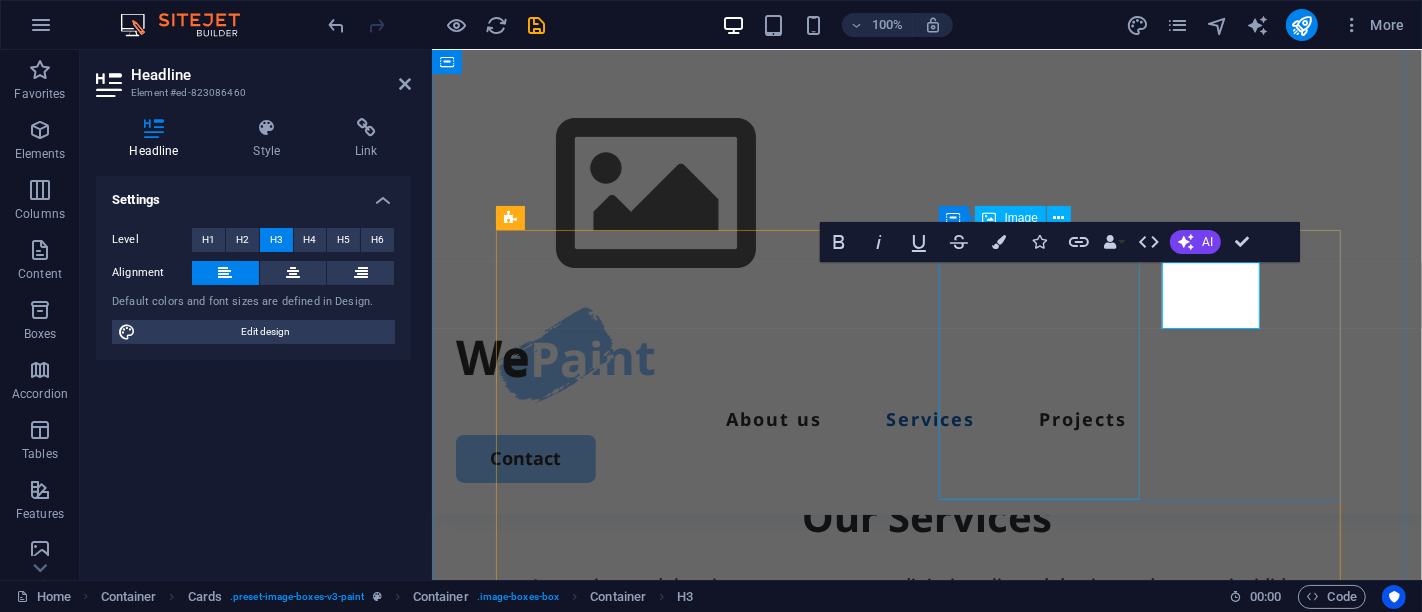 scroll, scrollTop: 1711, scrollLeft: 0, axis: vertical 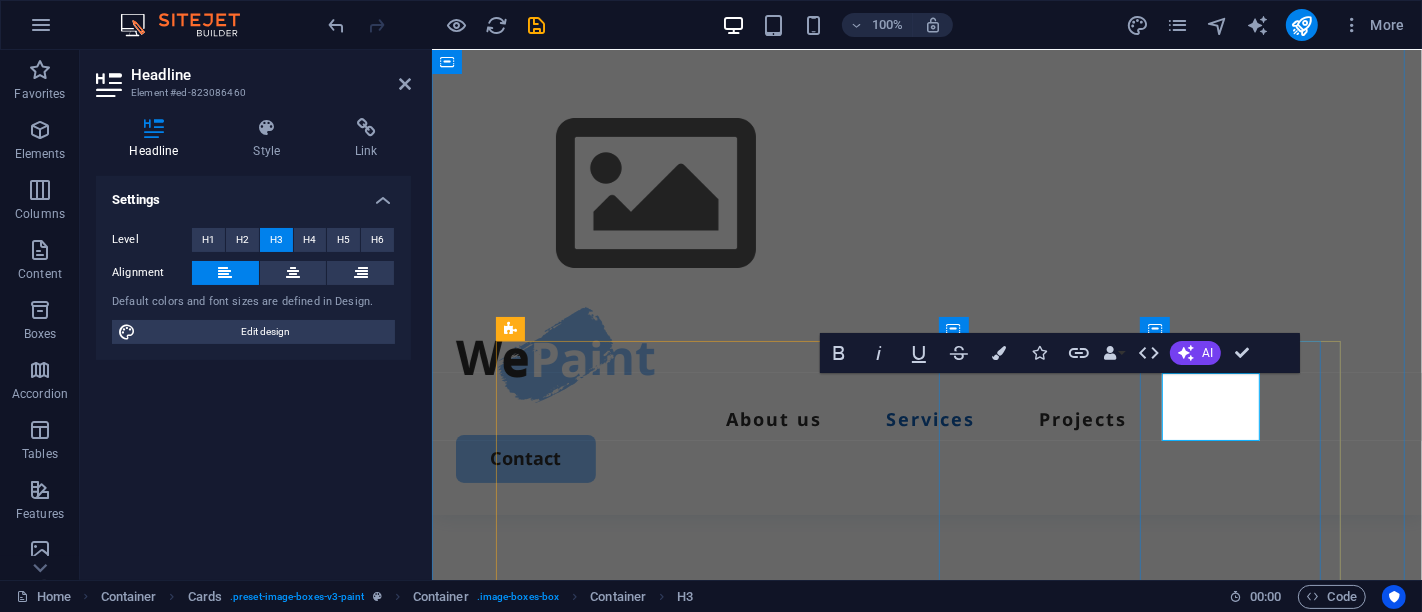 click on "Wet Blasting" at bounding box center (711, 1685) 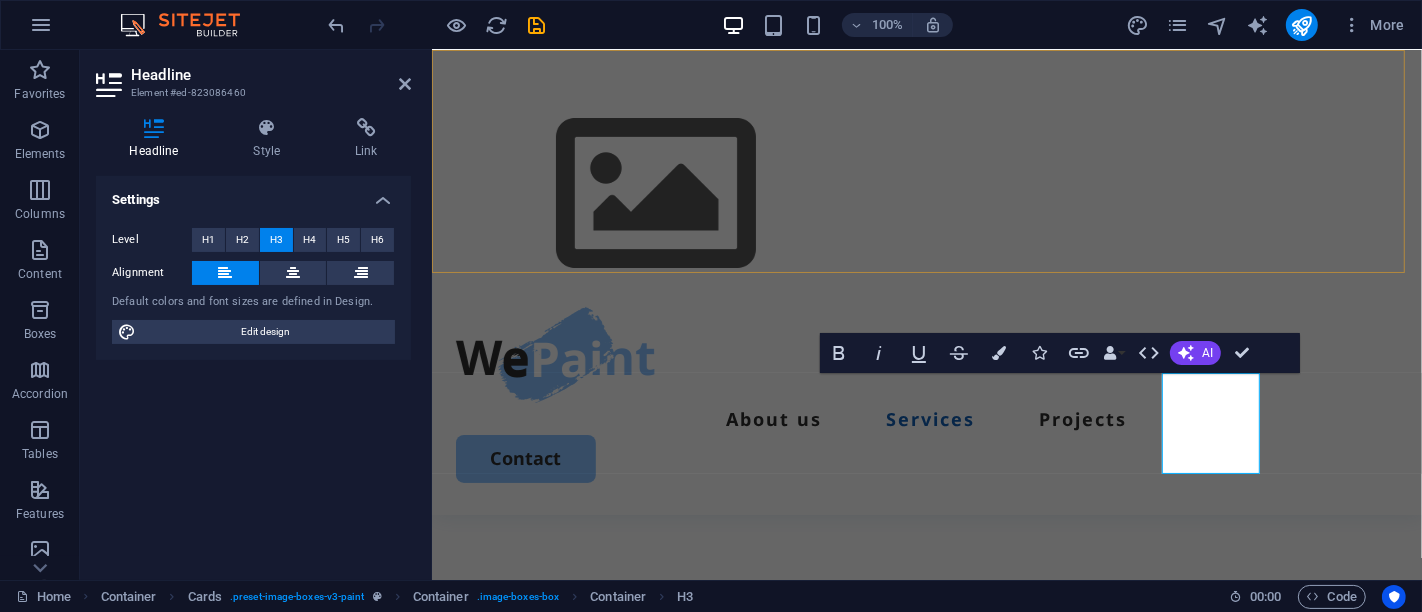 click on "About us Services Projects Contact" at bounding box center (926, 282) 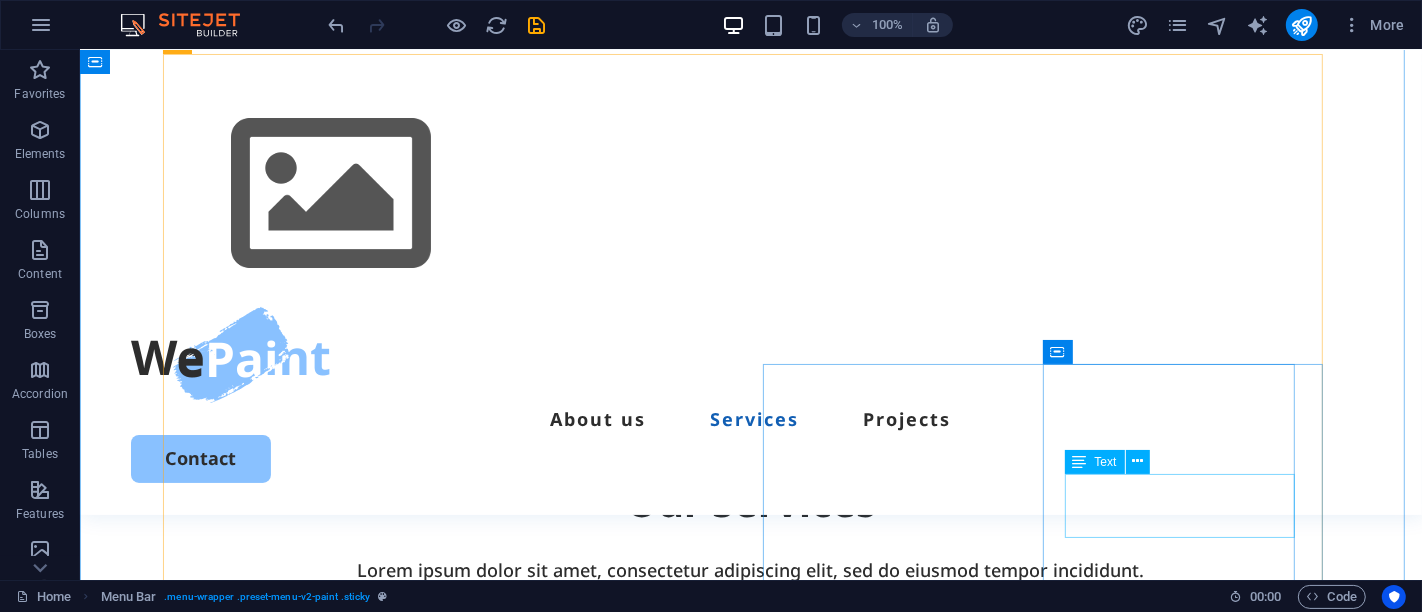 scroll, scrollTop: 2162, scrollLeft: 0, axis: vertical 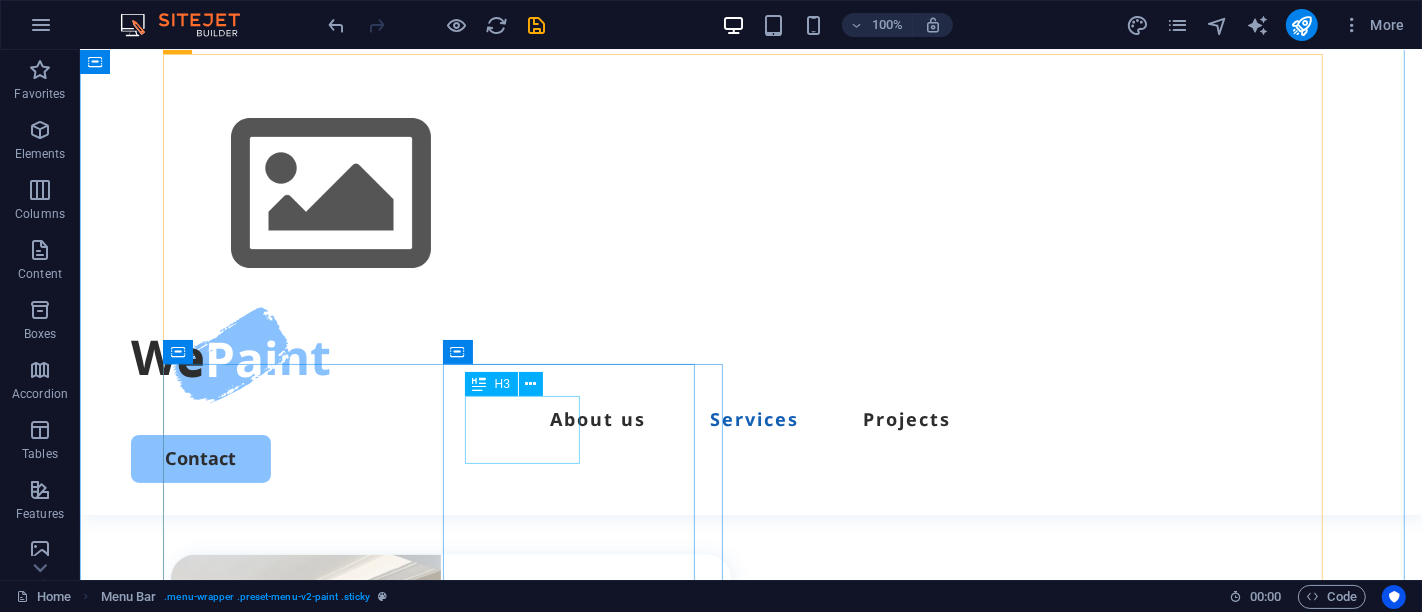 click on "Cabinet painting" at bounding box center [461, 1799] 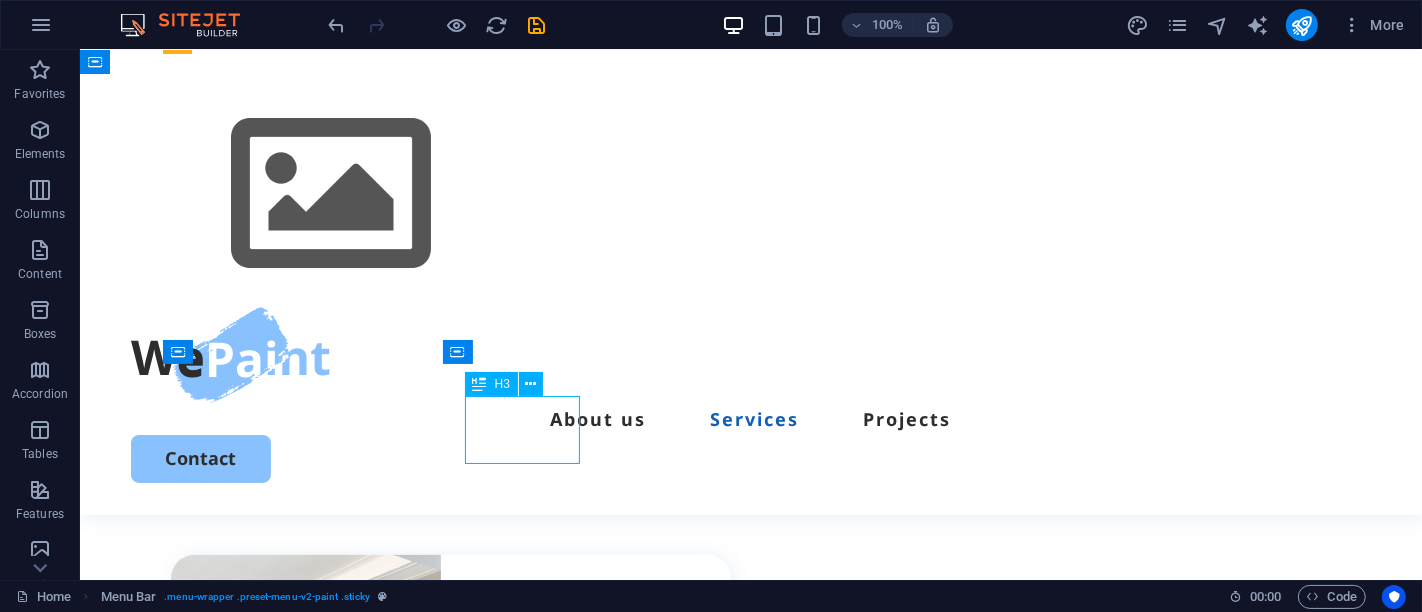 click on "Cabinet painting" at bounding box center [461, 1799] 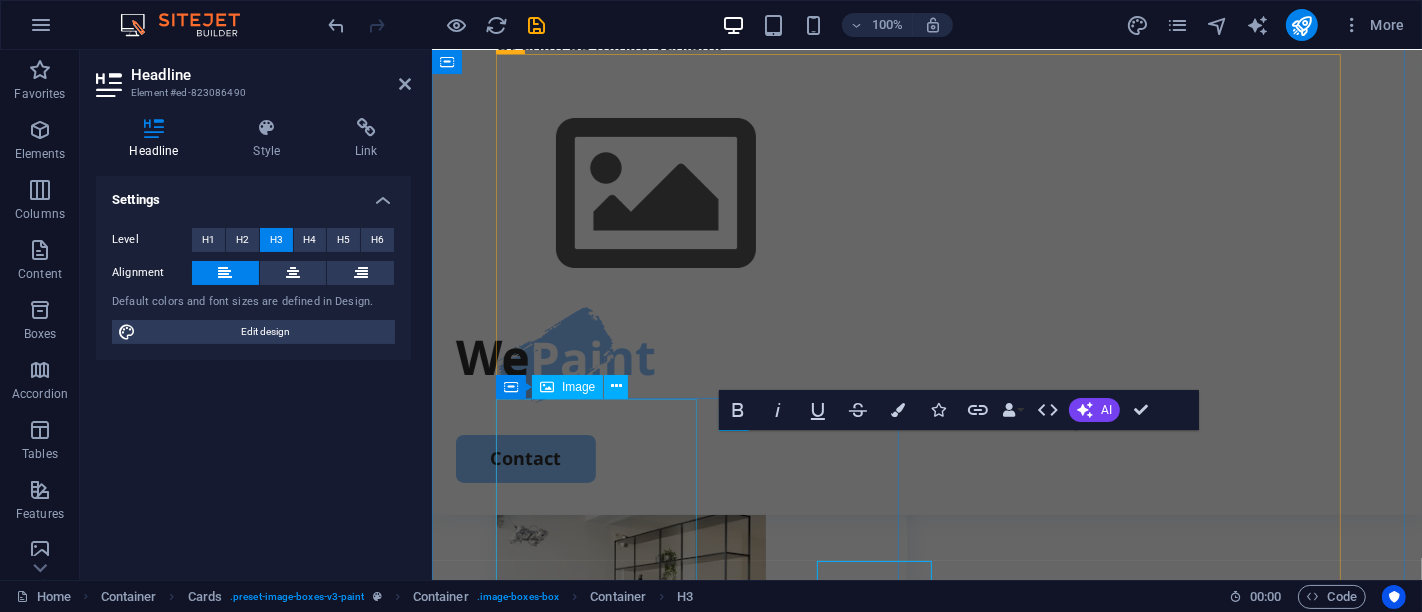 scroll, scrollTop: 1998, scrollLeft: 0, axis: vertical 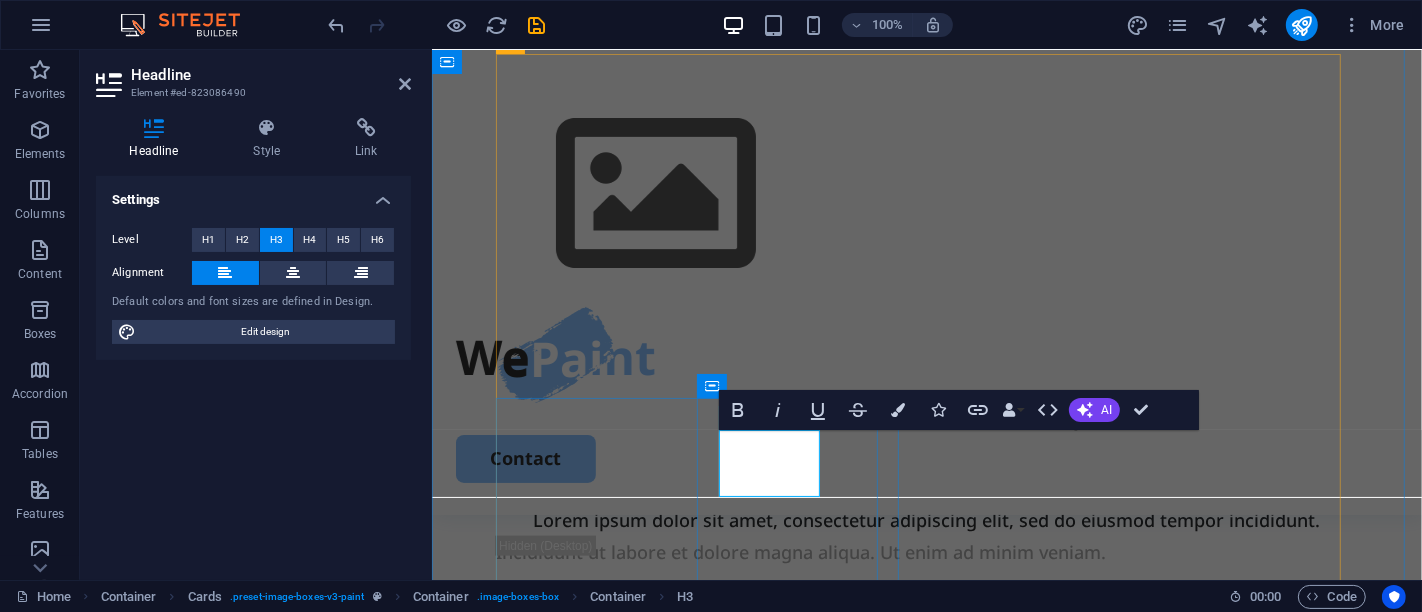 type 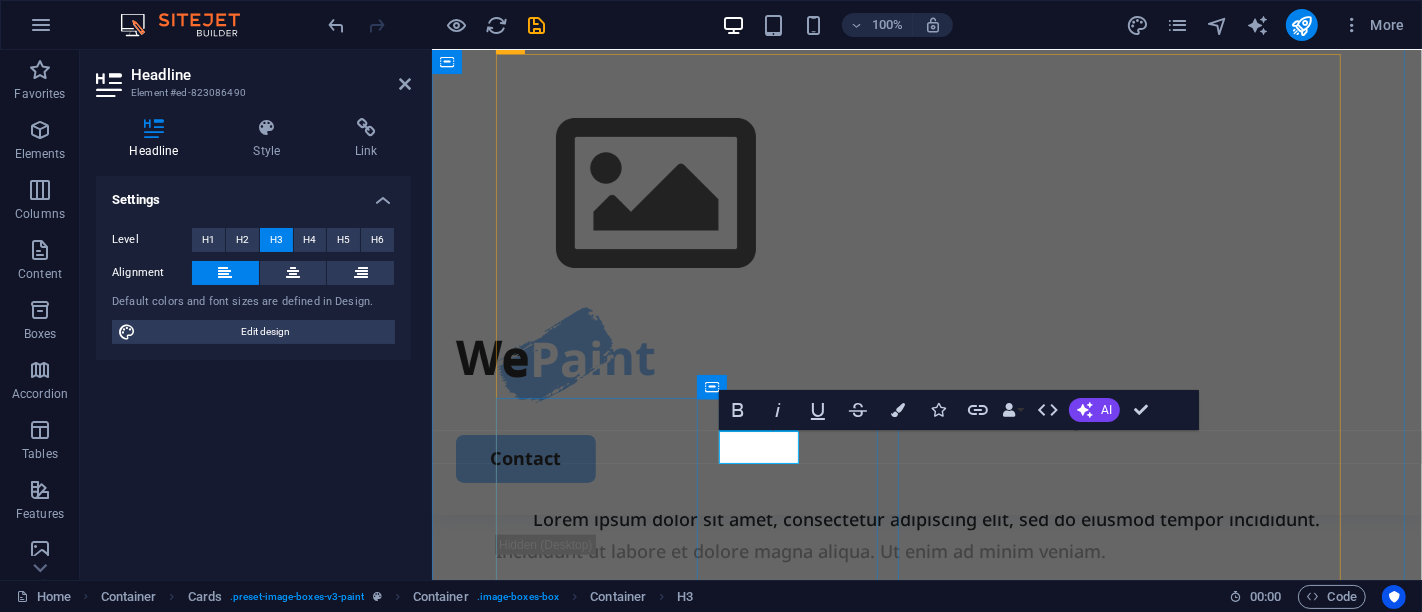 scroll, scrollTop: 1998, scrollLeft: 0, axis: vertical 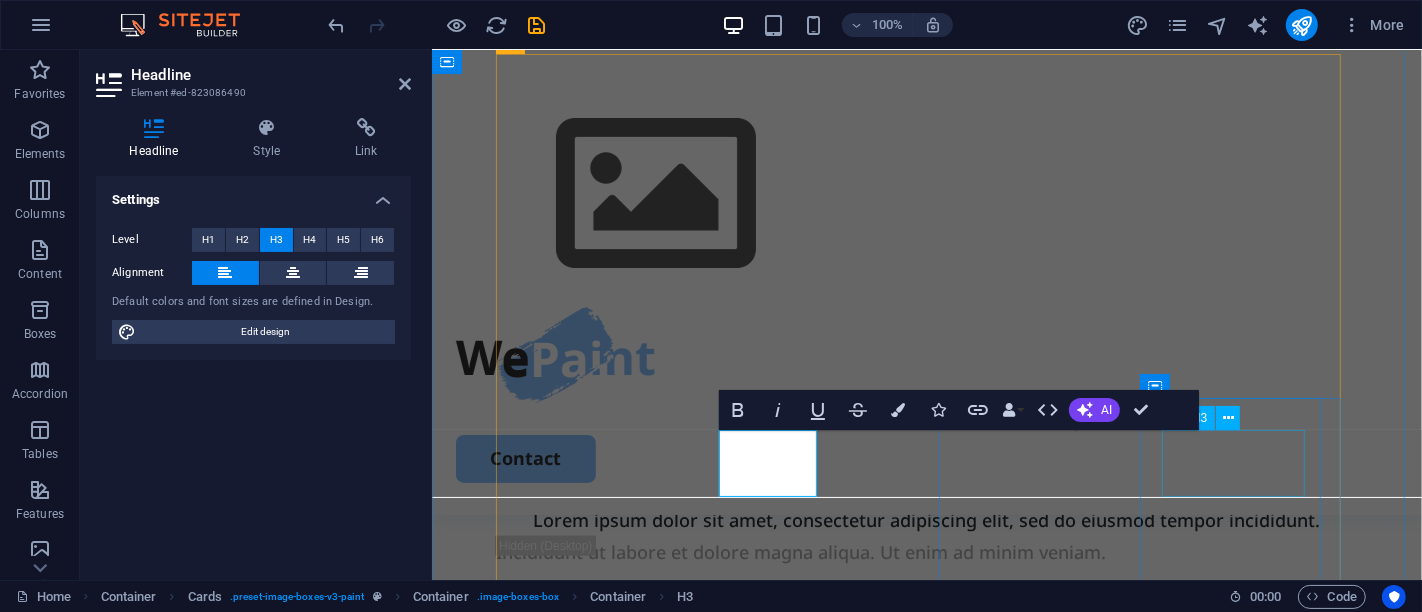 click on "Commercial painting" at bounding box center (711, 2323) 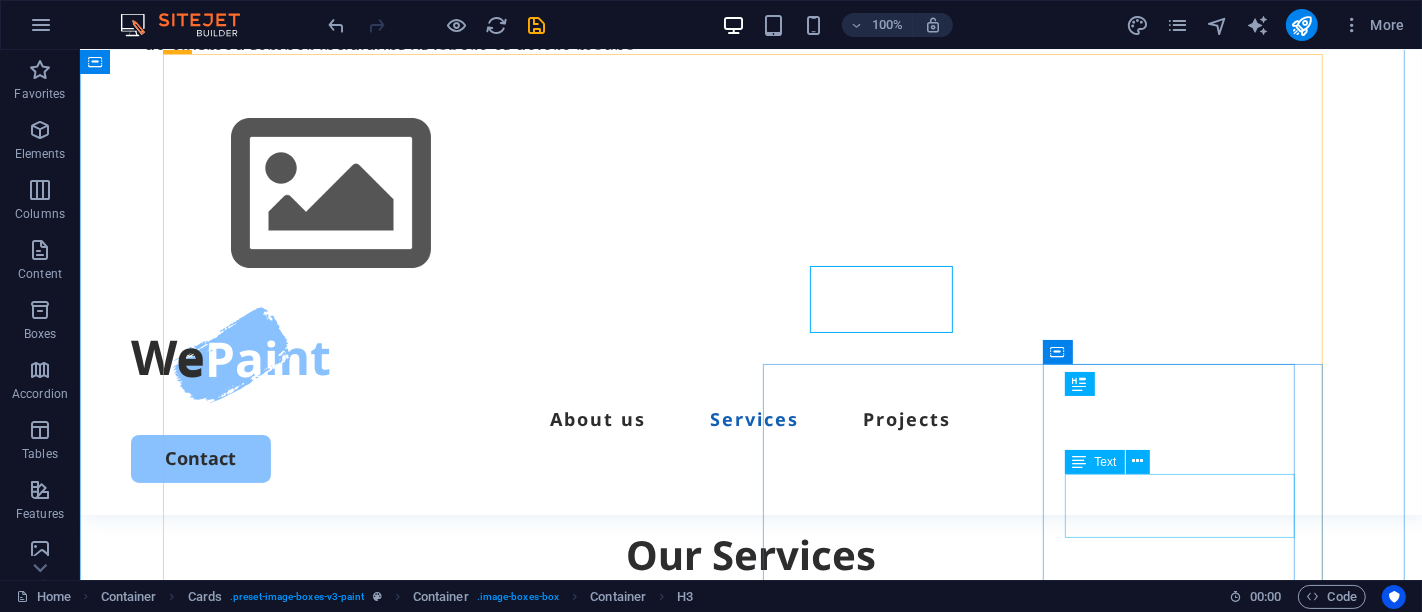 scroll, scrollTop: 2162, scrollLeft: 0, axis: vertical 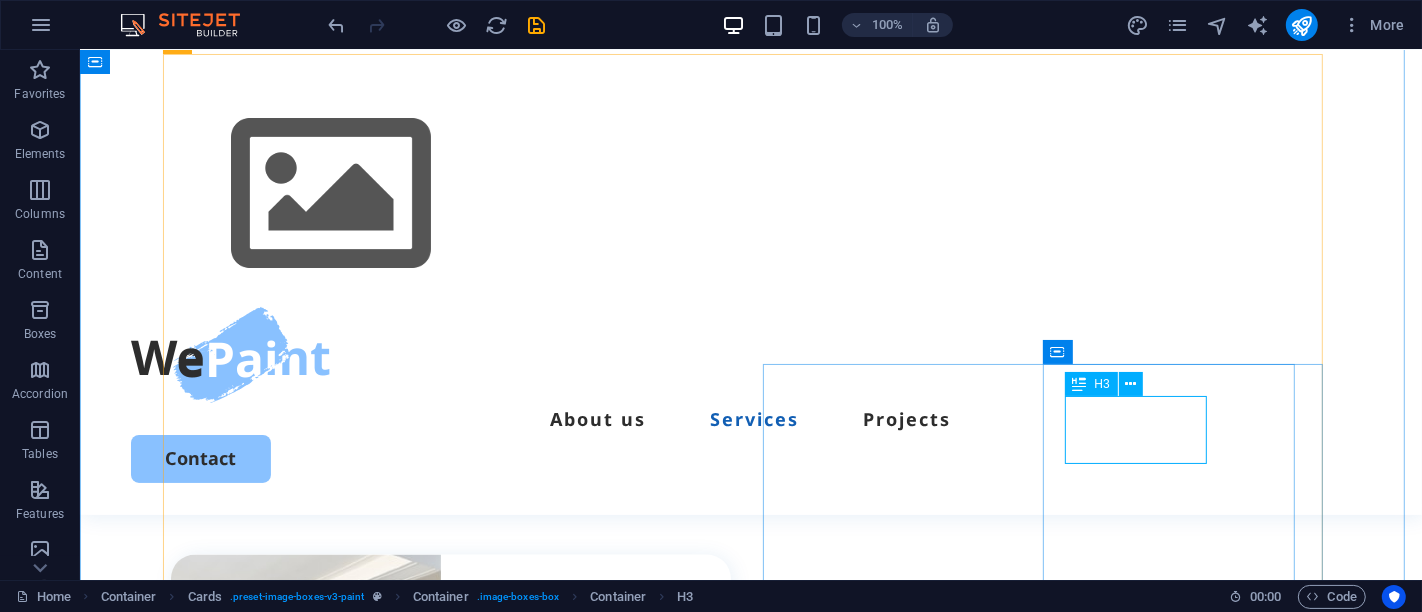 click on "Commercial painting" at bounding box center (461, 2262) 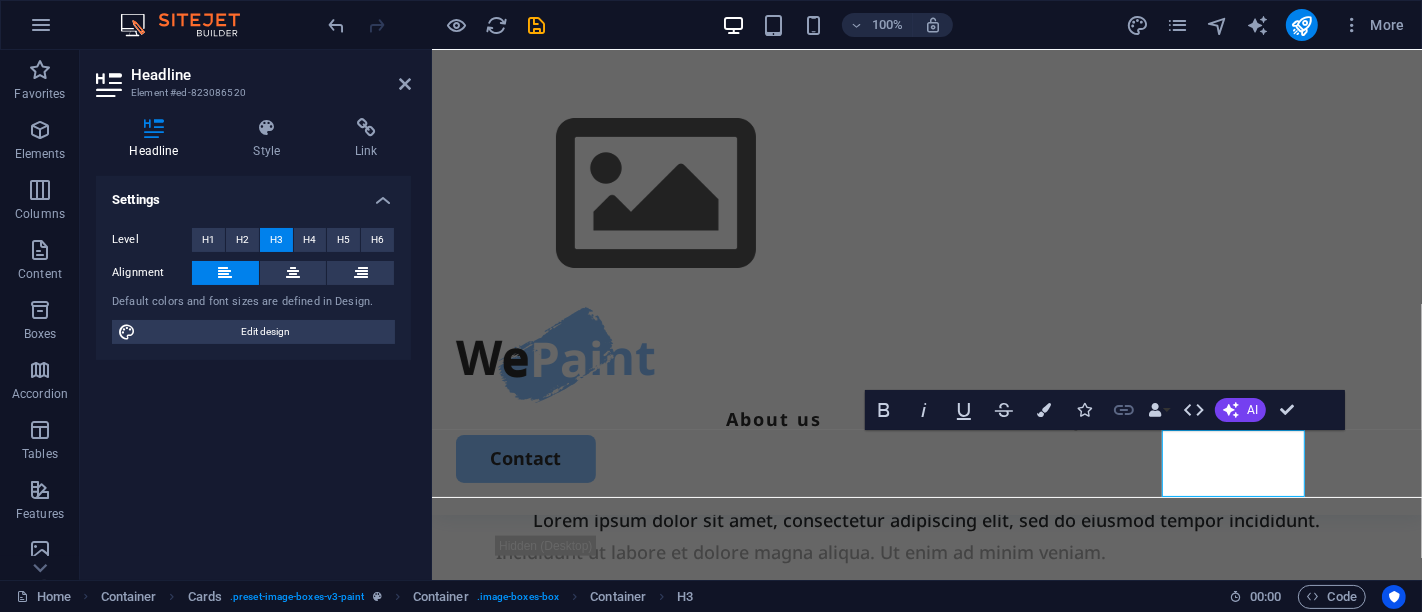 type 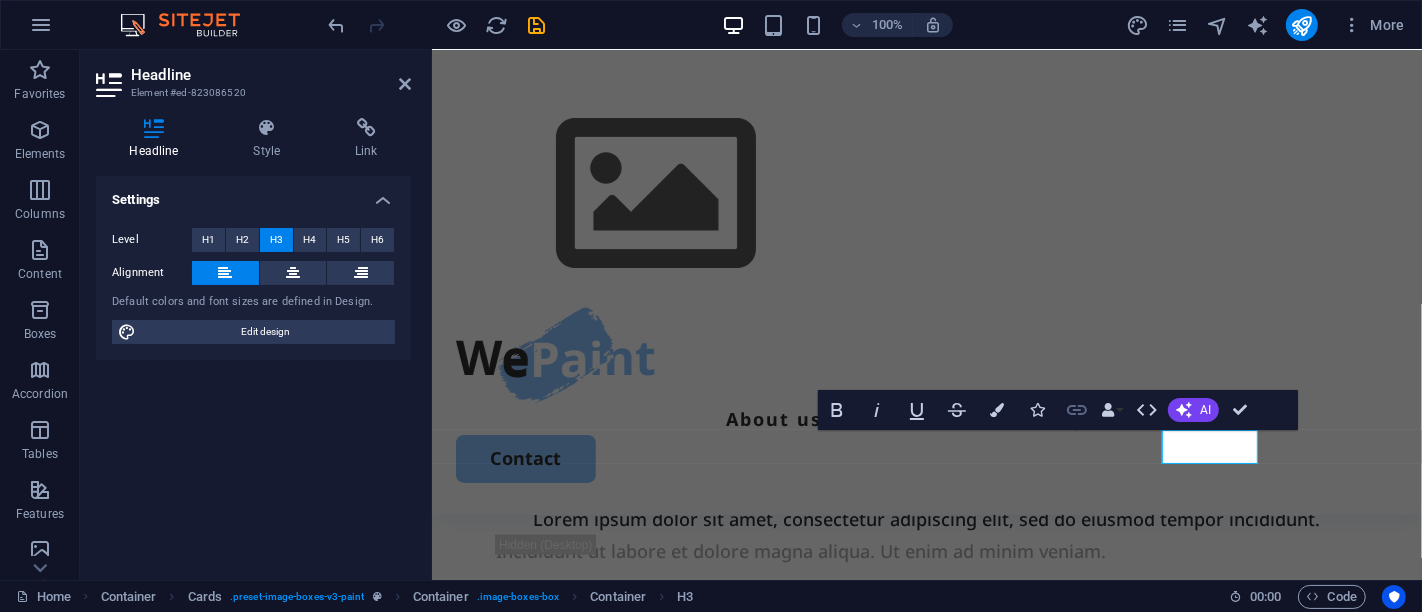 scroll, scrollTop: 1998, scrollLeft: 0, axis: vertical 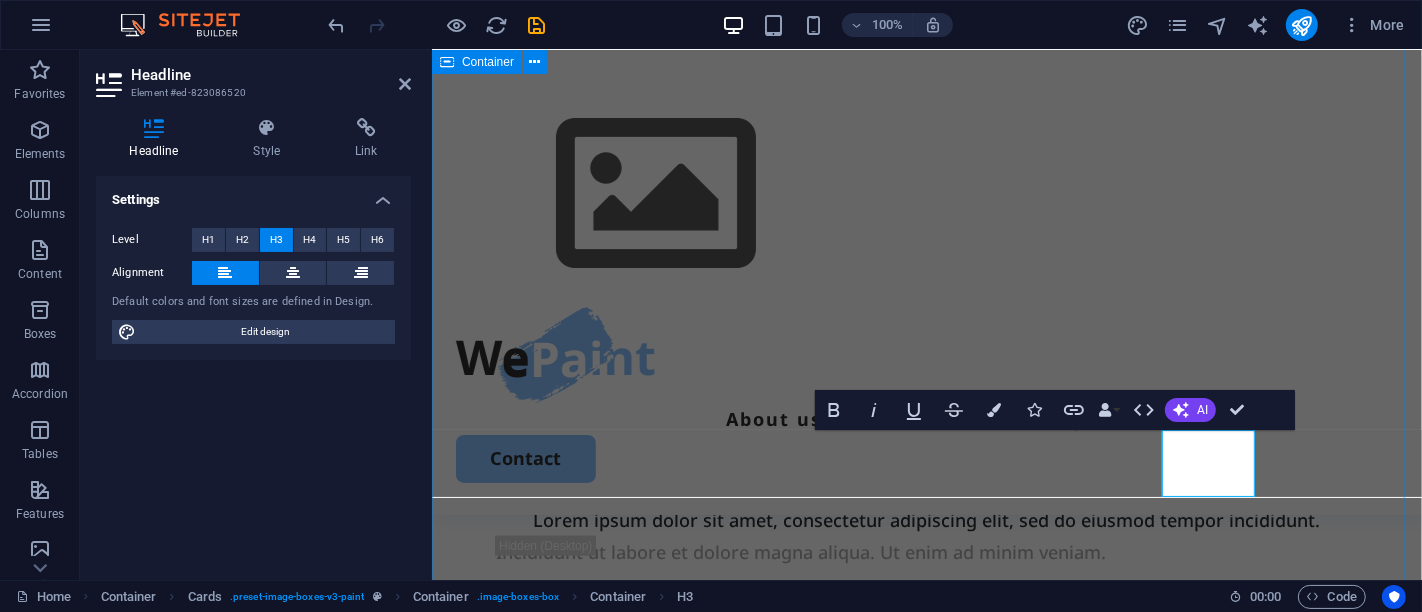 click on "Our Services Lorem ipsum dolor sit amet, consectetur adipiscing elit, sed do eiusmod tempor incididunt. Incididunt ut labore et dolore magna aliqua. Ut enim ad minim veniam. Sand Blasting Lorem ipsum dolor sit amet, consectetur elit. Book Now Wet Sand Blasting Lorem ipsum dolor sit amet, consectetur elit. Book Now Vapor Blasting Lorem ipsum dolor sit amet, consectetur elit. Book Now Powder Coating Lorem ipsum dolor sit amet, consectetur elit. Book Now" at bounding box center [926, 1435] 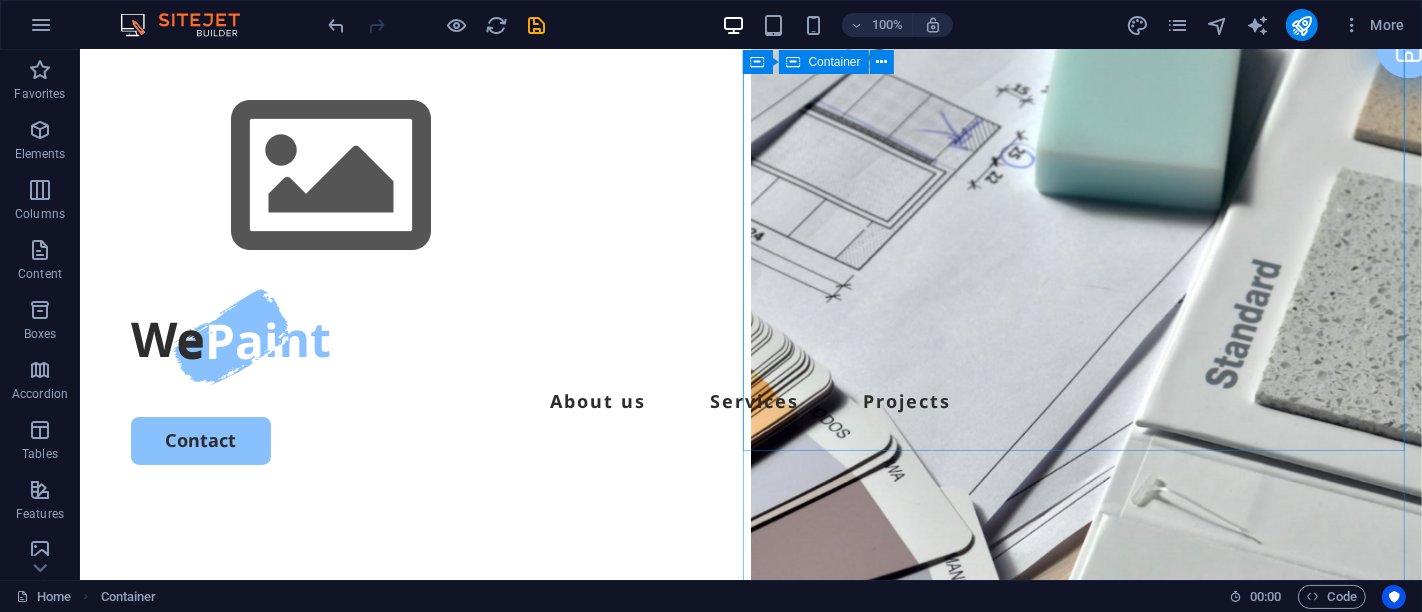 scroll, scrollTop: 0, scrollLeft: 0, axis: both 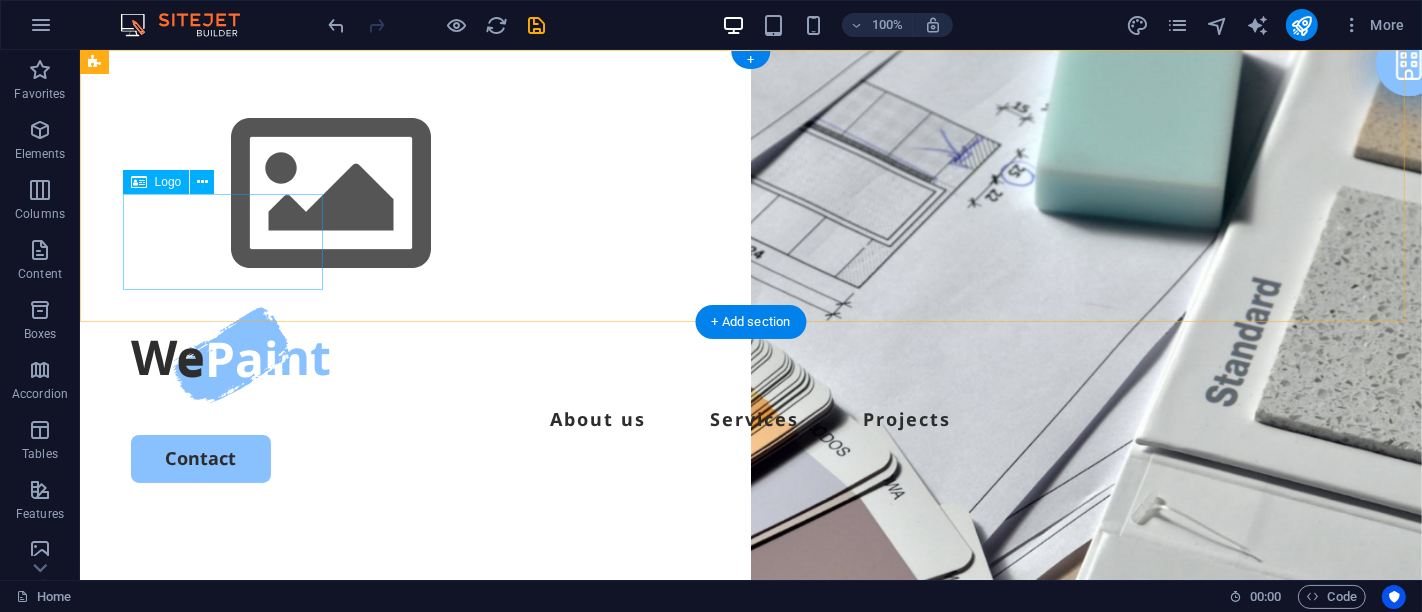 click at bounding box center [750, 355] 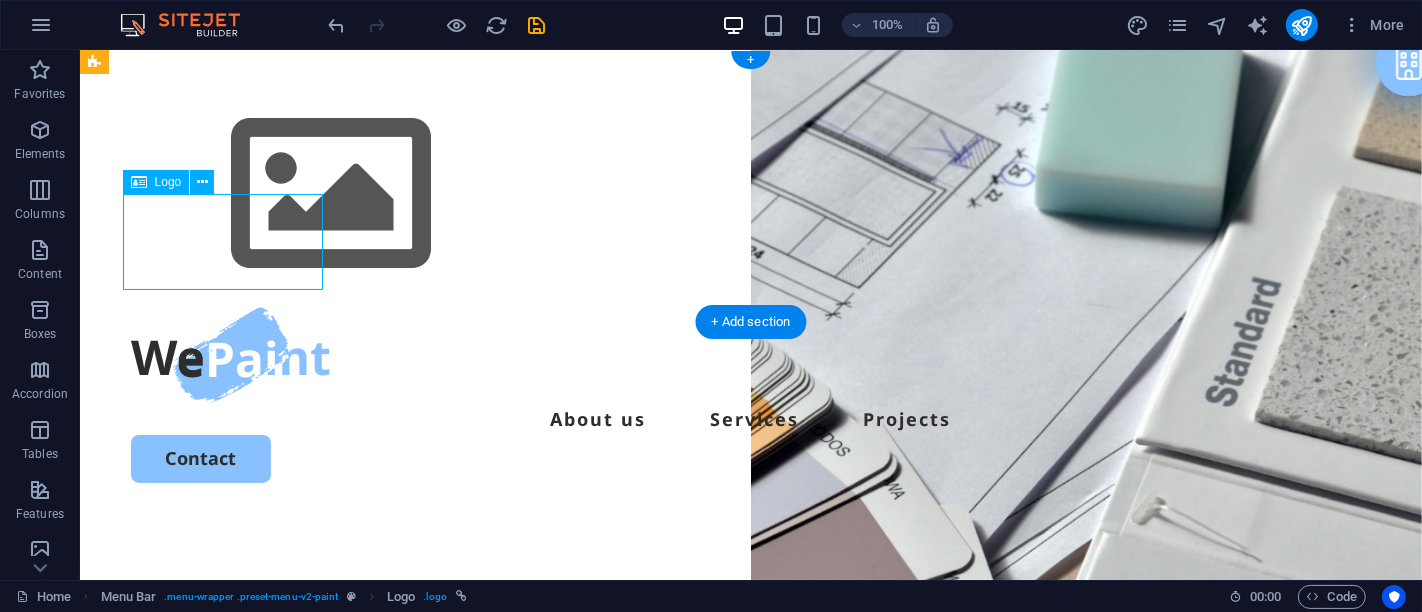 click at bounding box center [750, 355] 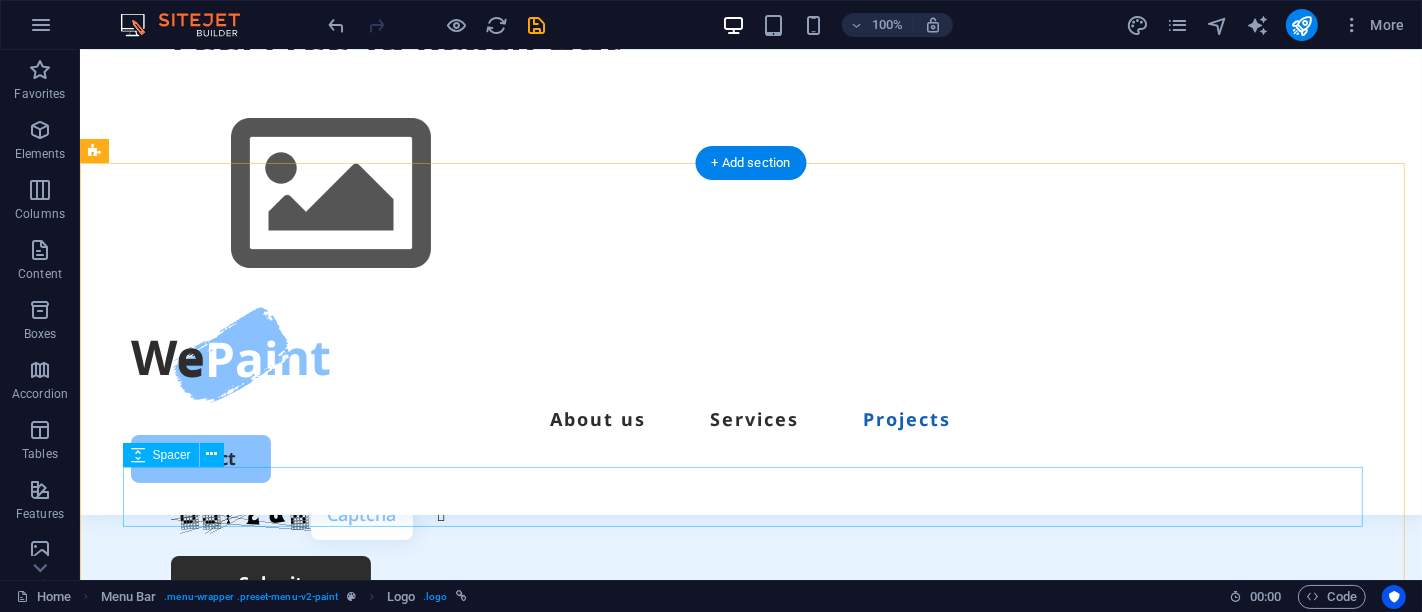 scroll, scrollTop: 6222, scrollLeft: 0, axis: vertical 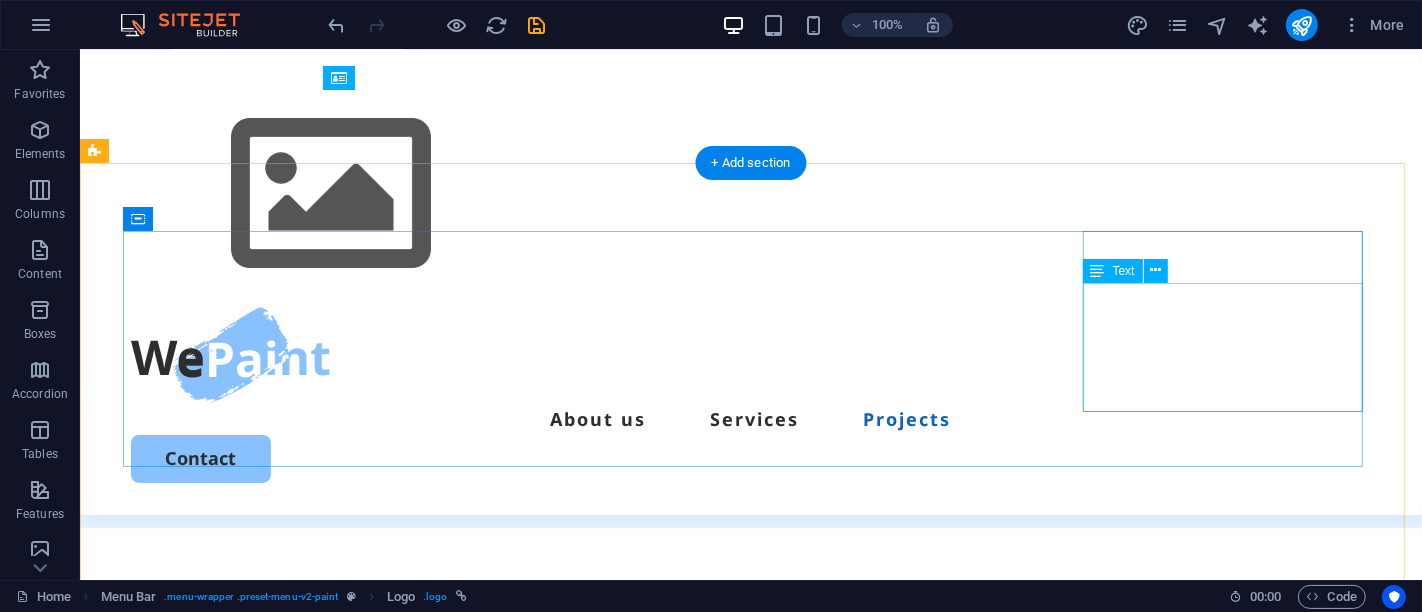 click on "[PHONE]
[EMAIL]
Street [CITY]   12345" at bounding box center (270, 1980) 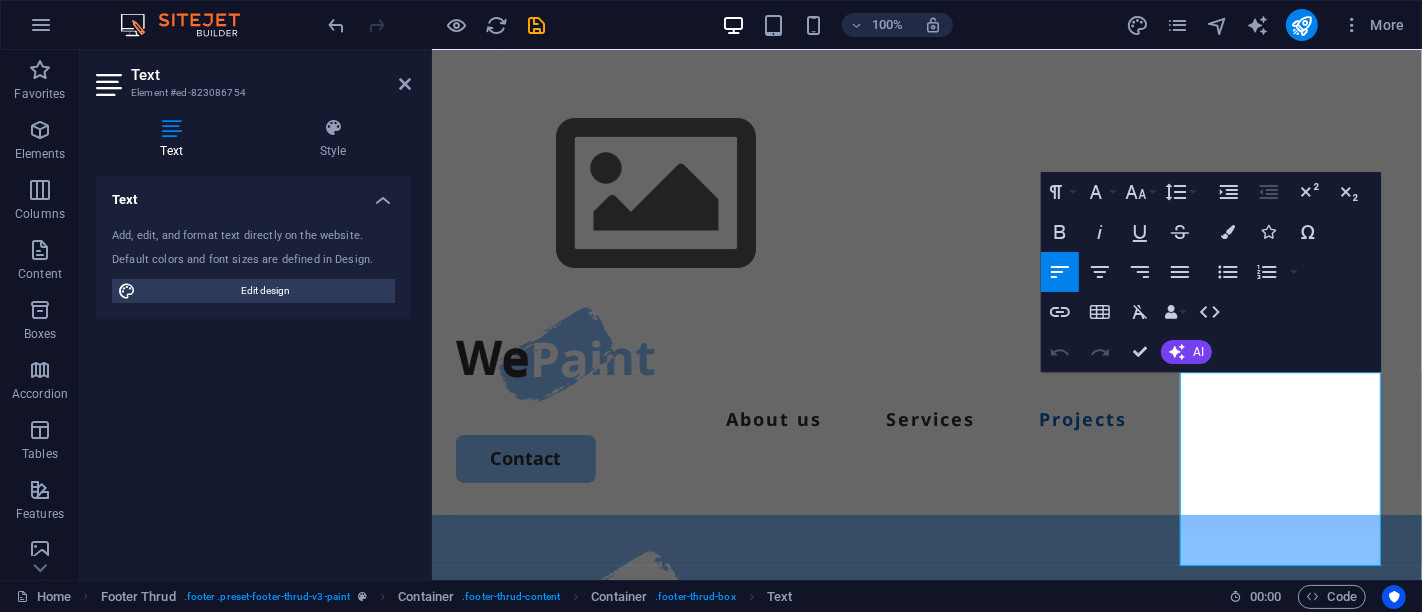 scroll, scrollTop: 5567, scrollLeft: 0, axis: vertical 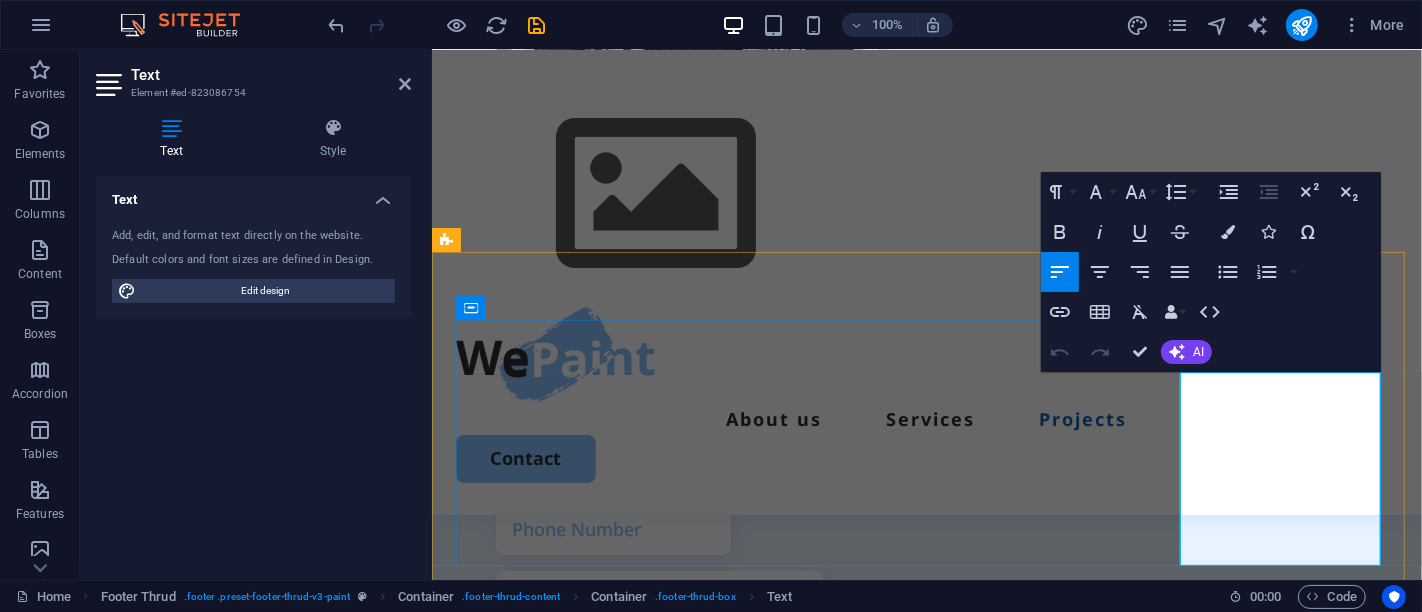 click on "0123 - 456789" at bounding box center (519, 2210) 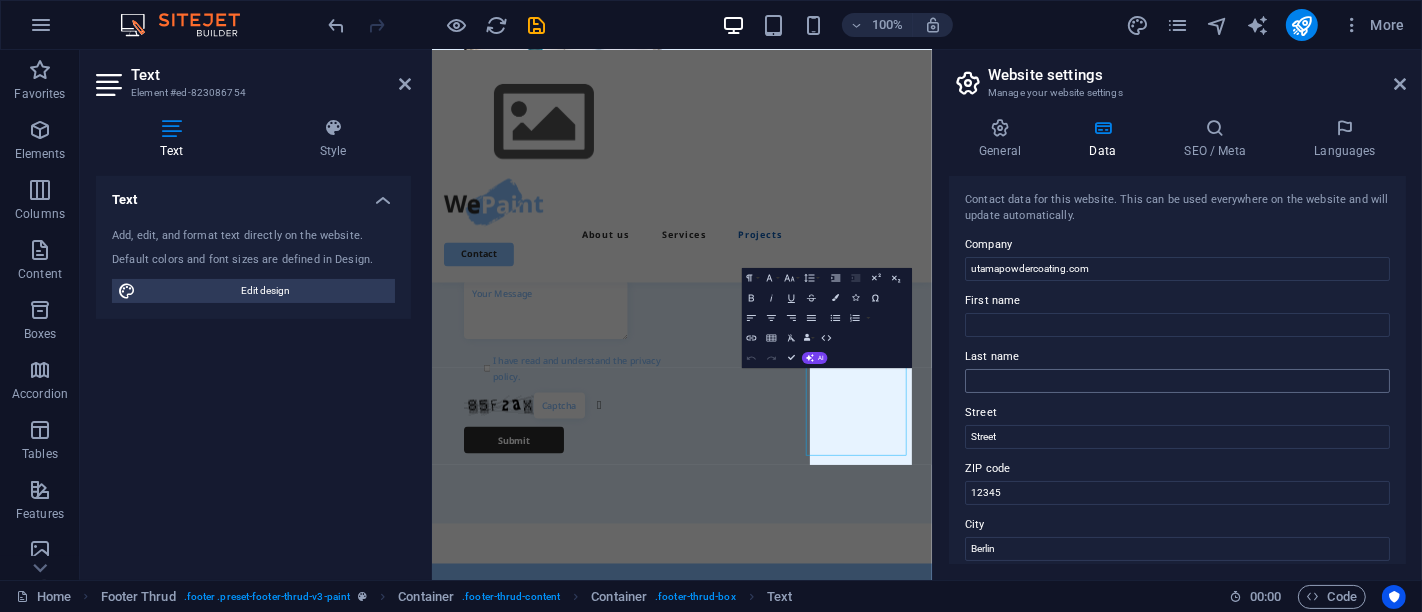 drag, startPoint x: 853, startPoint y: 342, endPoint x: 1285, endPoint y: 392, distance: 434.88388 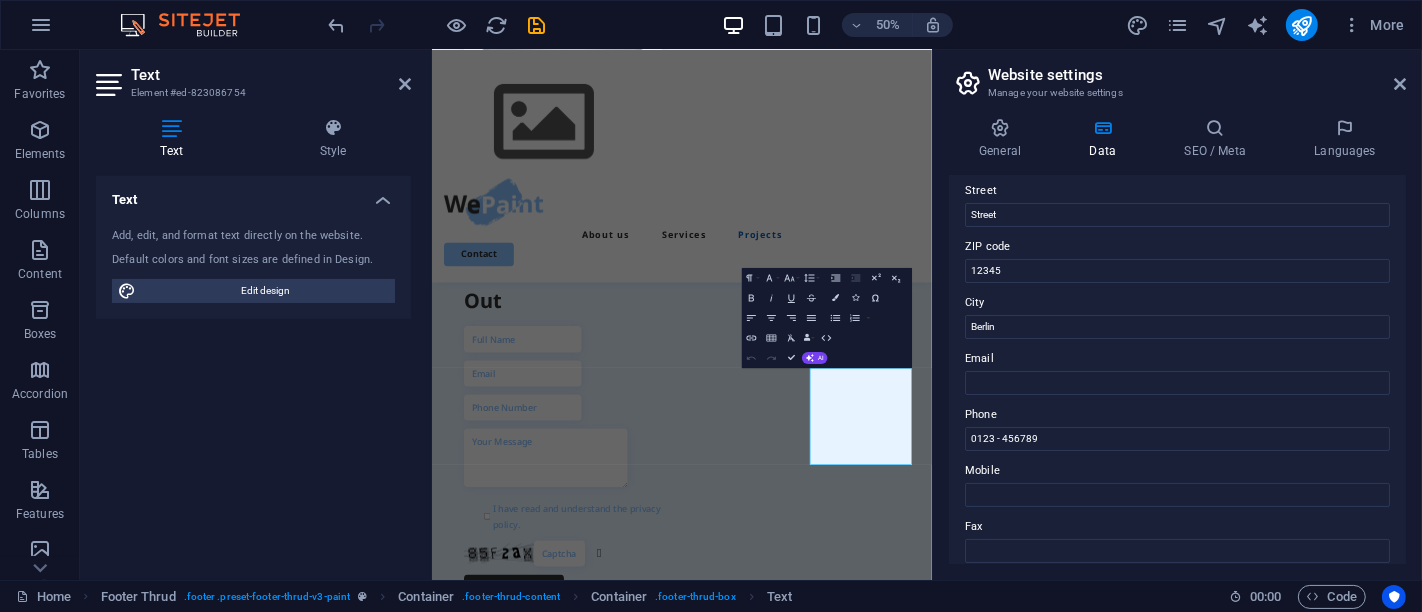 scroll, scrollTop: 111, scrollLeft: 0, axis: vertical 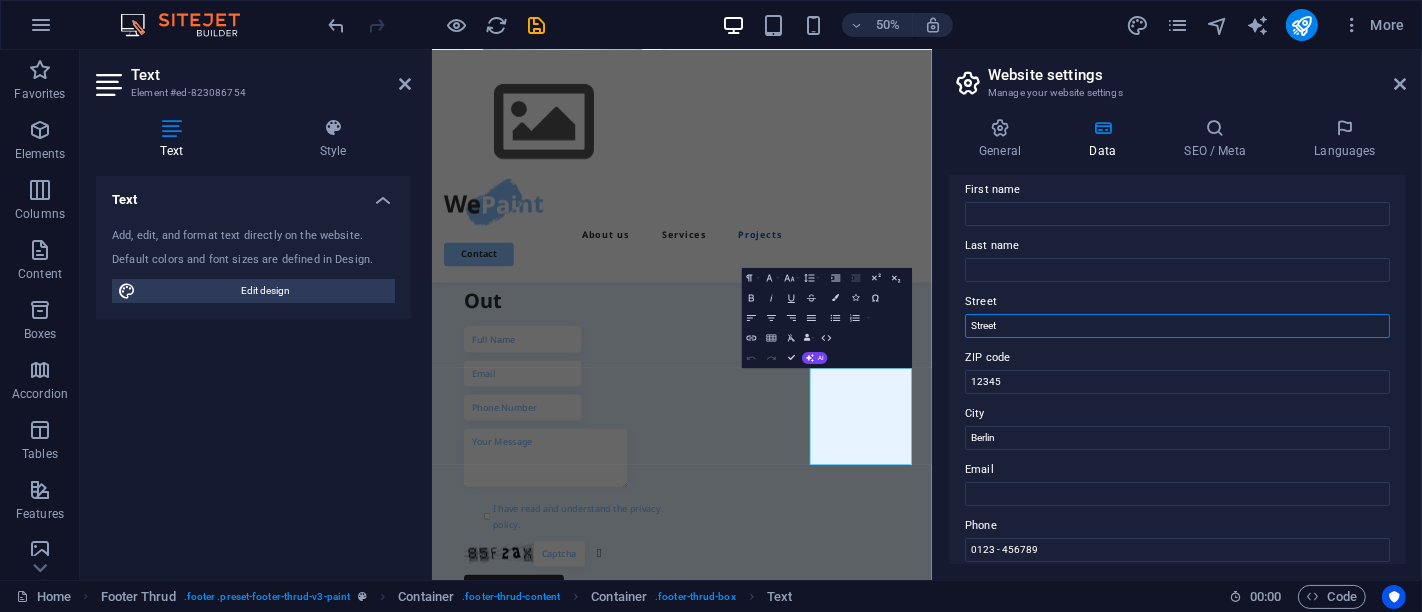 click on "Street" at bounding box center [1177, 326] 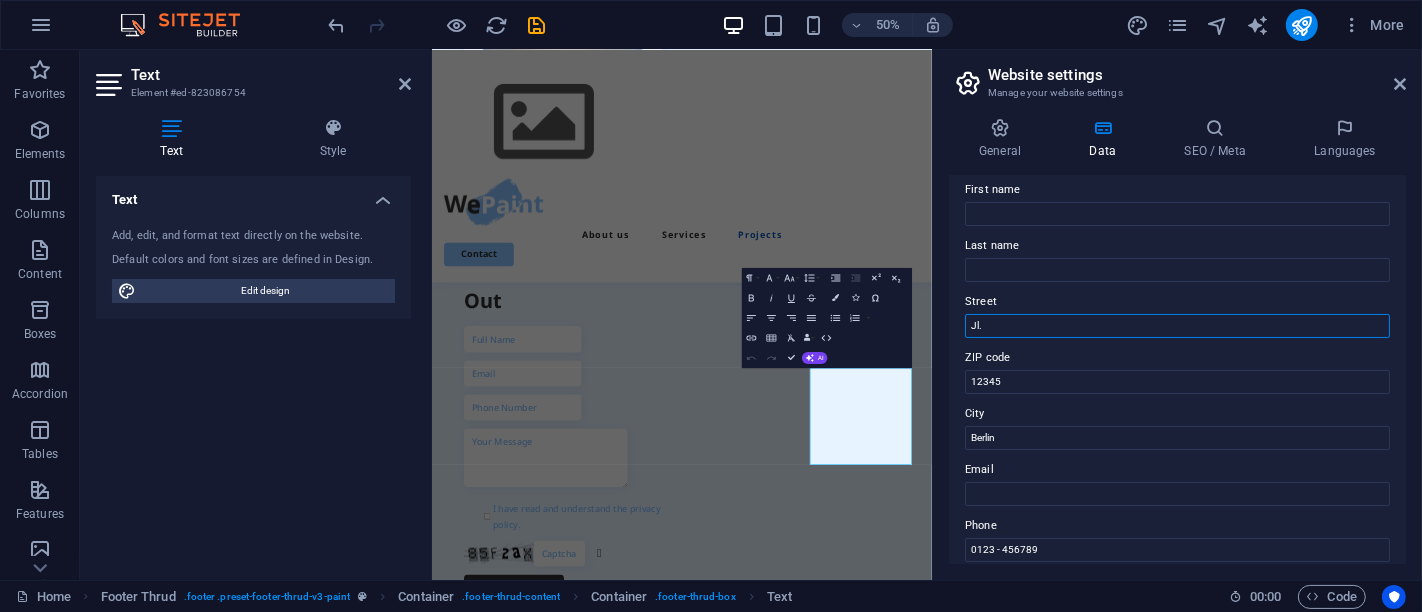 type on "Jl. Lengkong Gudang Timur" 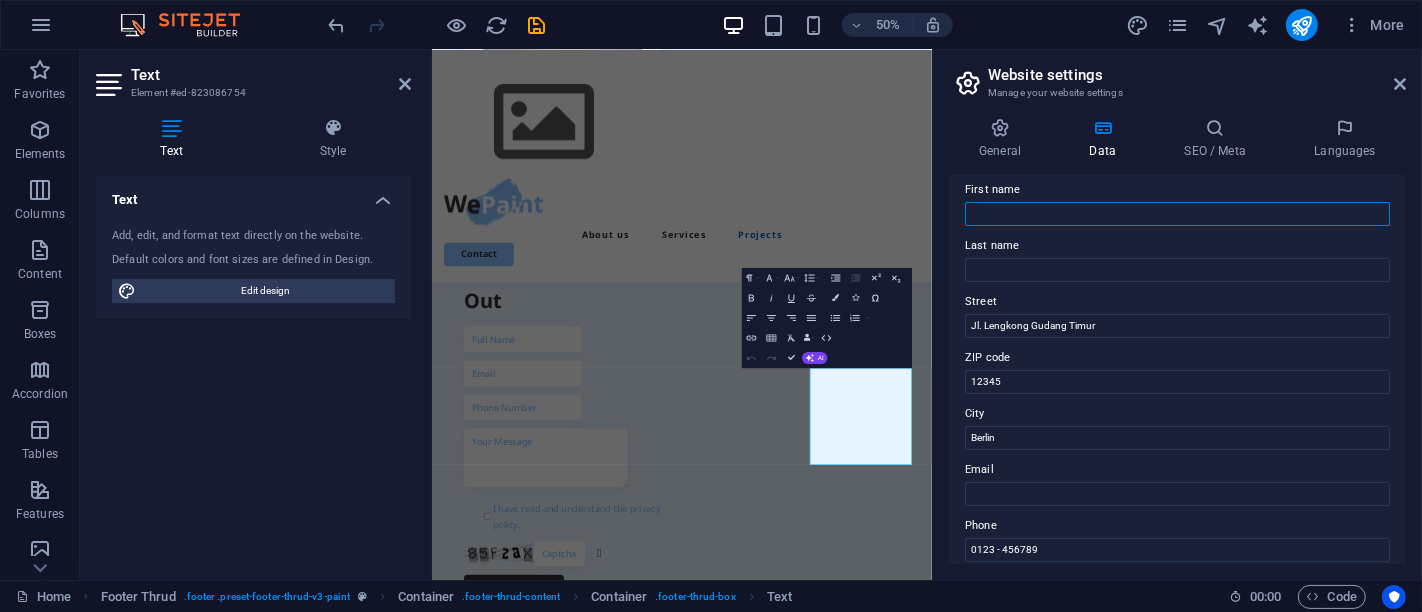 type on "fauzaniagam" 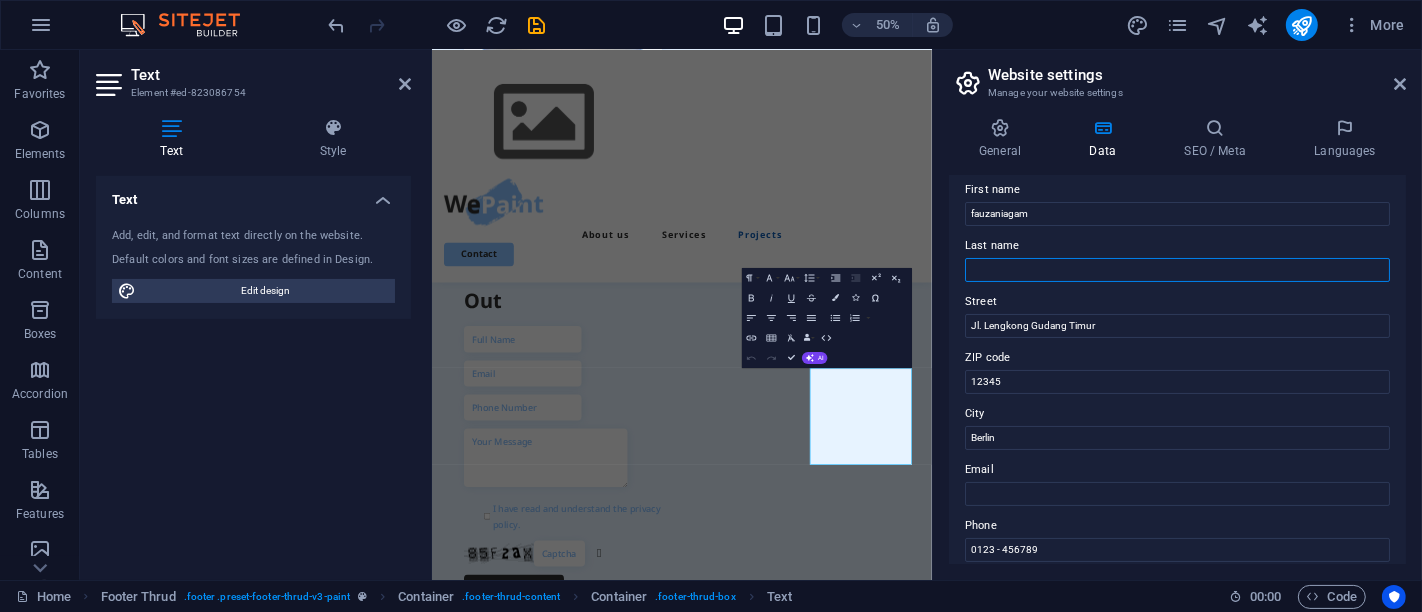 type on "fauzaniagam" 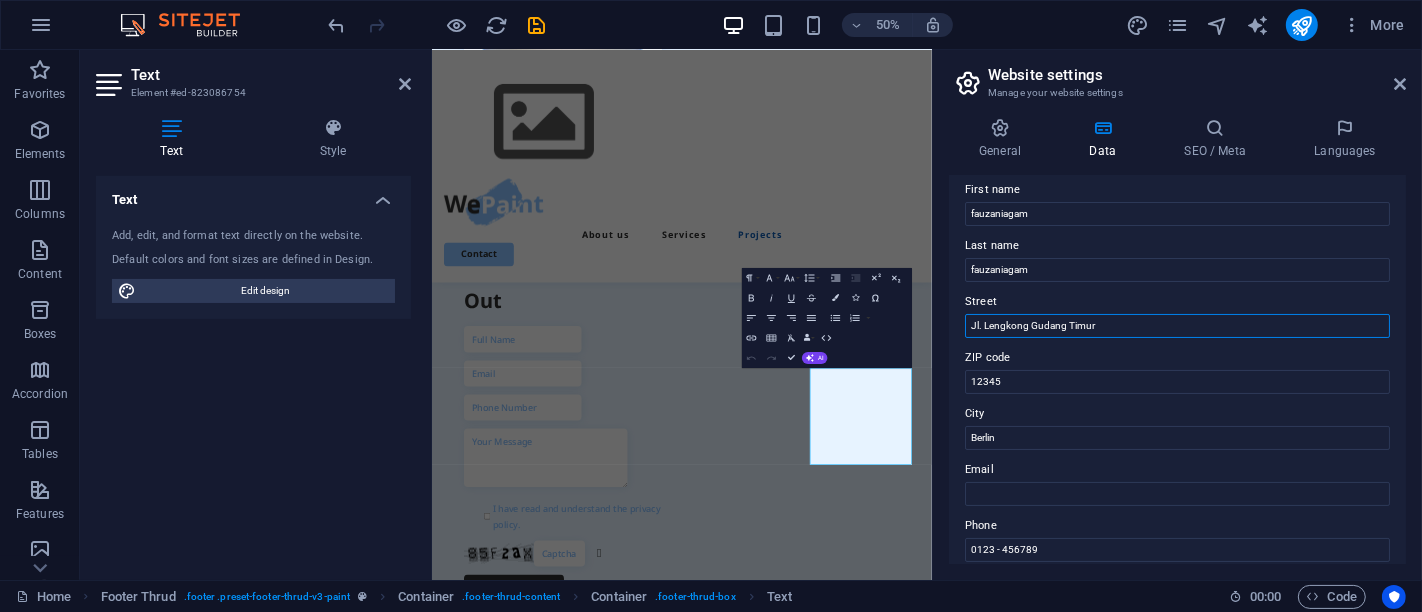 scroll, scrollTop: 333, scrollLeft: 0, axis: vertical 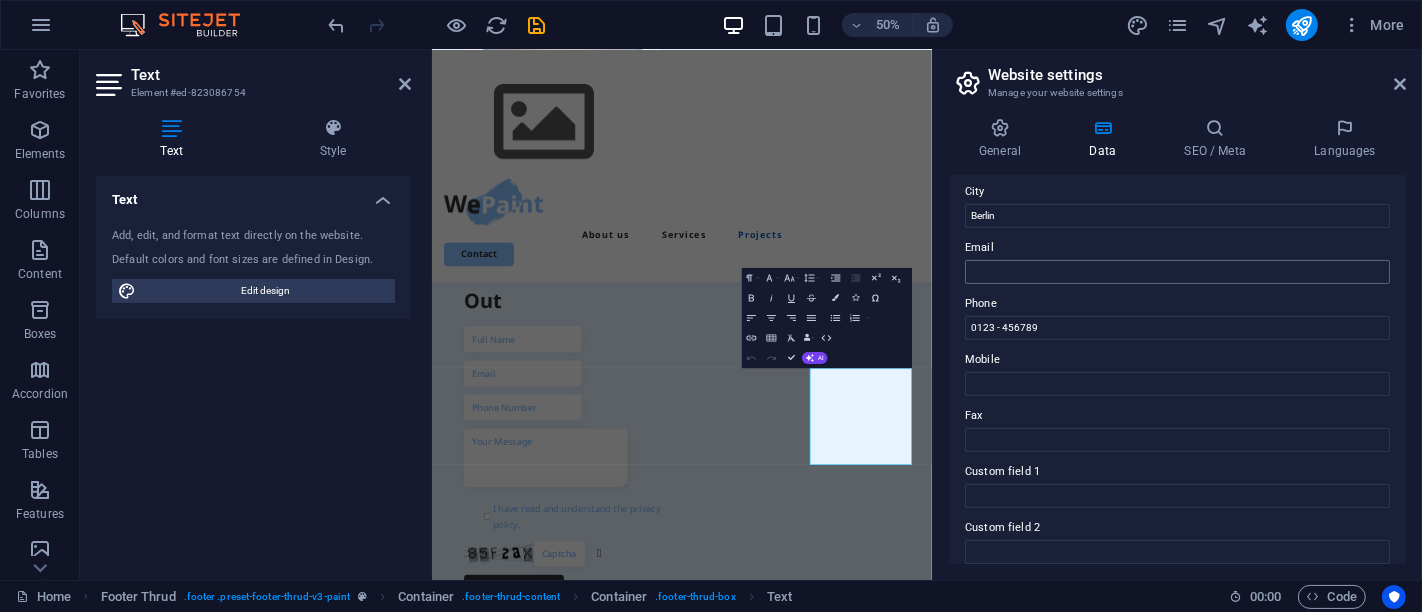 type on "Jl. Lengkong Gudang Timur" 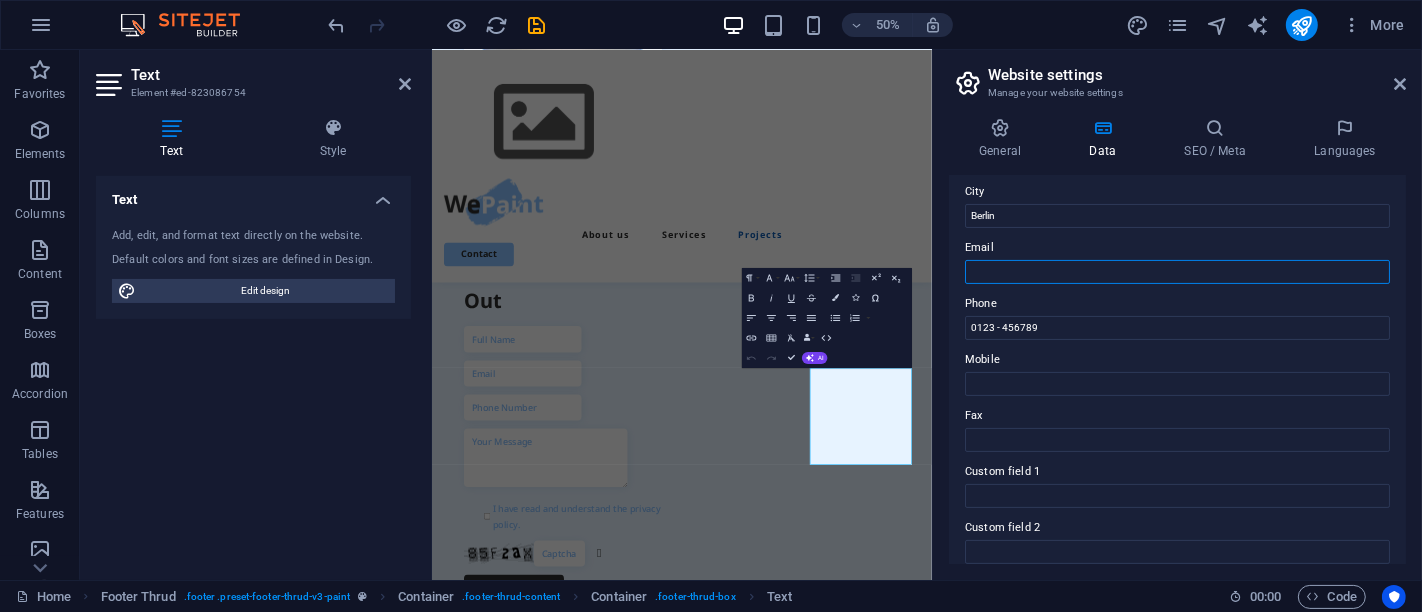 click on "[NUMBER]
[EMAIL]
Street [CITY]   12345" at bounding box center [1177, 272] 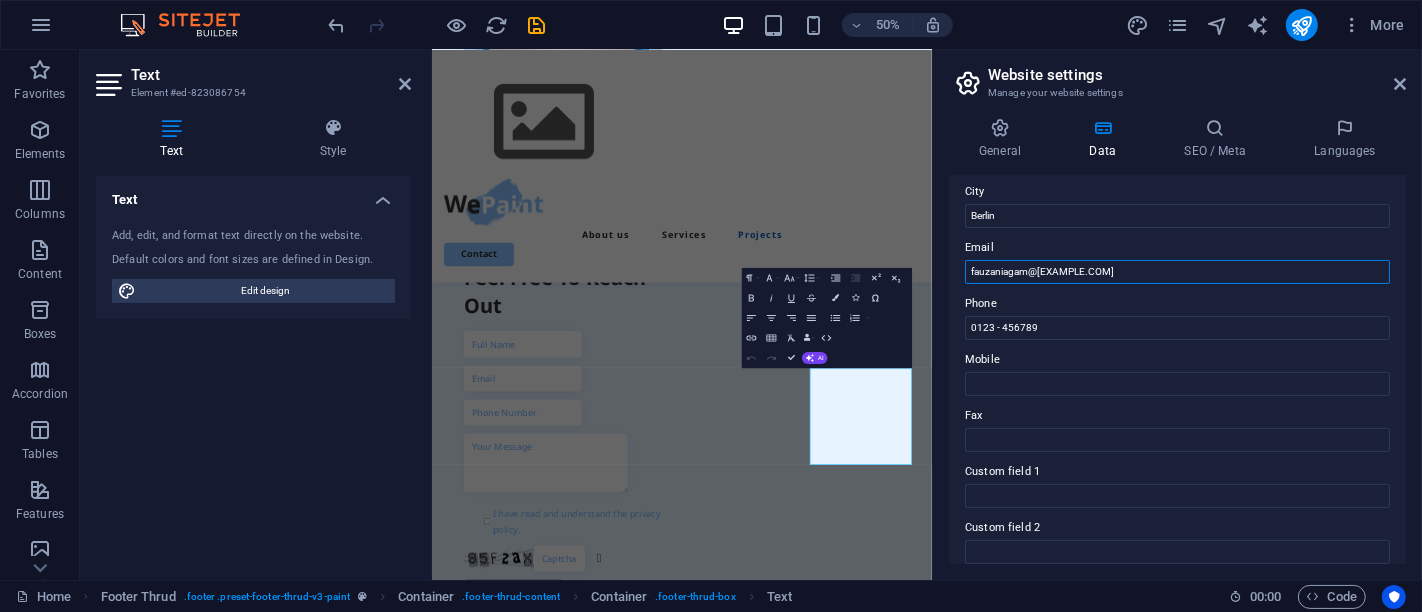 scroll, scrollTop: 5271, scrollLeft: 0, axis: vertical 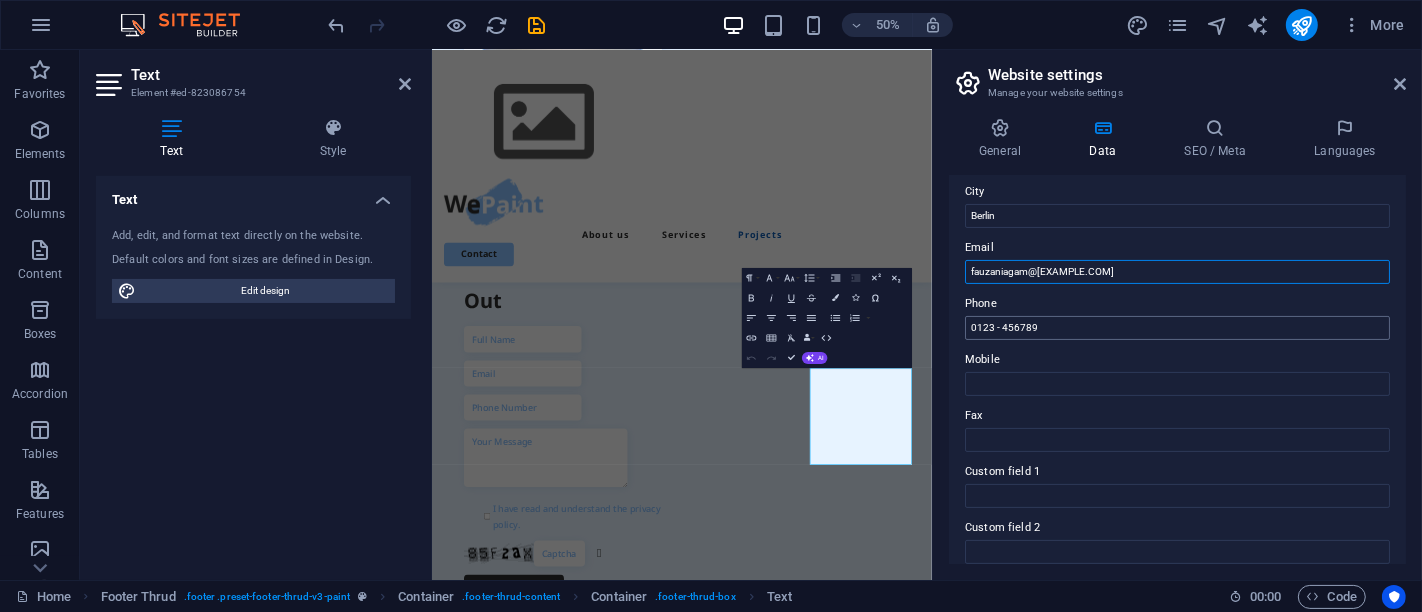 type on "fauzaniagam@[EXAMPLE.COM]" 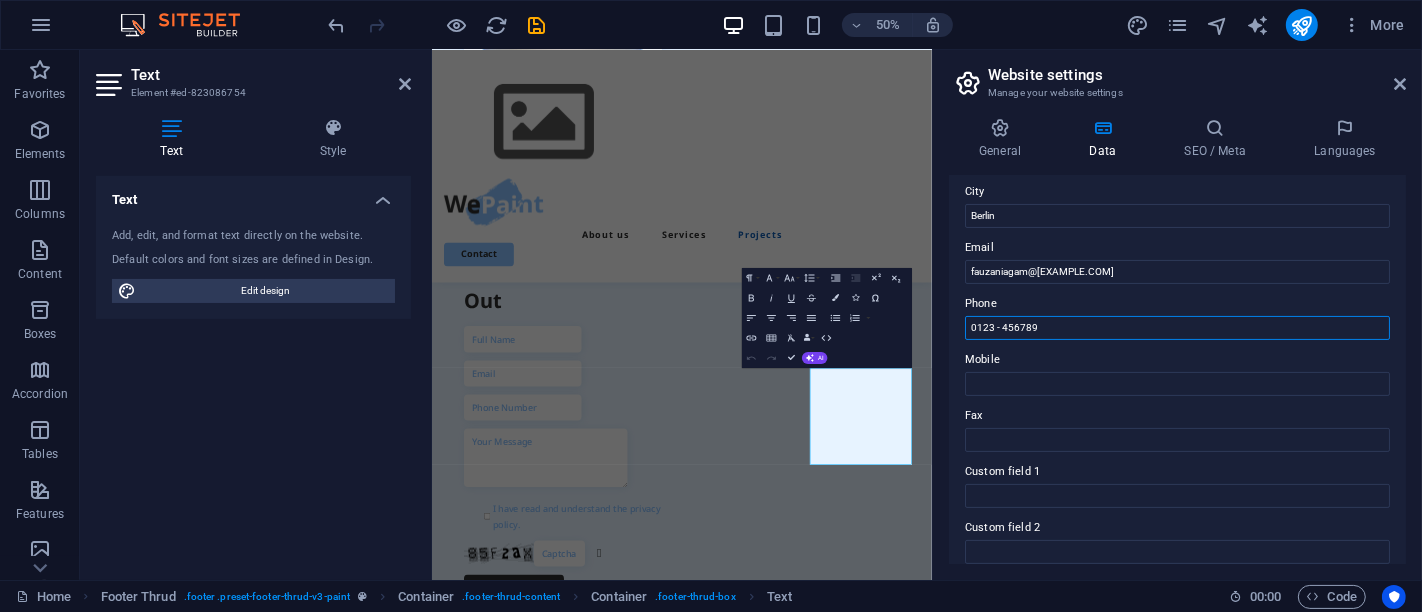 click on "0123 - 456789" at bounding box center [1177, 328] 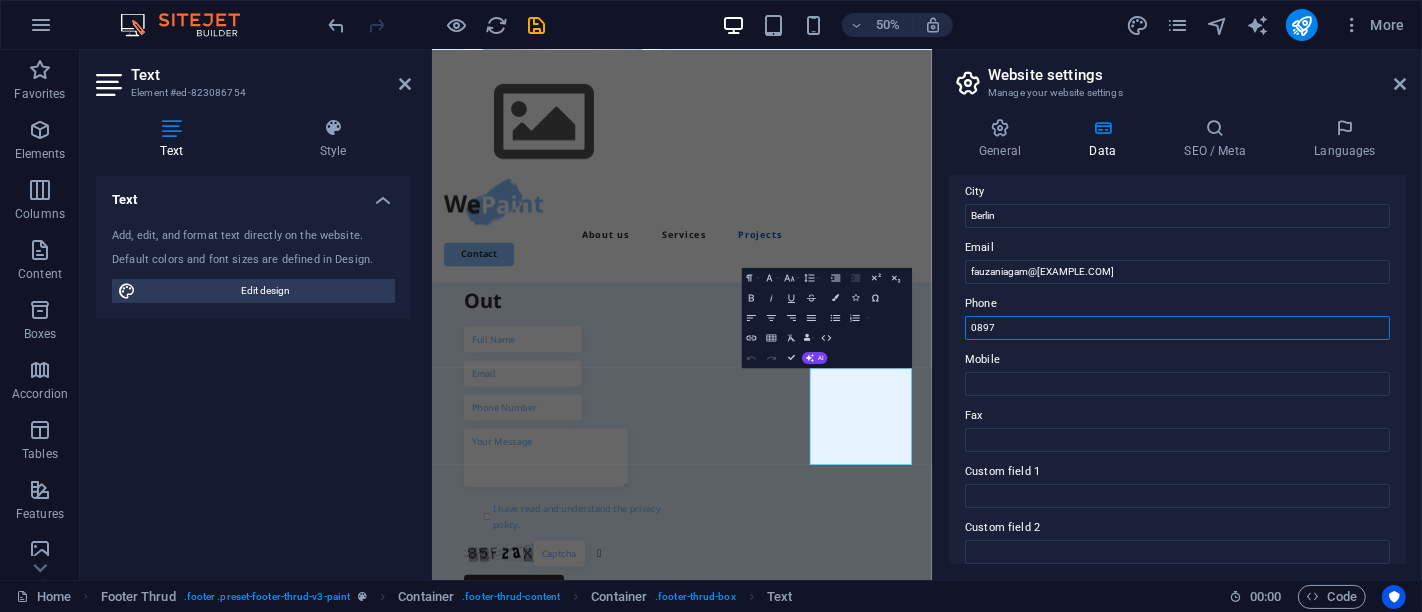 type on "[PHONE]" 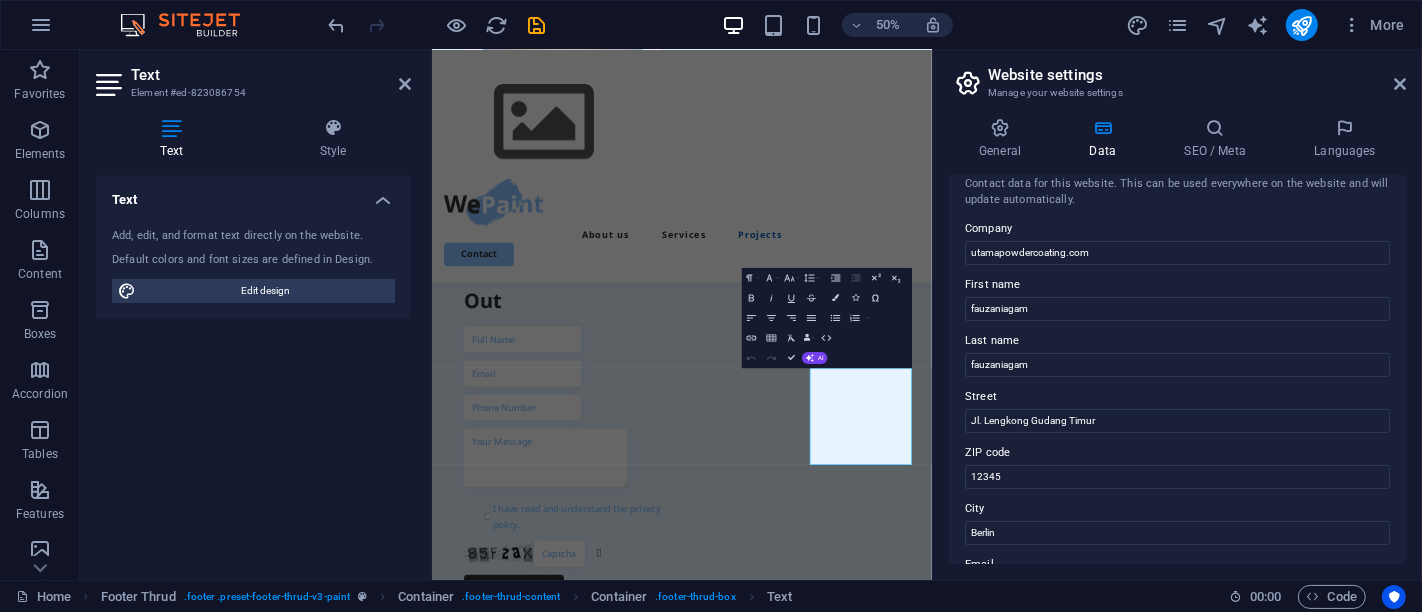 scroll, scrollTop: 0, scrollLeft: 0, axis: both 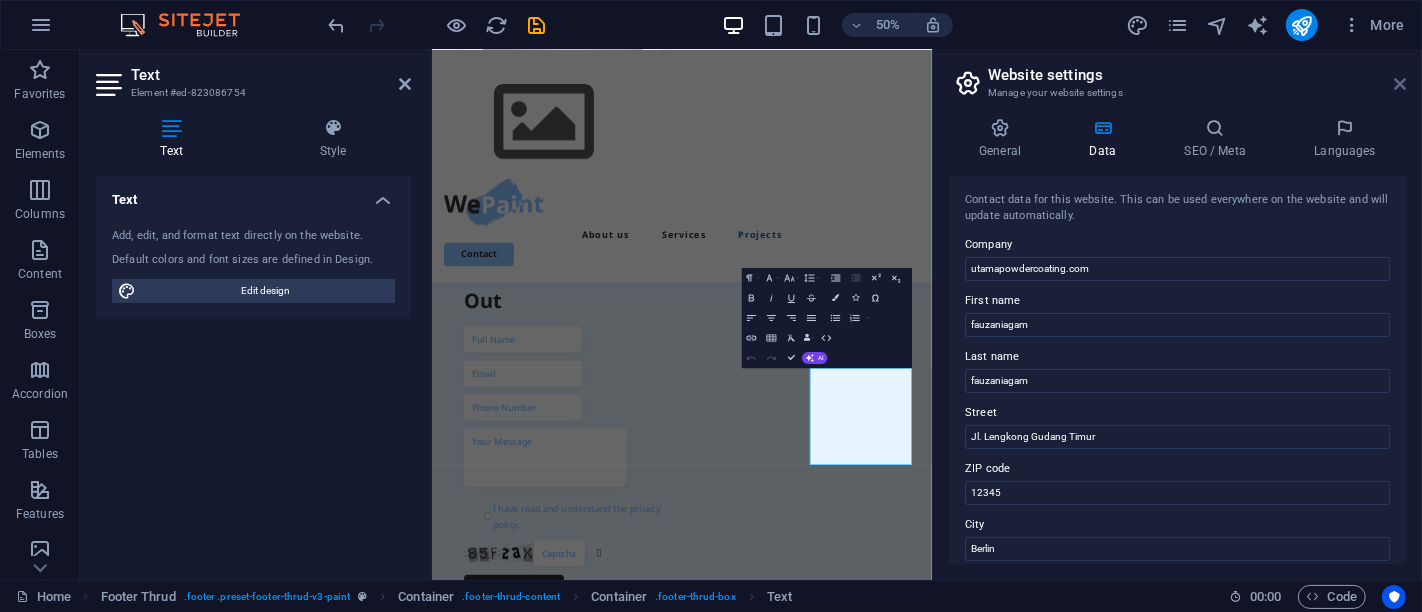 click at bounding box center [1400, 84] 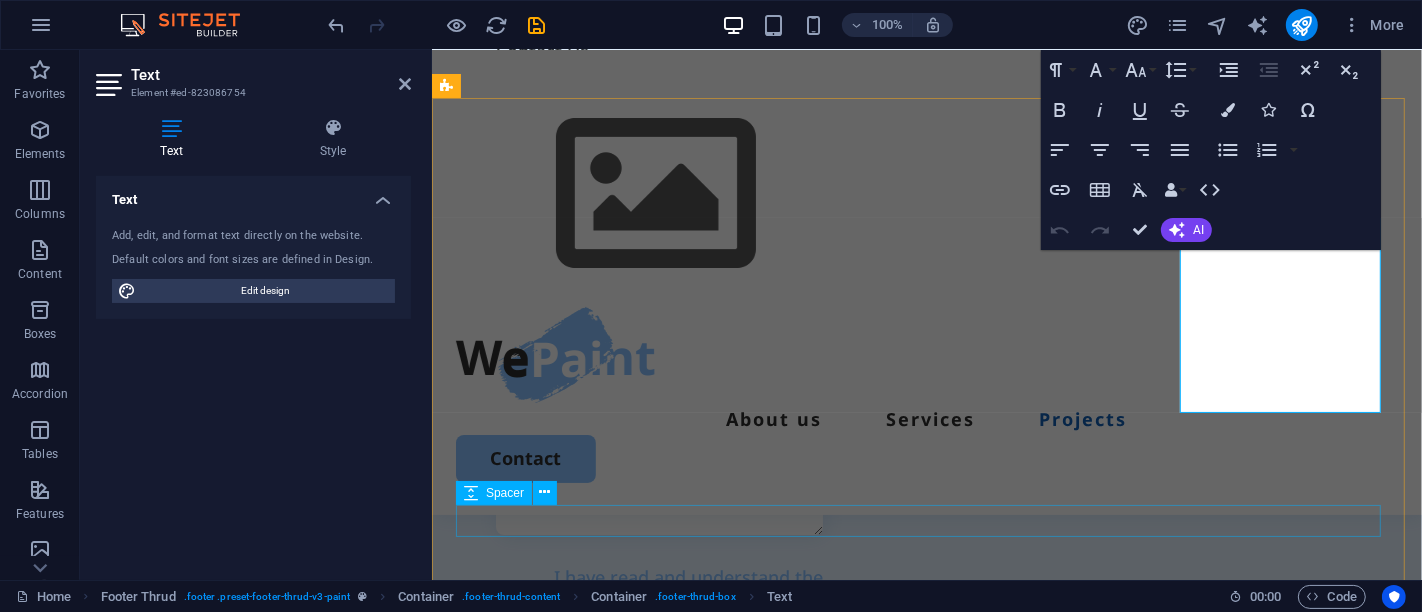 click at bounding box center (926, 3067) 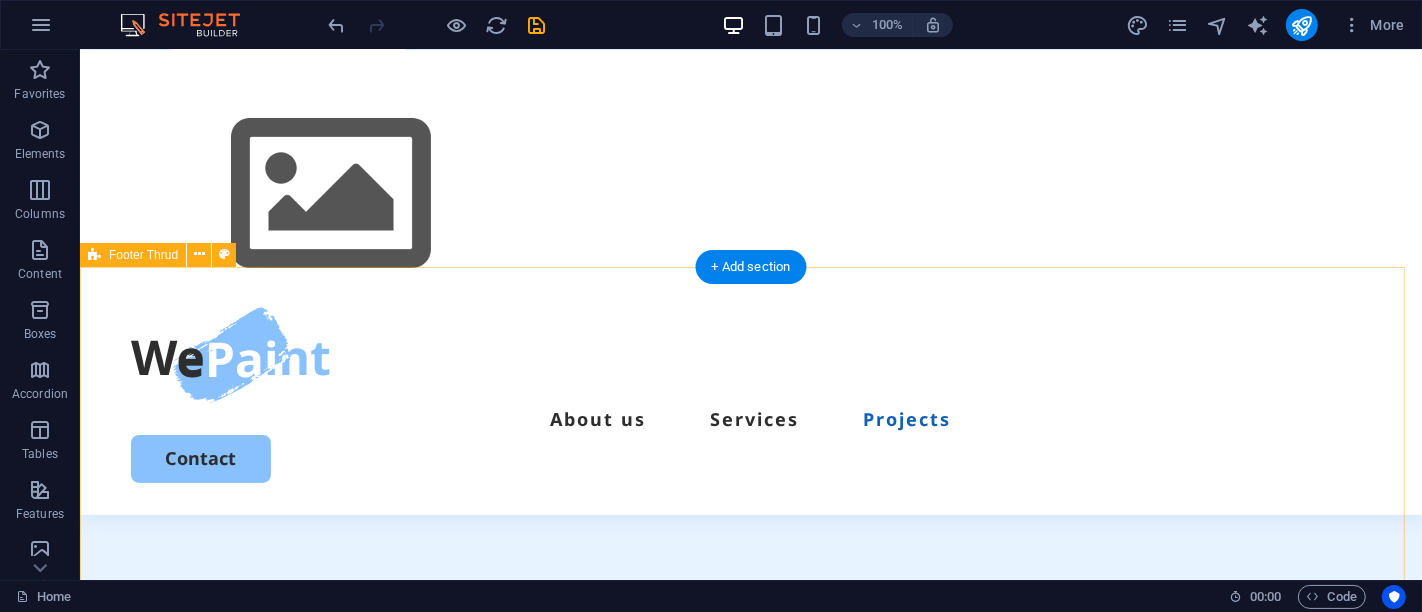 scroll, scrollTop: 6228, scrollLeft: 0, axis: vertical 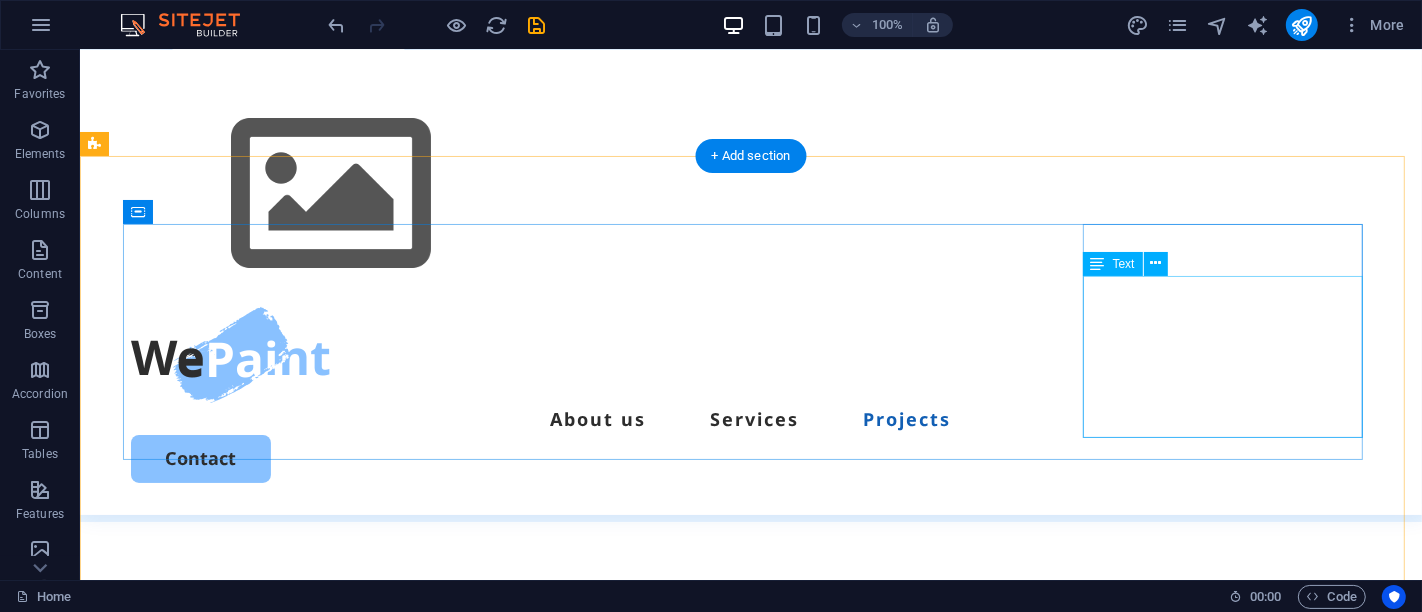 click on "[PHONE]
fauzaniagam@[EXAMPLE.COM]
Jl. Lengkong Gudang Timur  [CITY]   12345" at bounding box center [270, 1974] 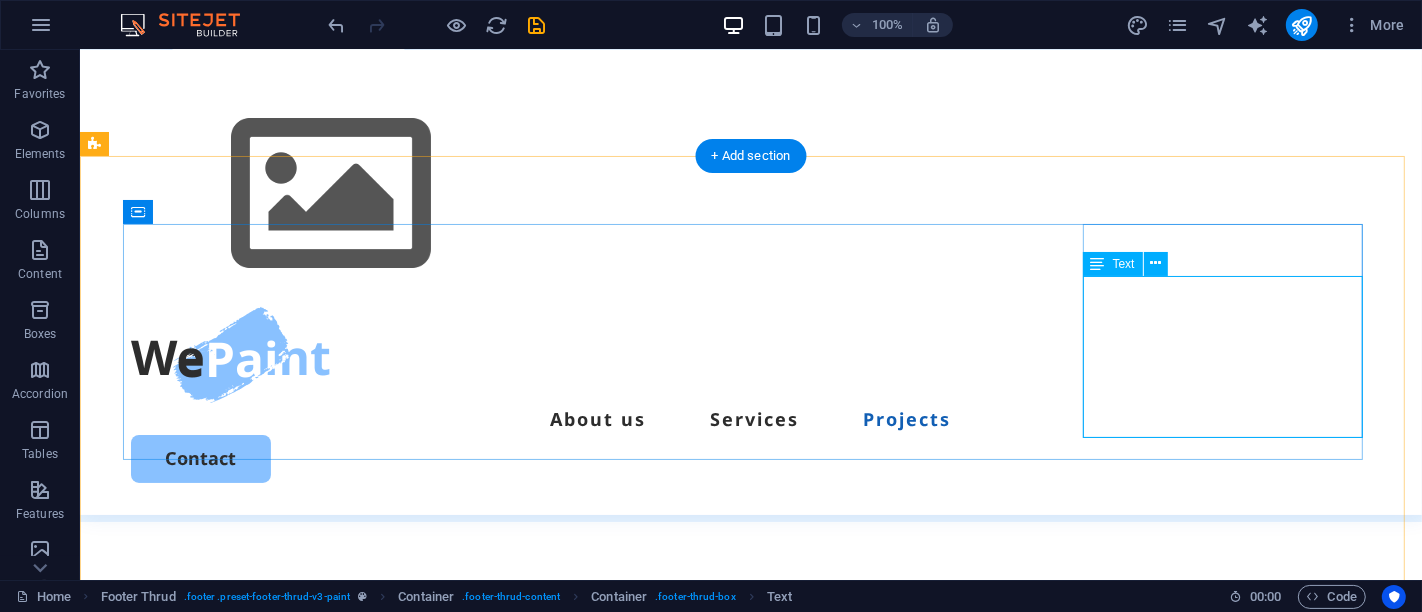 click on "[PHONE]
fauzaniagam@[EXAMPLE.COM]
Jl. Lengkong Gudang Timur  [CITY]   12345" at bounding box center [270, 1974] 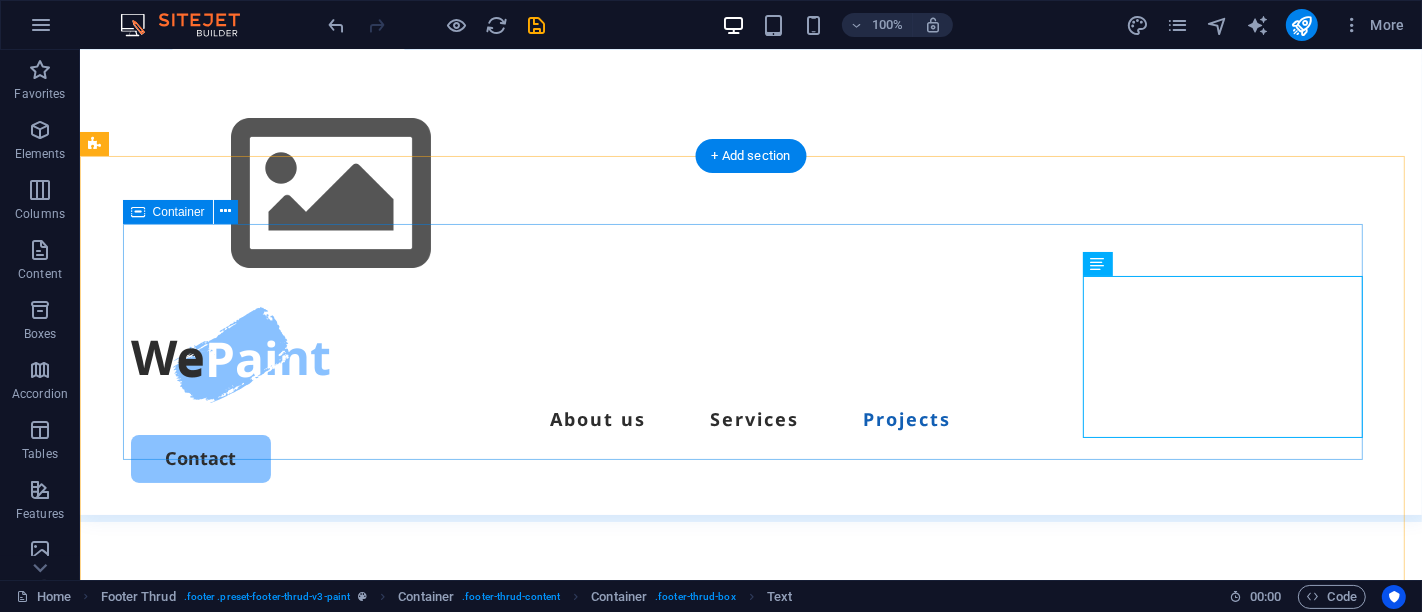 click on "Quick Links About Services Projects Details Legal Notice Privacy Policy Contact       [PHONE]
fauzaniagam@[EXAMPLE.COM]
Jl. Lengkong Gudang Timur  [CITY]   12345" at bounding box center (750, 1619) 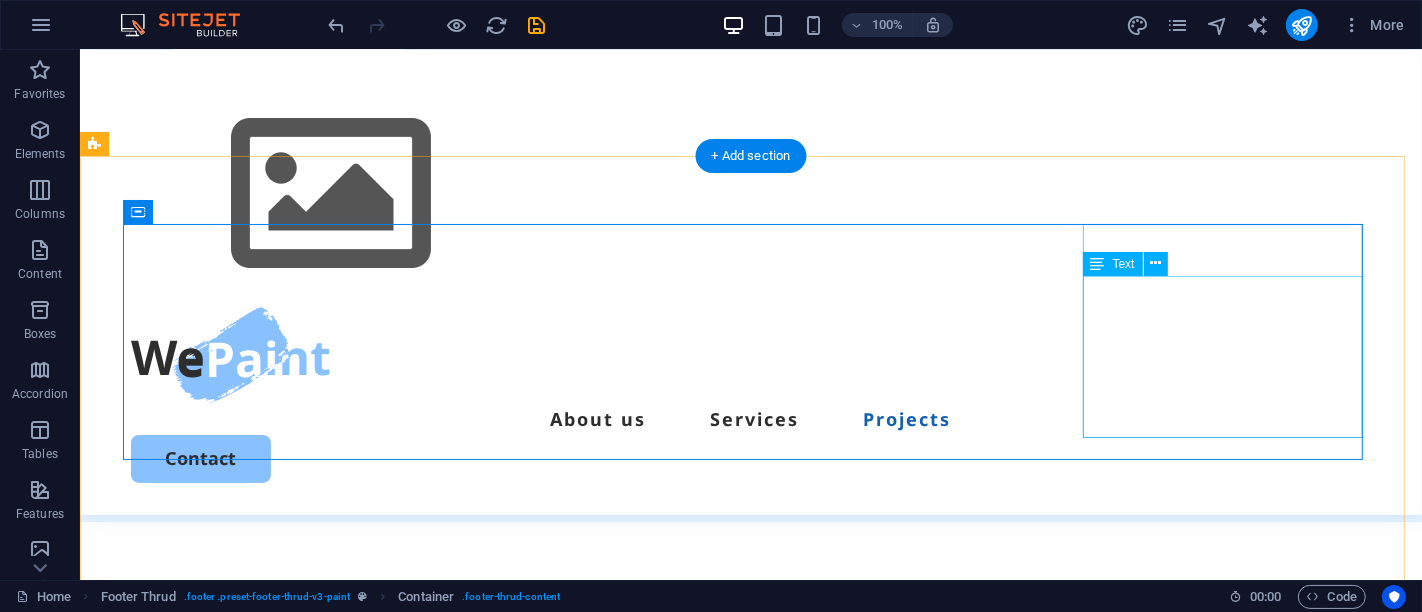 click on "[PHONE]
fauzaniagam@[EXAMPLE.COM]
Jl. Lengkong Gudang Timur  [CITY]   12345" at bounding box center [270, 1974] 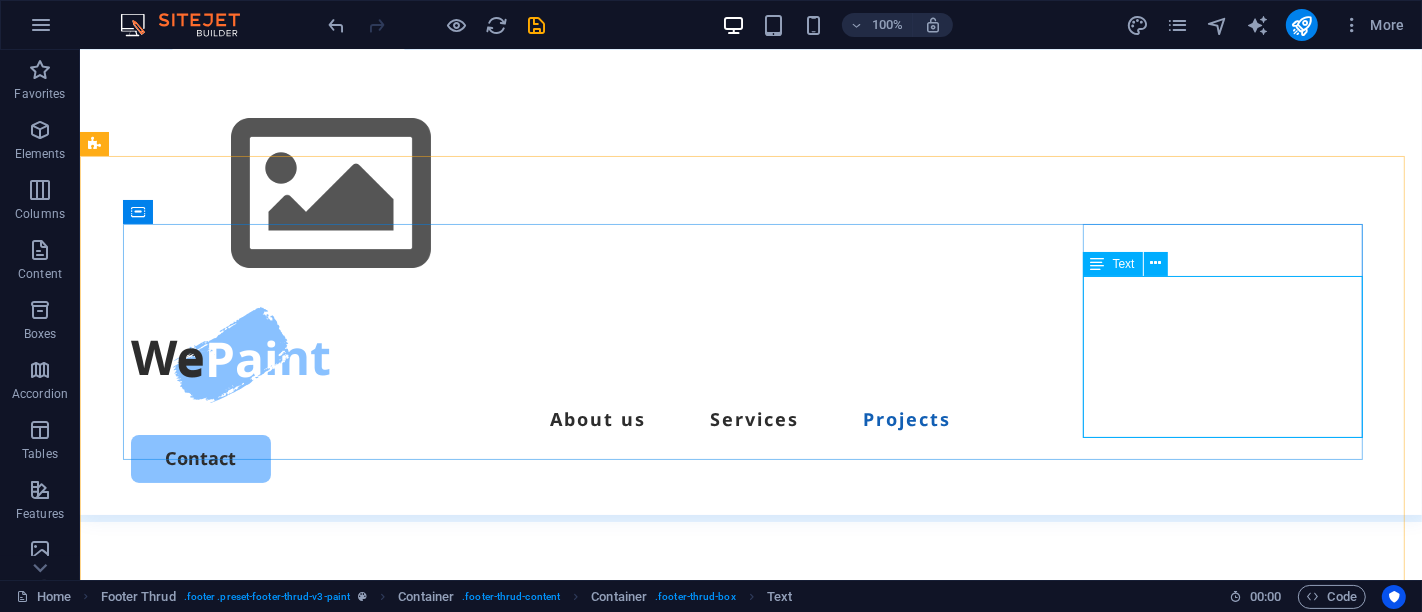 click at bounding box center (1098, 264) 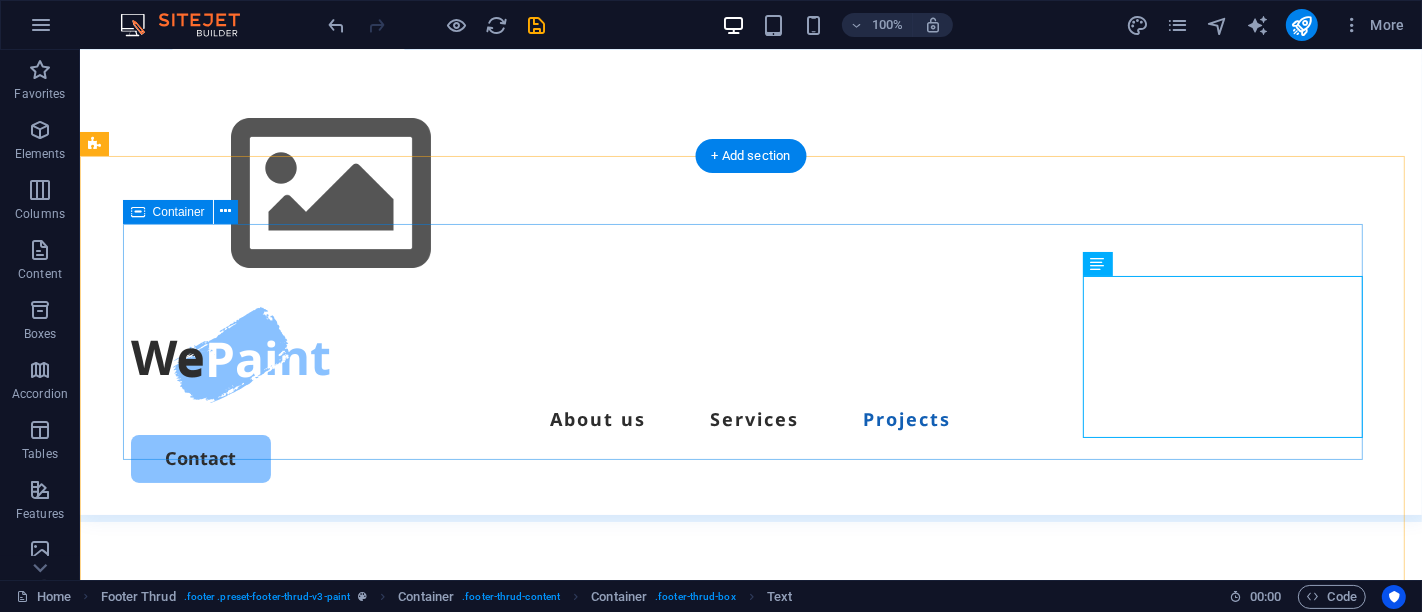 drag, startPoint x: 1166, startPoint y: 326, endPoint x: 1076, endPoint y: 274, distance: 103.94229 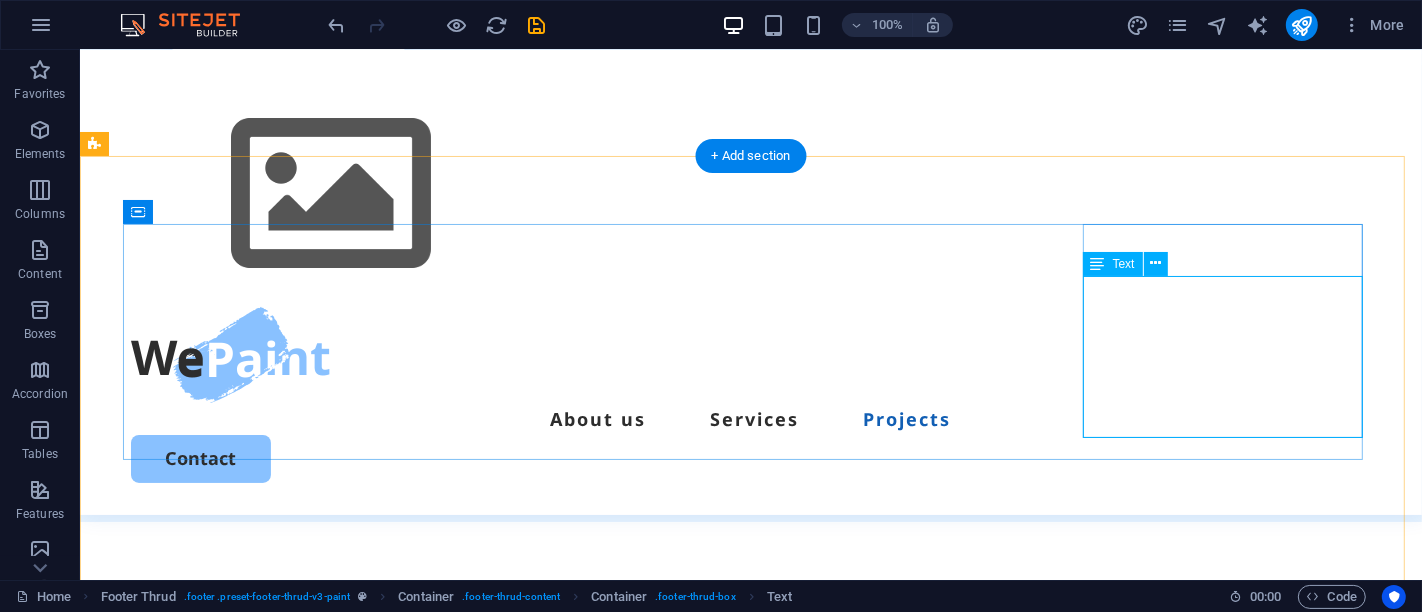 click on "[PHONE]
fauzaniagam@[EXAMPLE.COM]
Jl. Lengkong Gudang Timur  [CITY]   12345" at bounding box center [270, 1974] 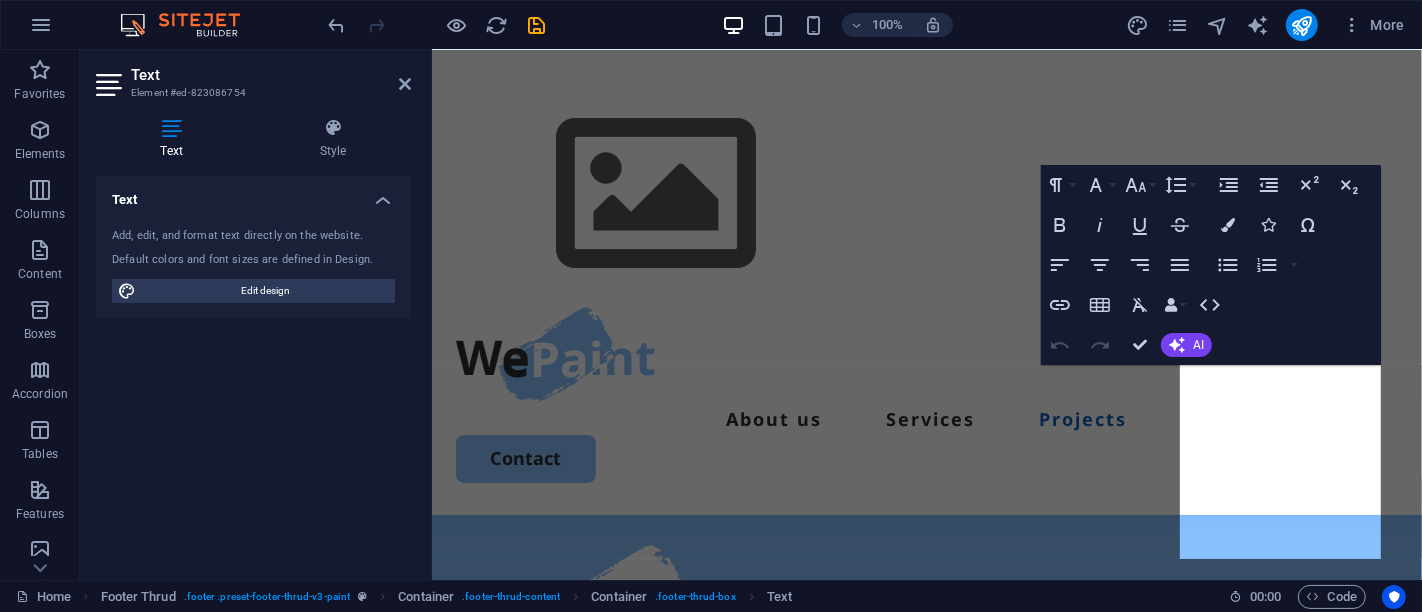 scroll, scrollTop: 5574, scrollLeft: 0, axis: vertical 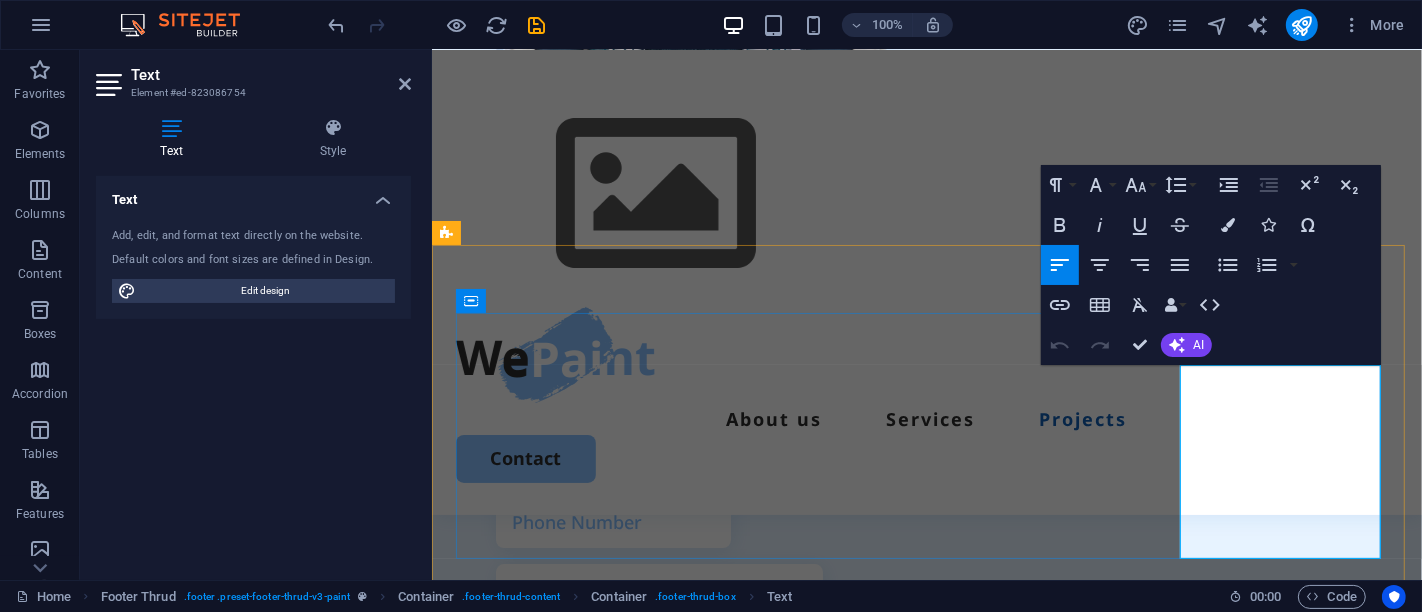 click on "Berlin" at bounding box center [531, 2928] 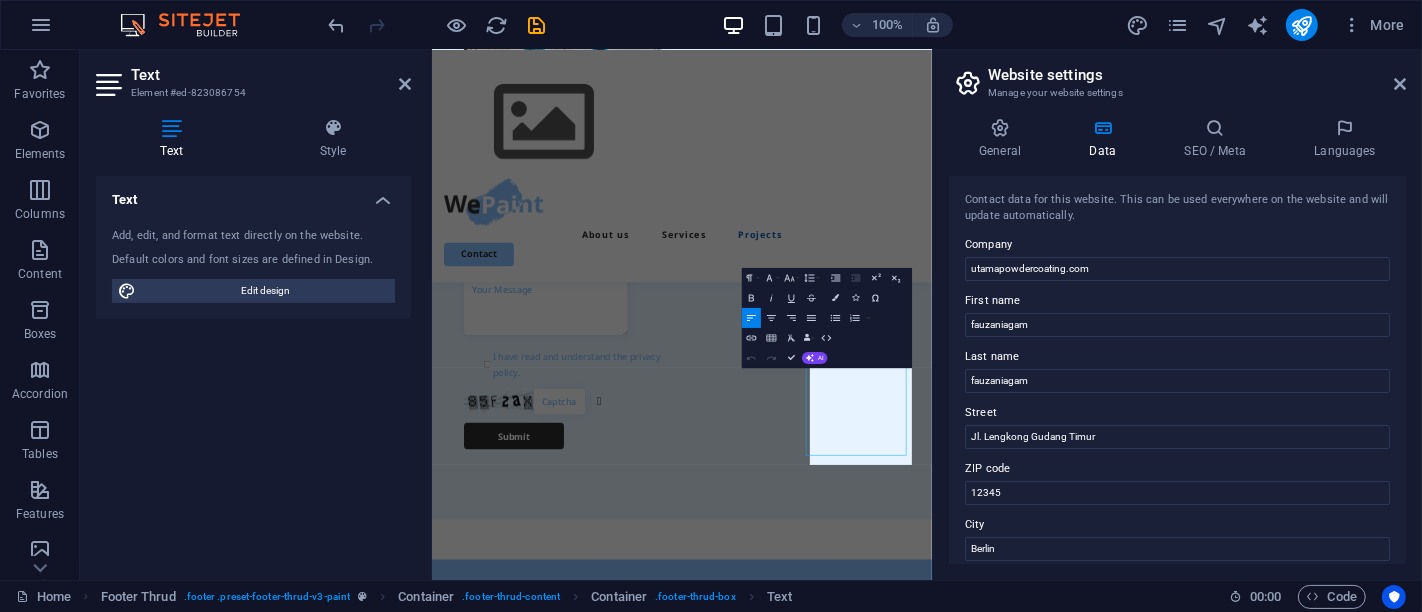 scroll, scrollTop: 5271, scrollLeft: 0, axis: vertical 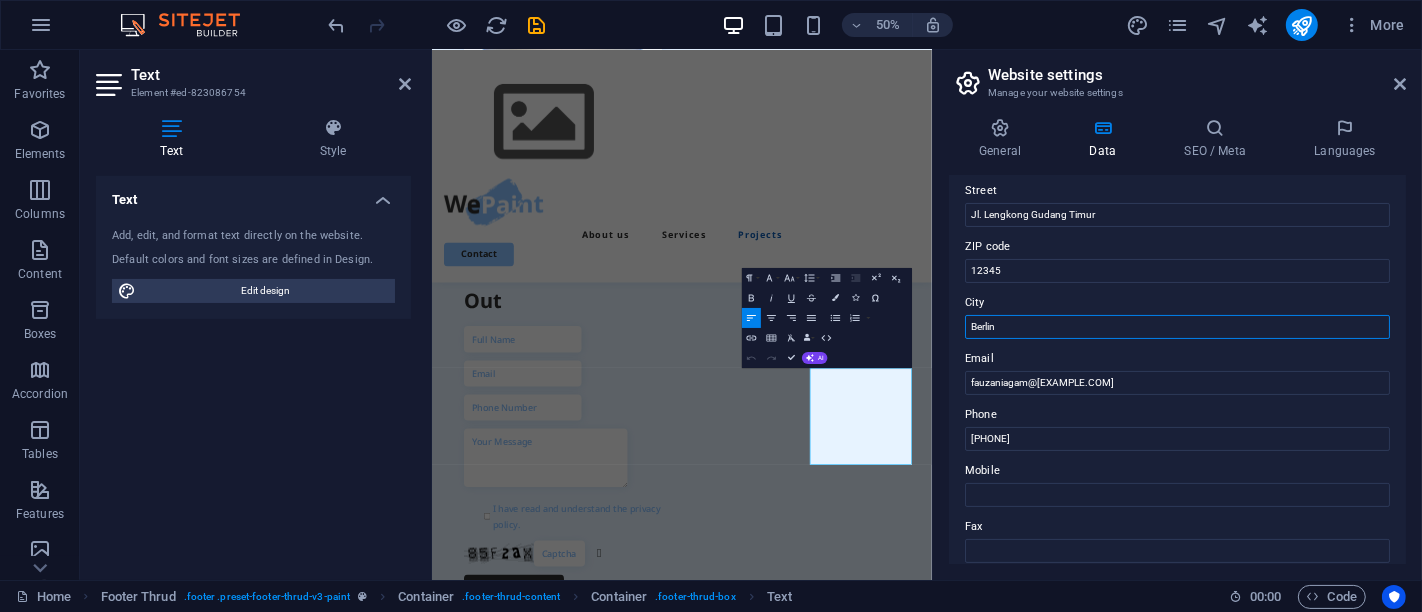 click on "Berlin" at bounding box center (1177, 327) 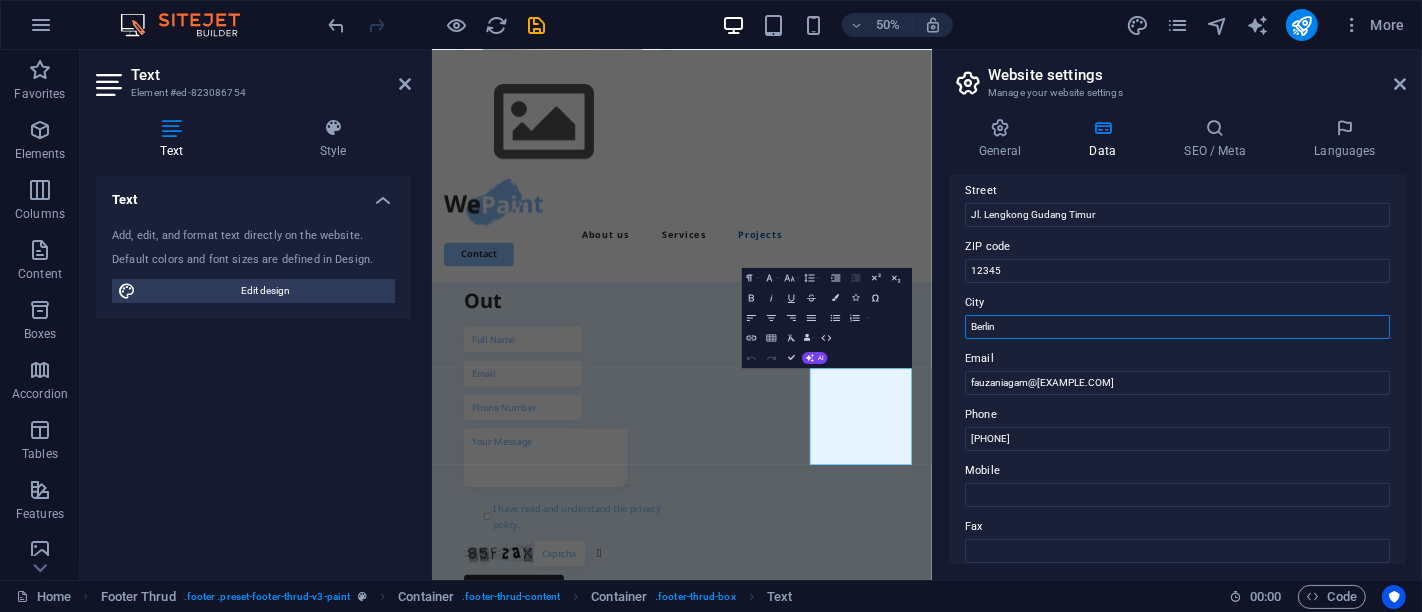 click on "Berlin" at bounding box center (1177, 327) 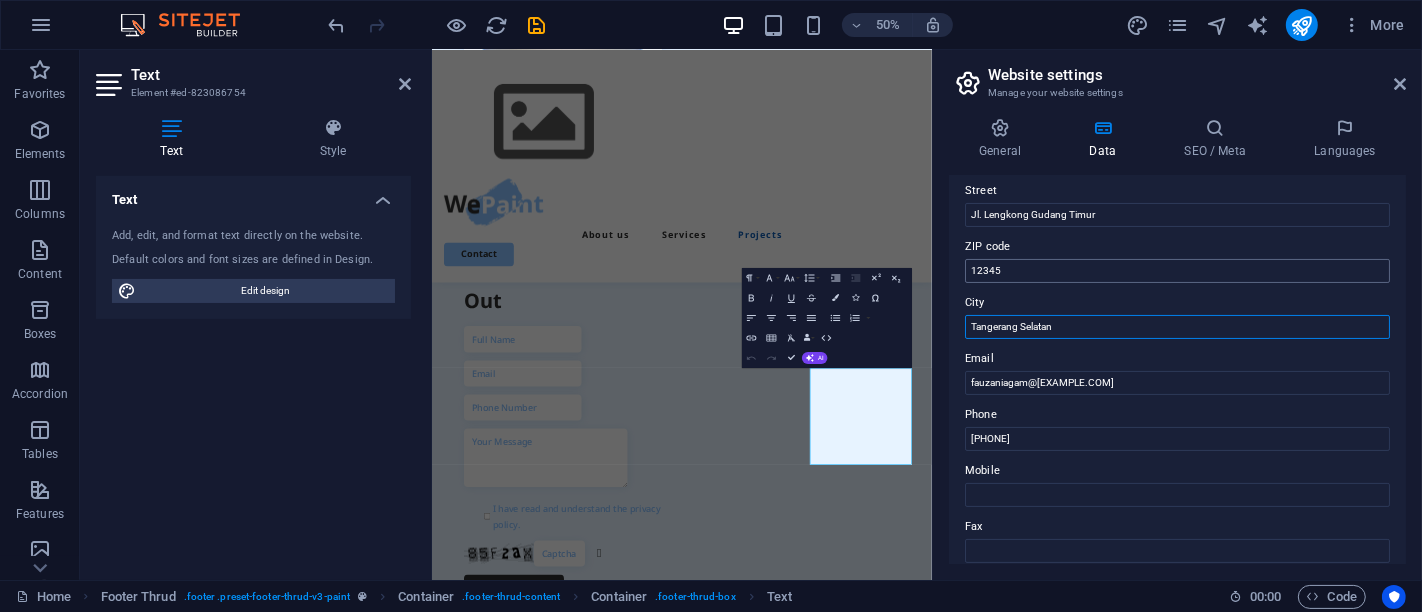 type on "Tangerang Selatan" 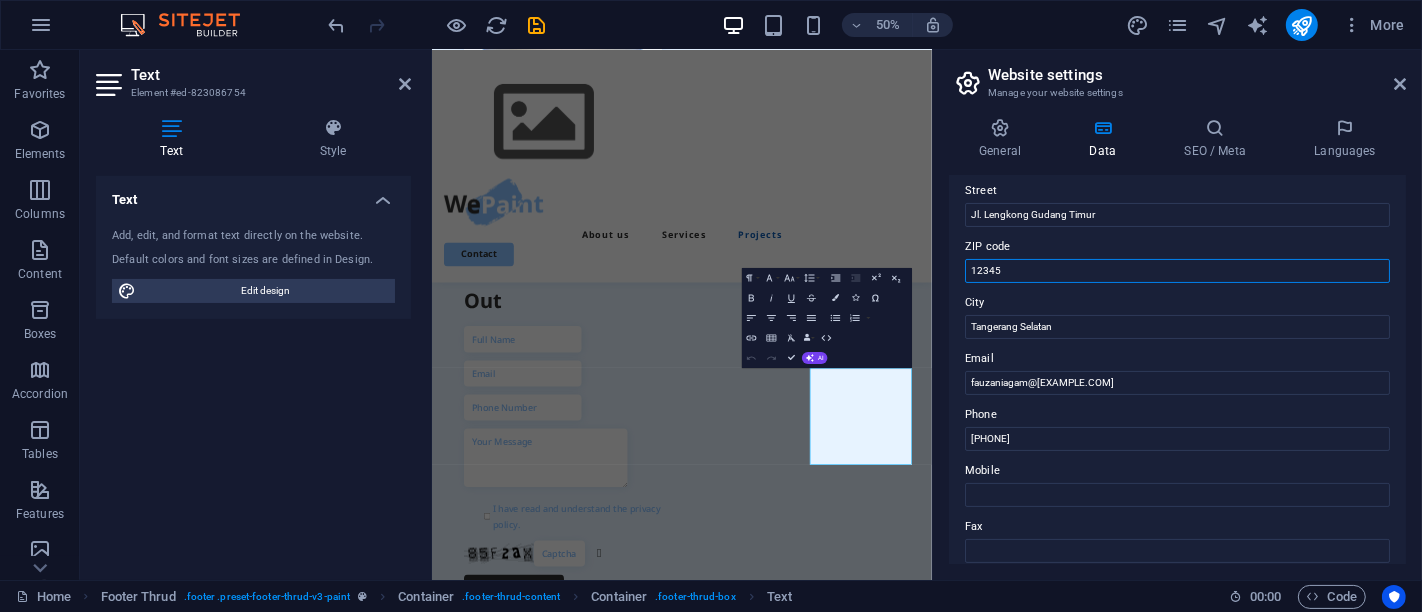 click on "12345" at bounding box center [1177, 271] 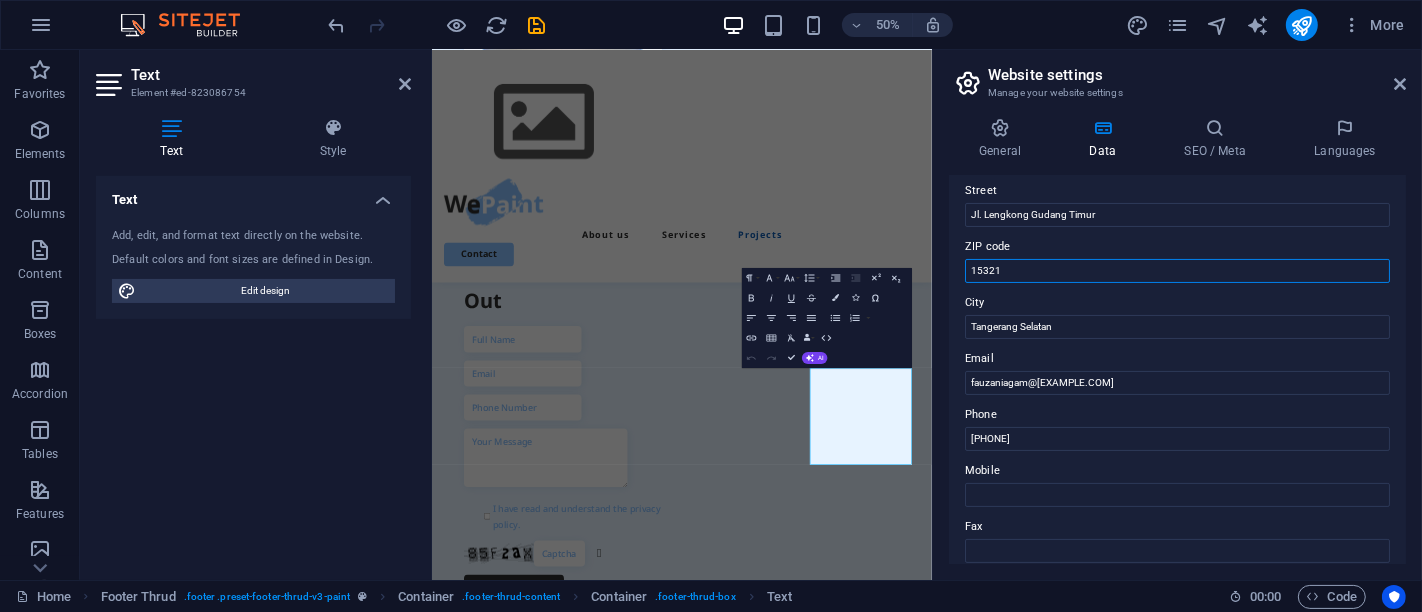 type on "15321" 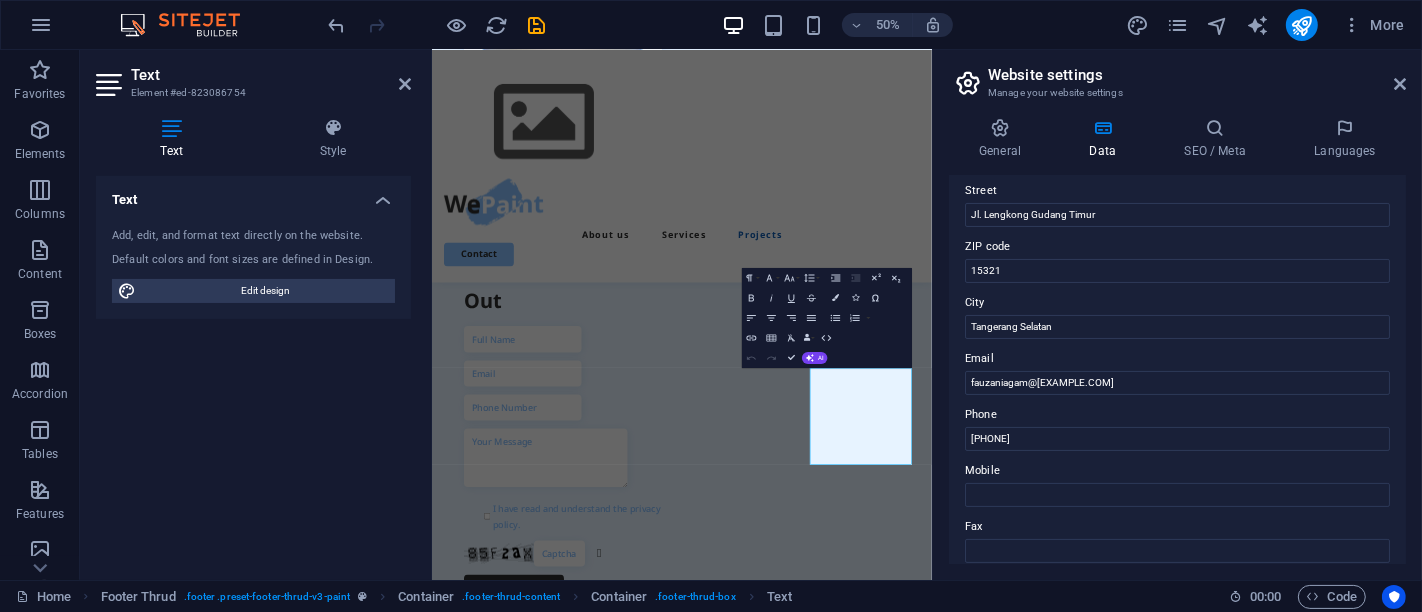 click on "ZIP code" at bounding box center [1177, 247] 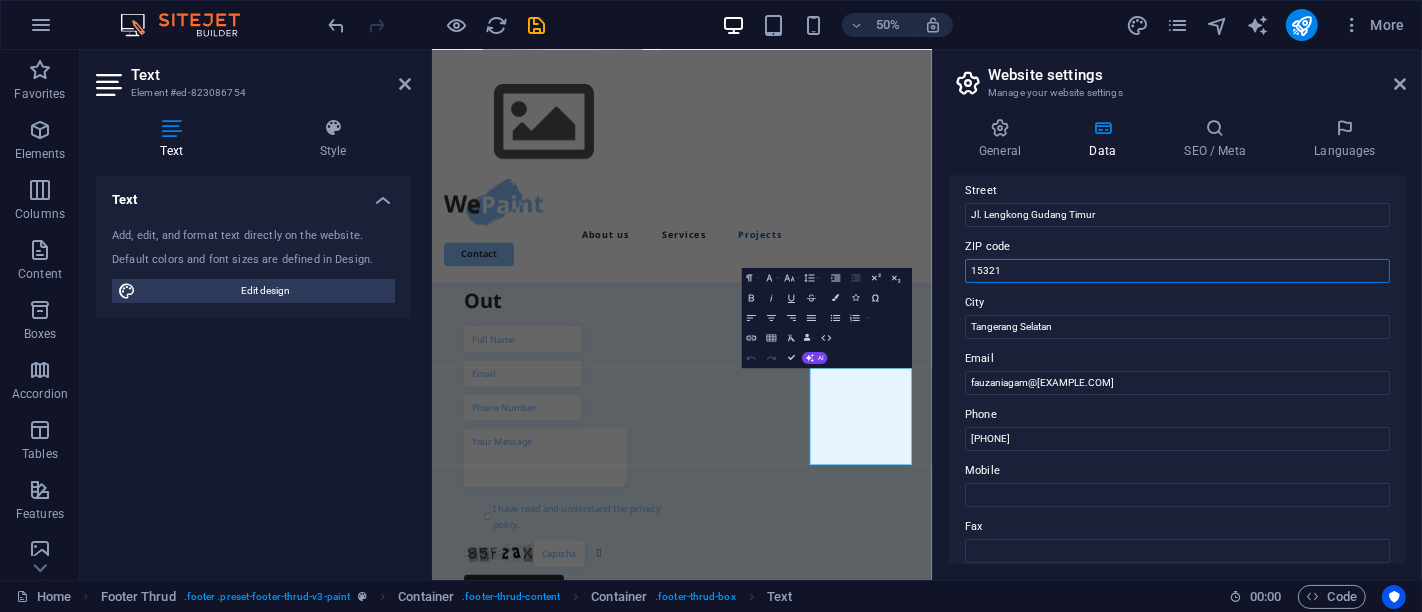 click on "15321" at bounding box center (1177, 271) 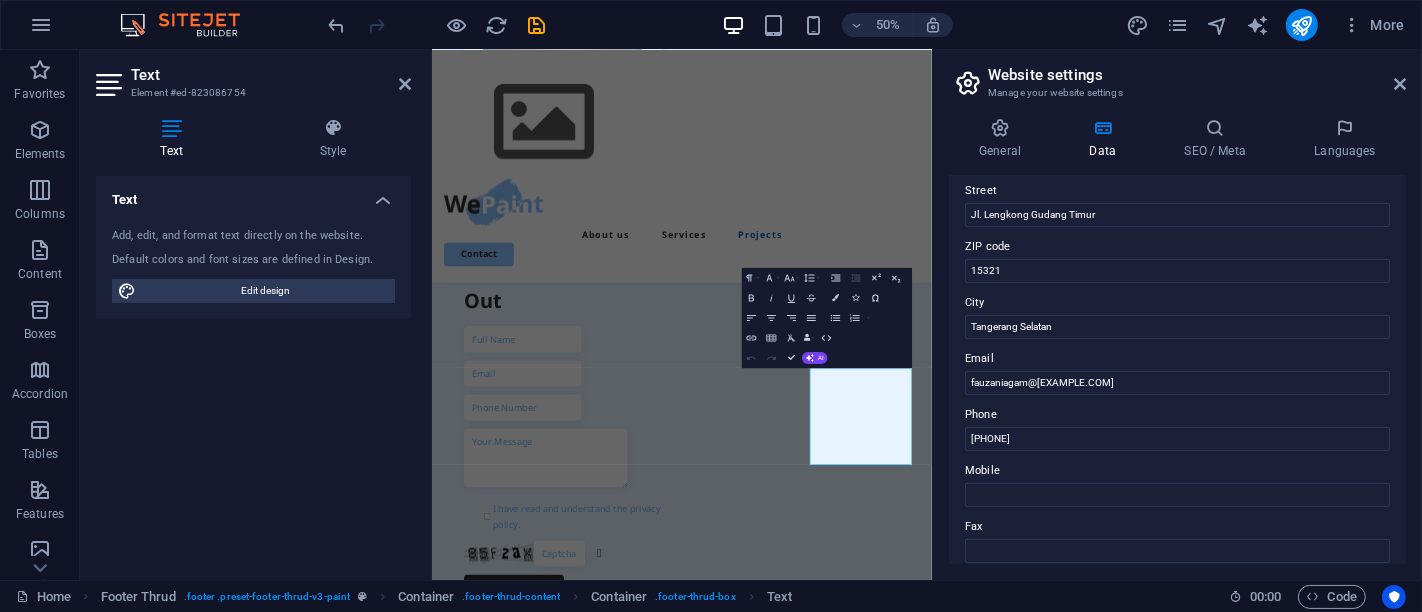click on "Company utamapowdercoating.com First name fauzani Last name agam Street Jl. Lengkong Gudang Timur ZIP code 15321 City Tangerang Selatan Email fauzaniagam@[EXAMPLE.COM] Phone [PHONE] Mobile Fax Custom field 1 Custom field 2 Custom field 3 Custom field 4 Custom field 5 Custom field 6" at bounding box center (1177, 370) 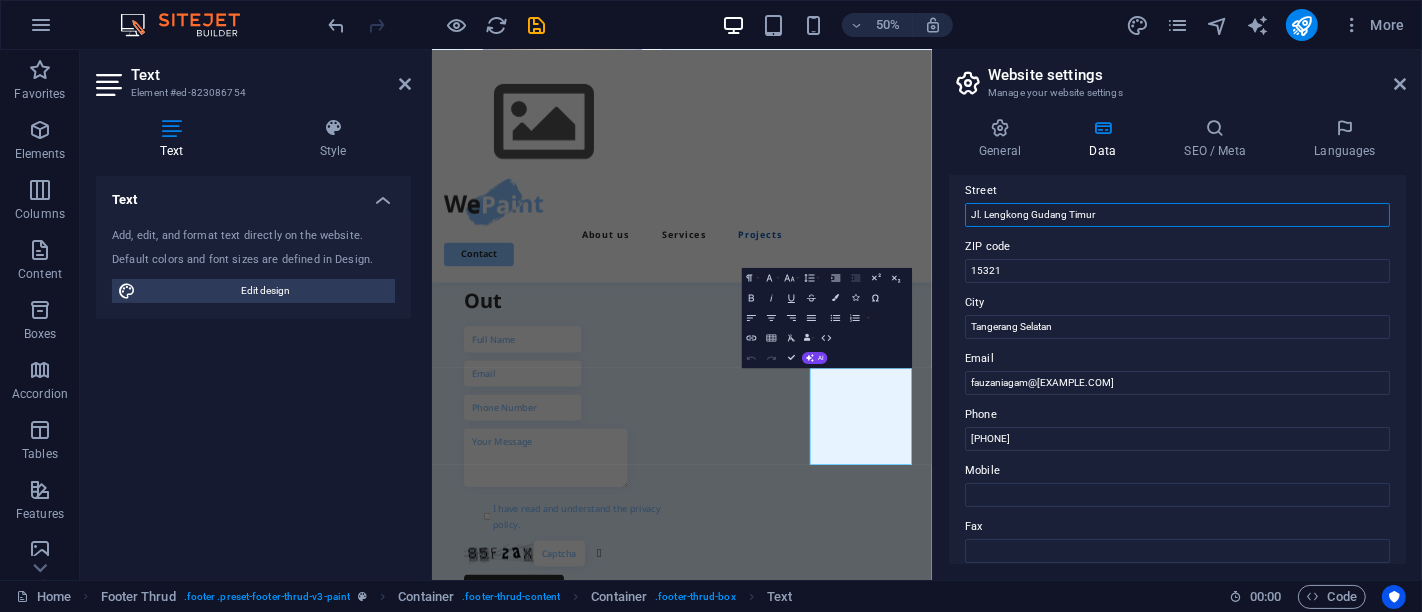 click on "Jl. Lengkong Gudang Timur" at bounding box center (1177, 215) 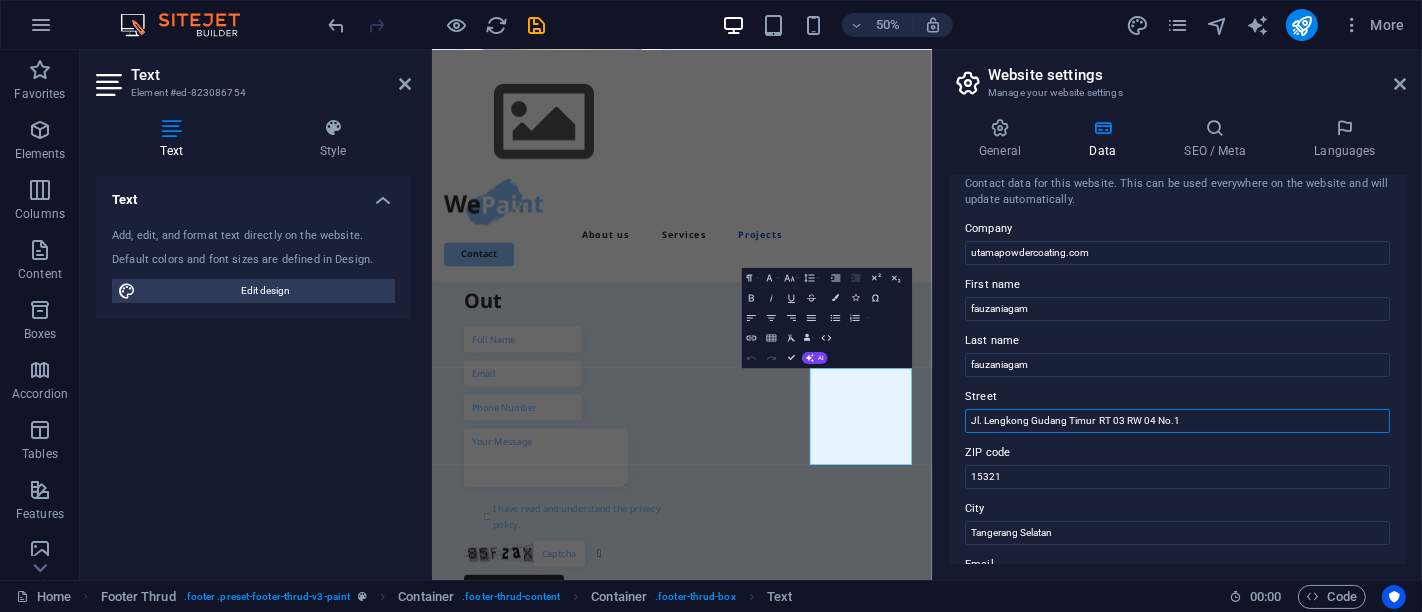 scroll, scrollTop: 0, scrollLeft: 0, axis: both 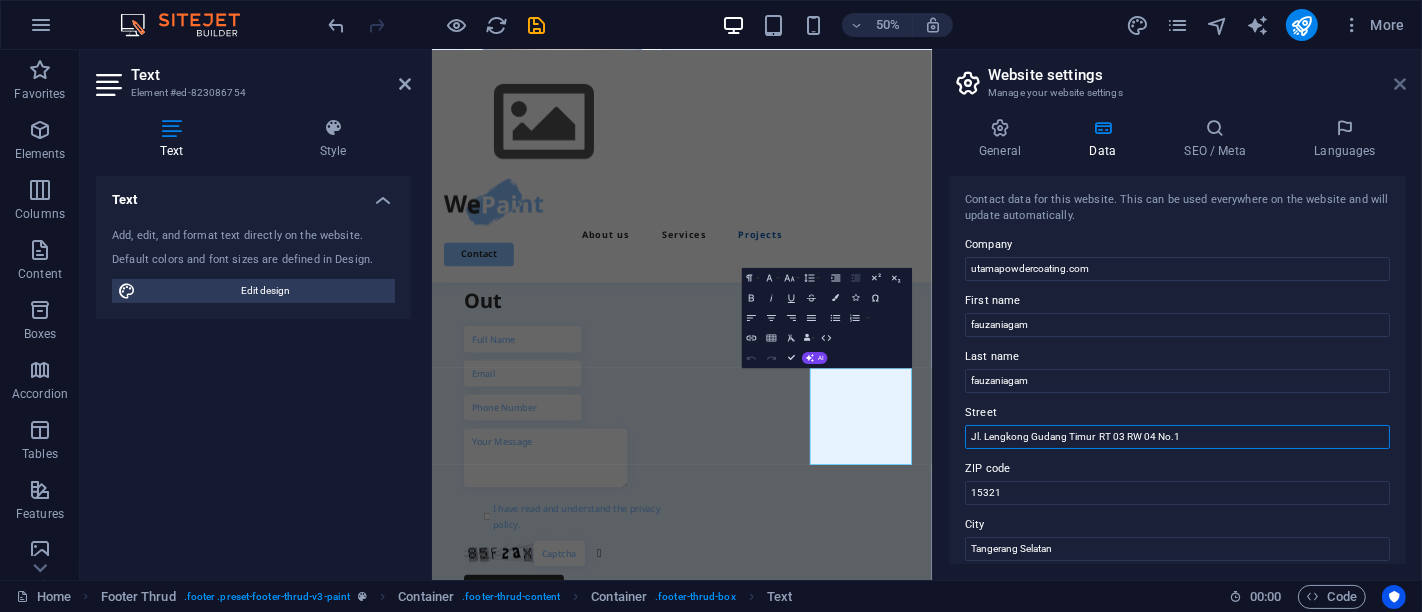 type on "Jl. Lengkong Gudang Timur  RT 03 RW 04 No.1" 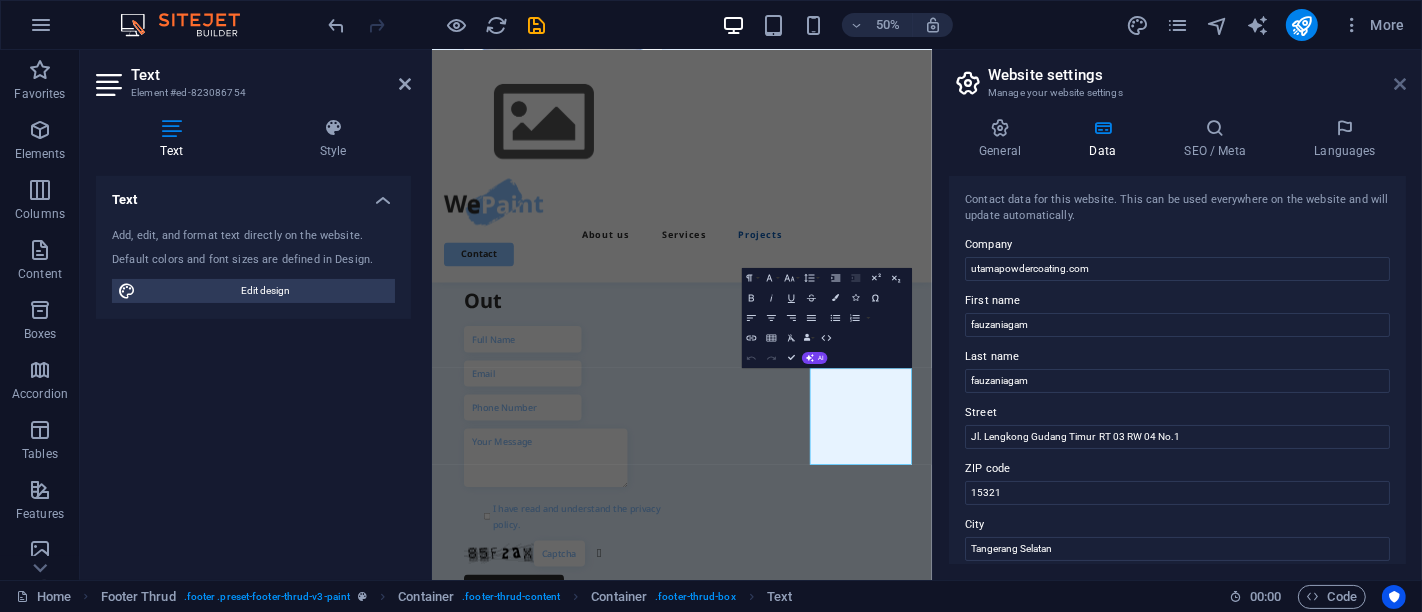 click at bounding box center [1400, 84] 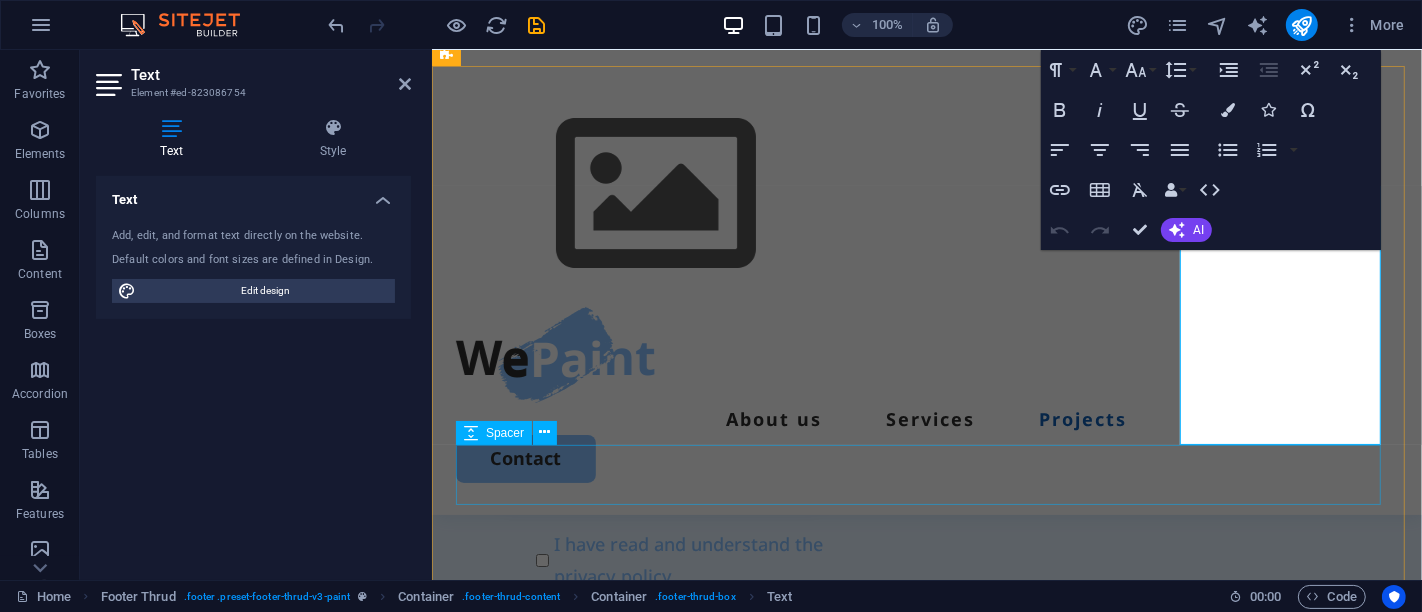 click at bounding box center (926, 2860) 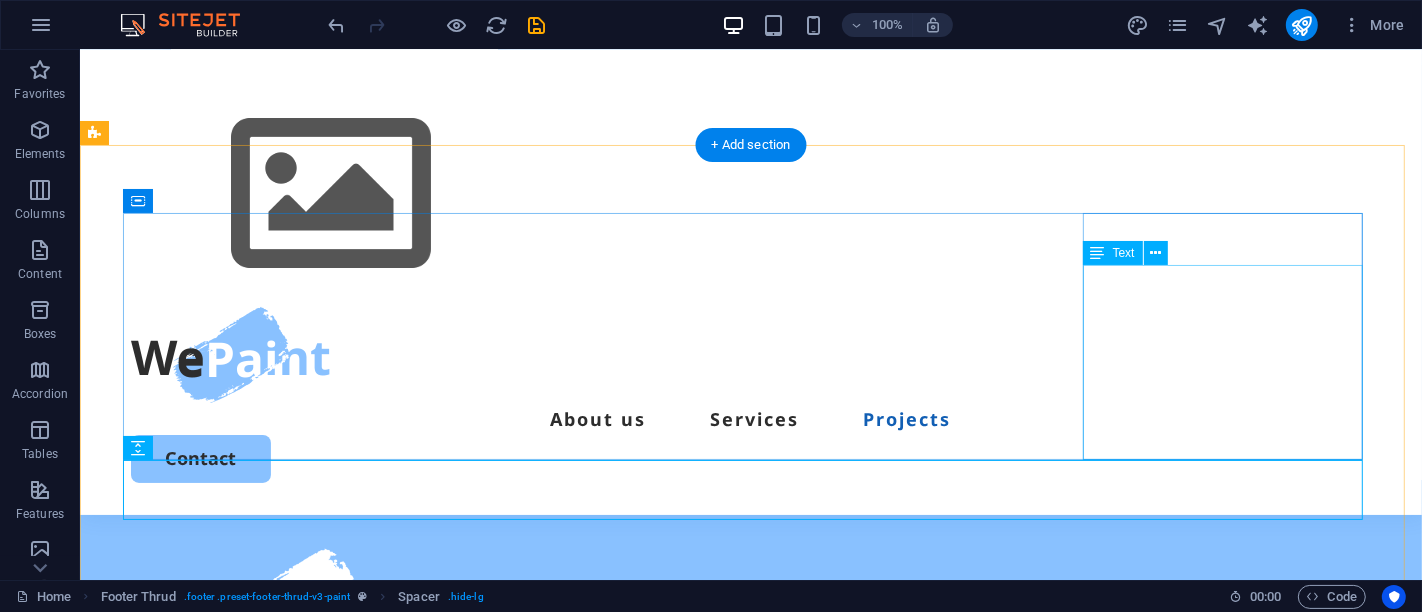 scroll, scrollTop: 6239, scrollLeft: 0, axis: vertical 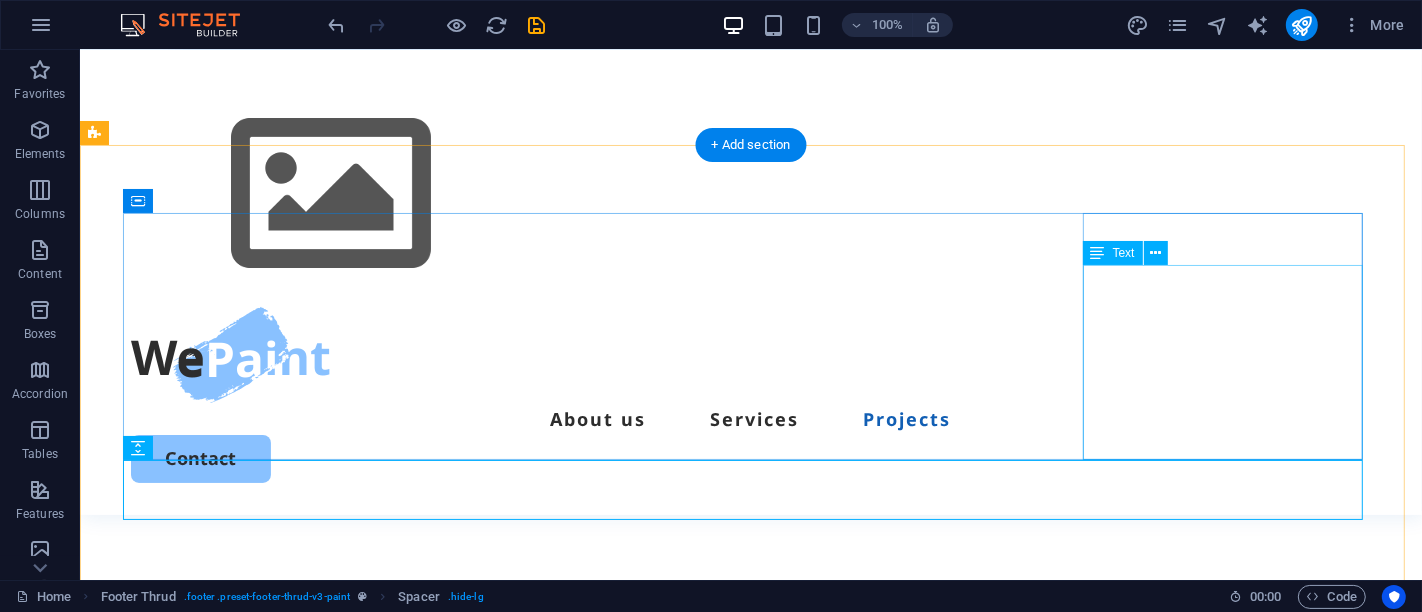 click on "[PHONE]
fauzaniagam@[EXAMPLE.COM]
Jl. Lengkong Gudang Timur  RT 03 RW 04 No.1 [CITY]   15321" at bounding box center [270, 1979] 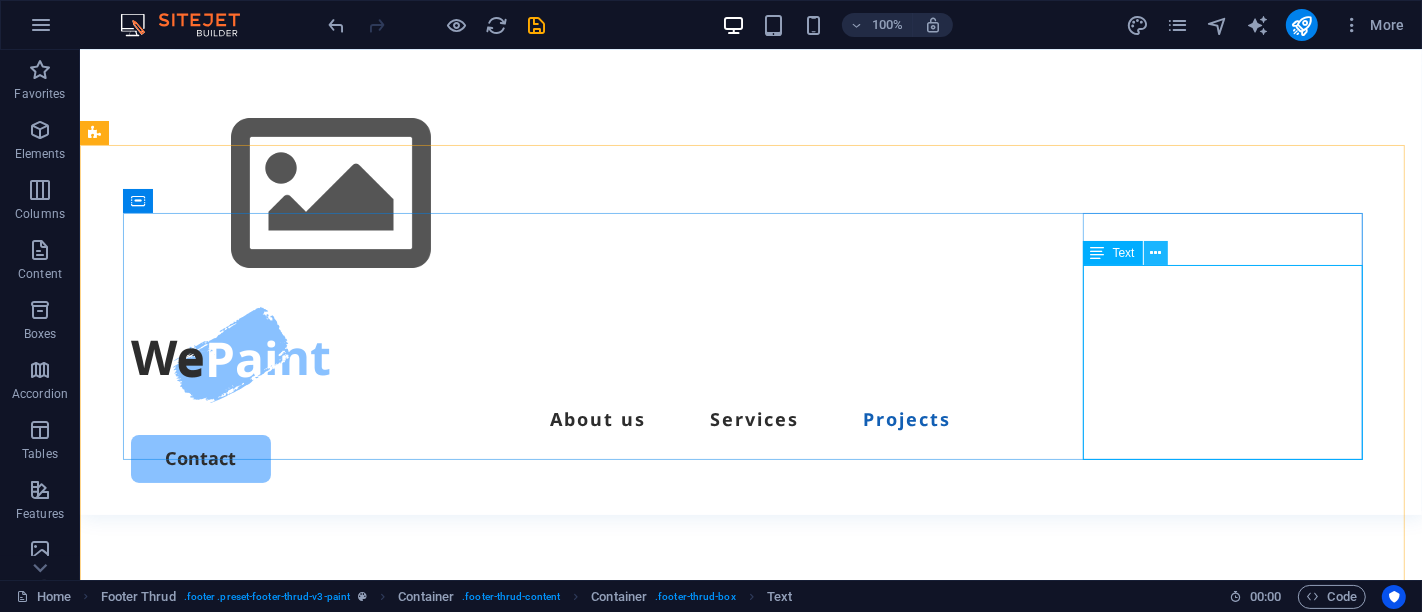 click at bounding box center (1156, 253) 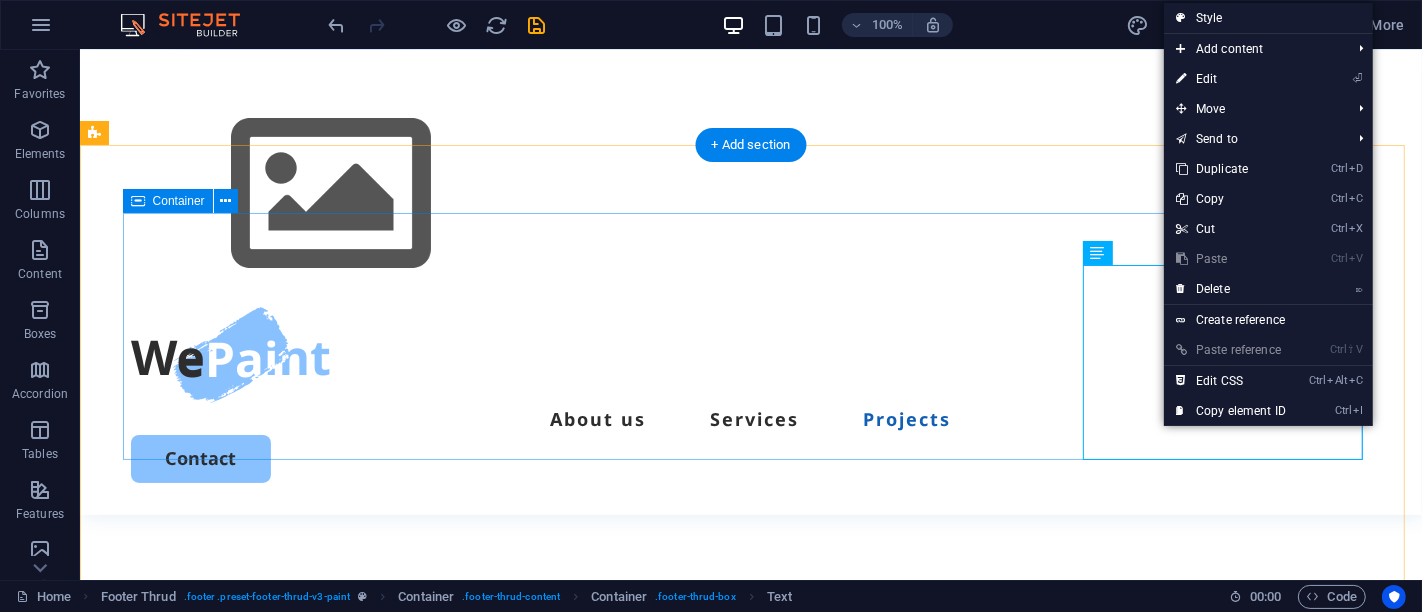 scroll, scrollTop: 6128, scrollLeft: 0, axis: vertical 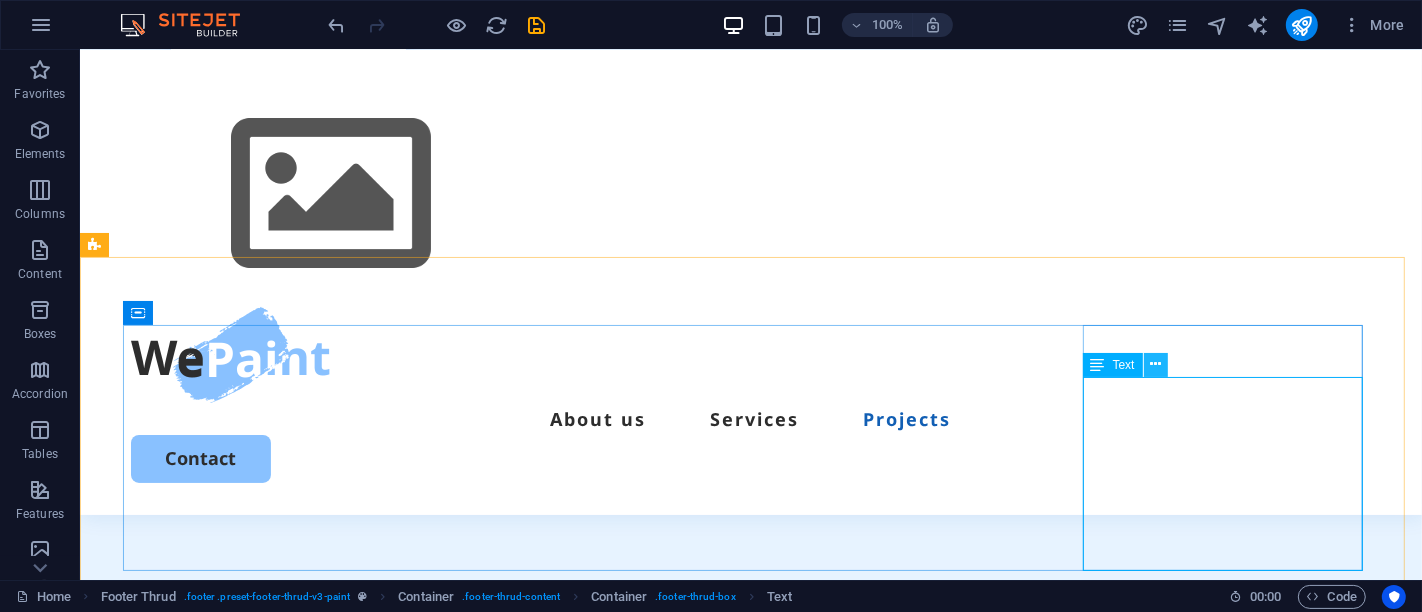click at bounding box center [1155, 364] 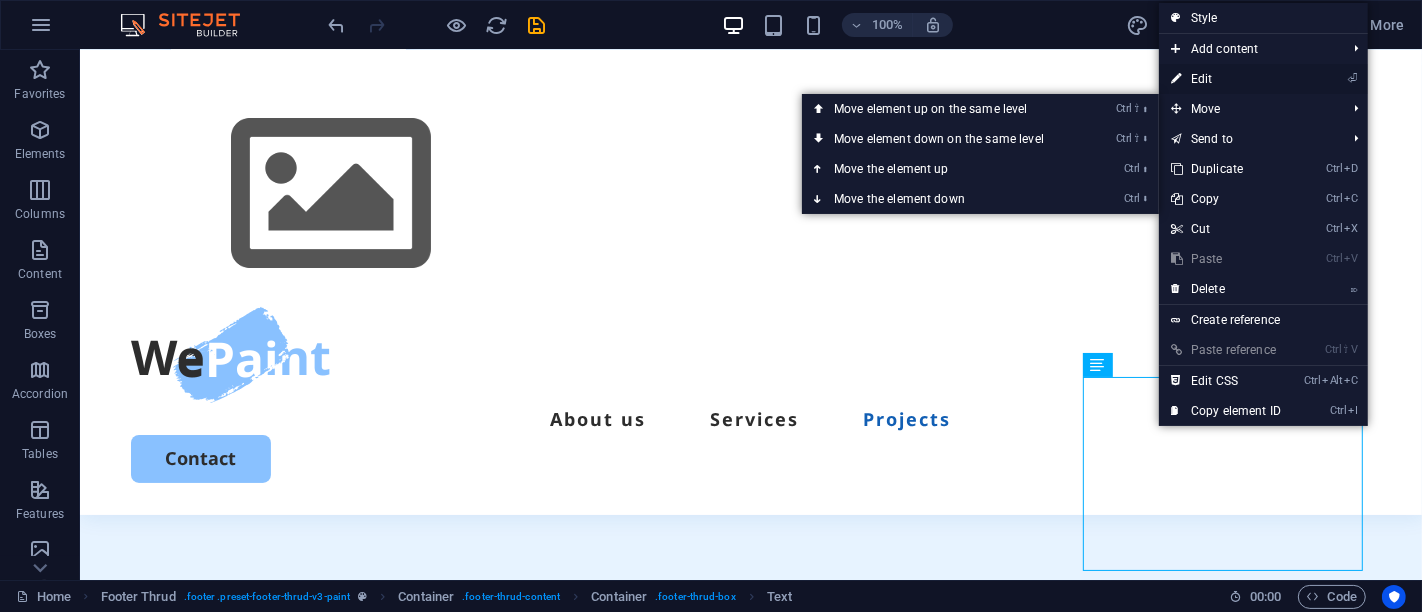 click on "⏎  Edit" at bounding box center [1226, 79] 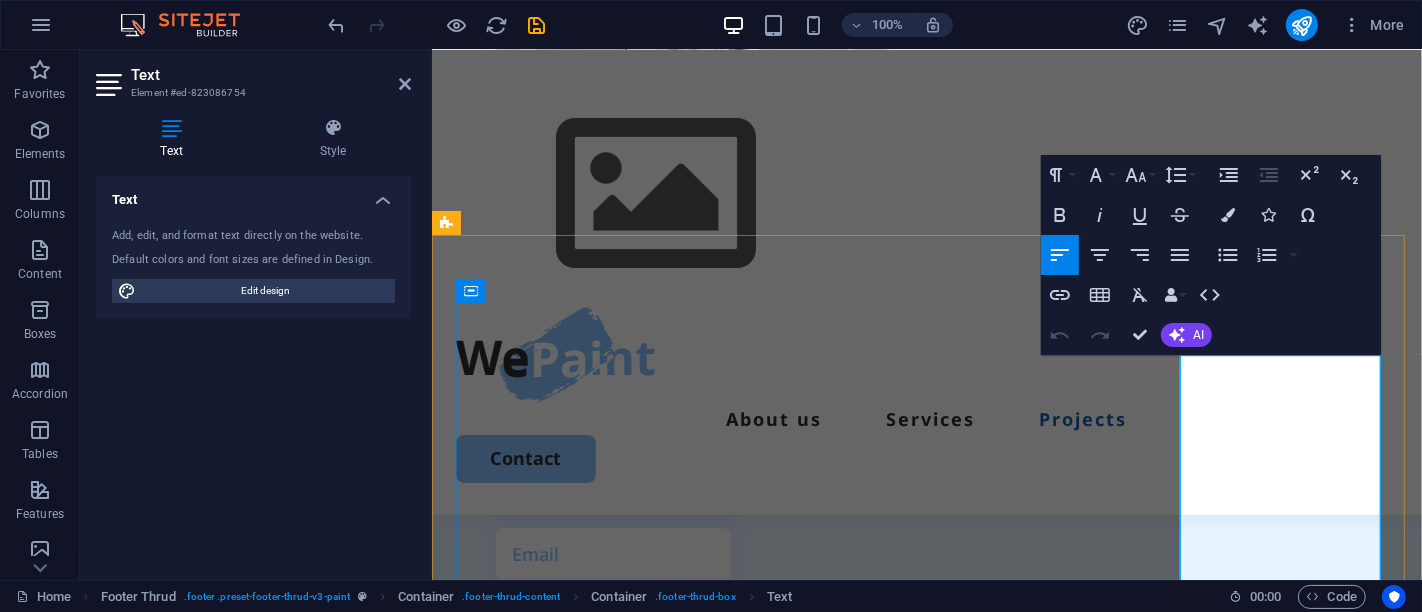 scroll, scrollTop: 5584, scrollLeft: 0, axis: vertical 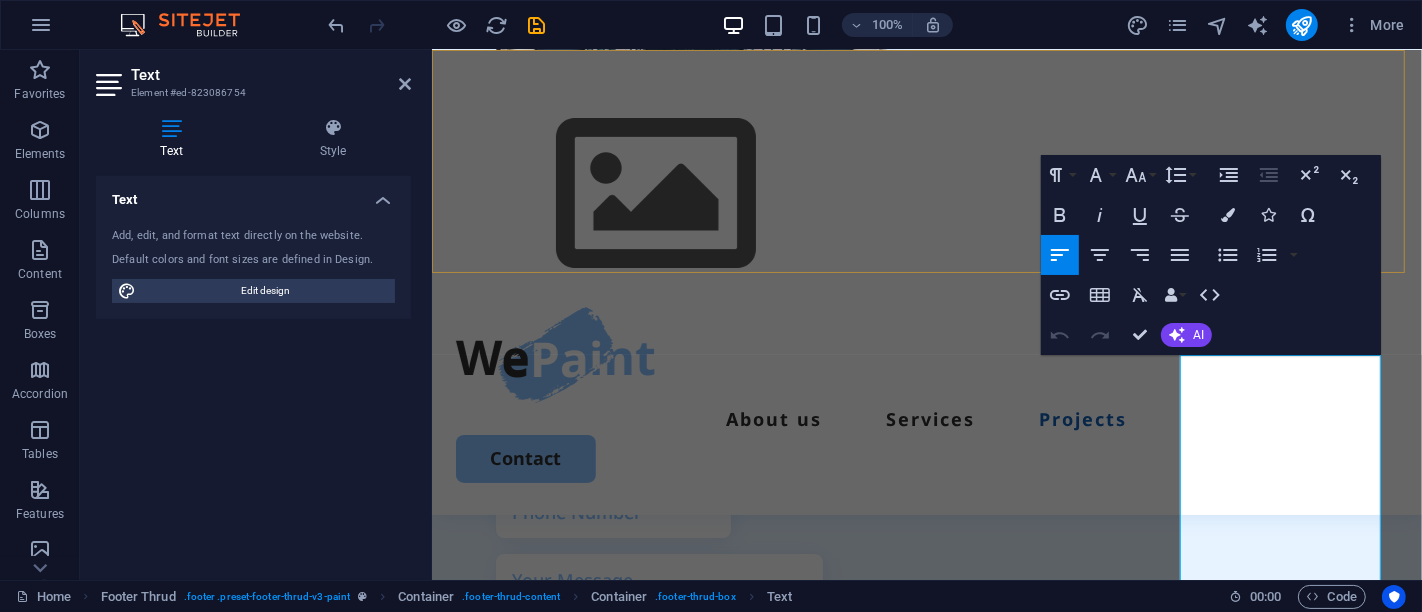 click on "About us Services Projects Contact" at bounding box center [926, 282] 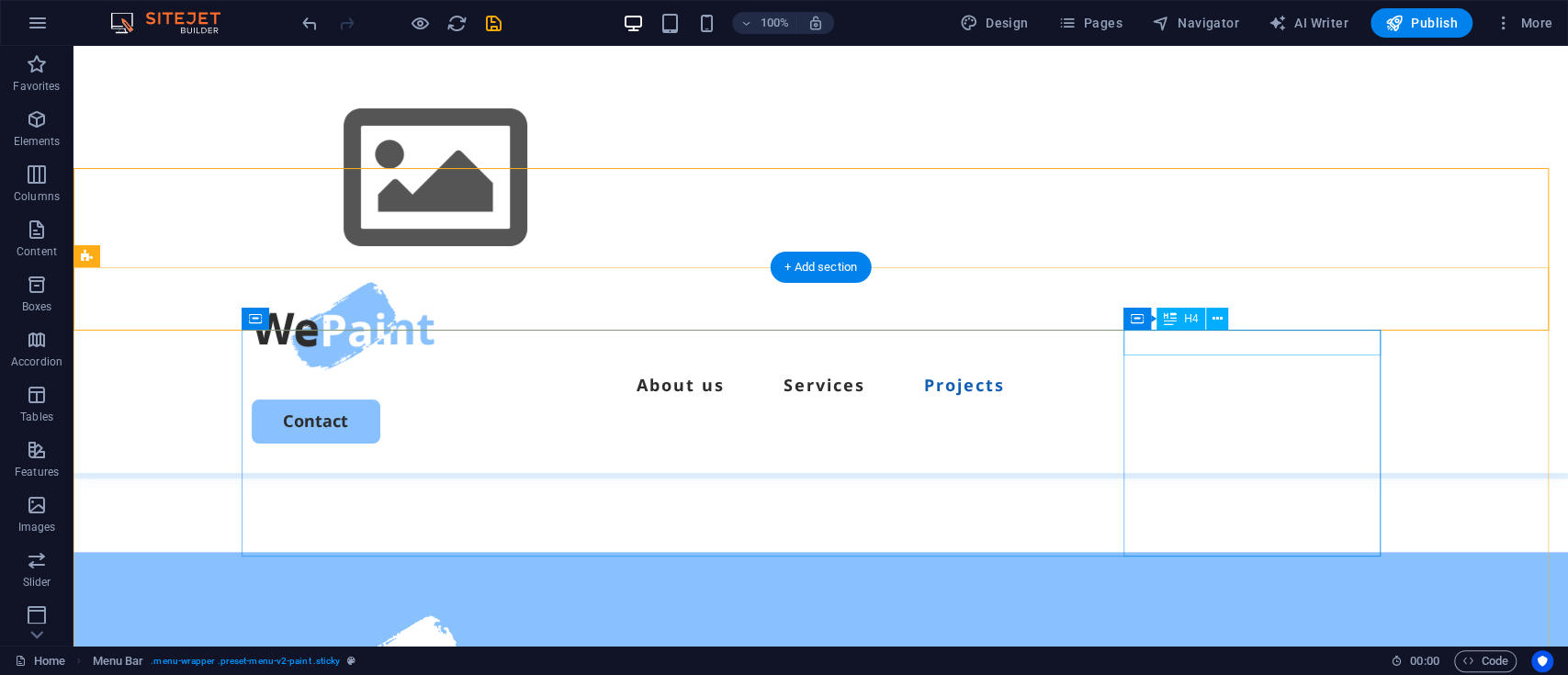 scroll, scrollTop: 5598, scrollLeft: 0, axis: vertical 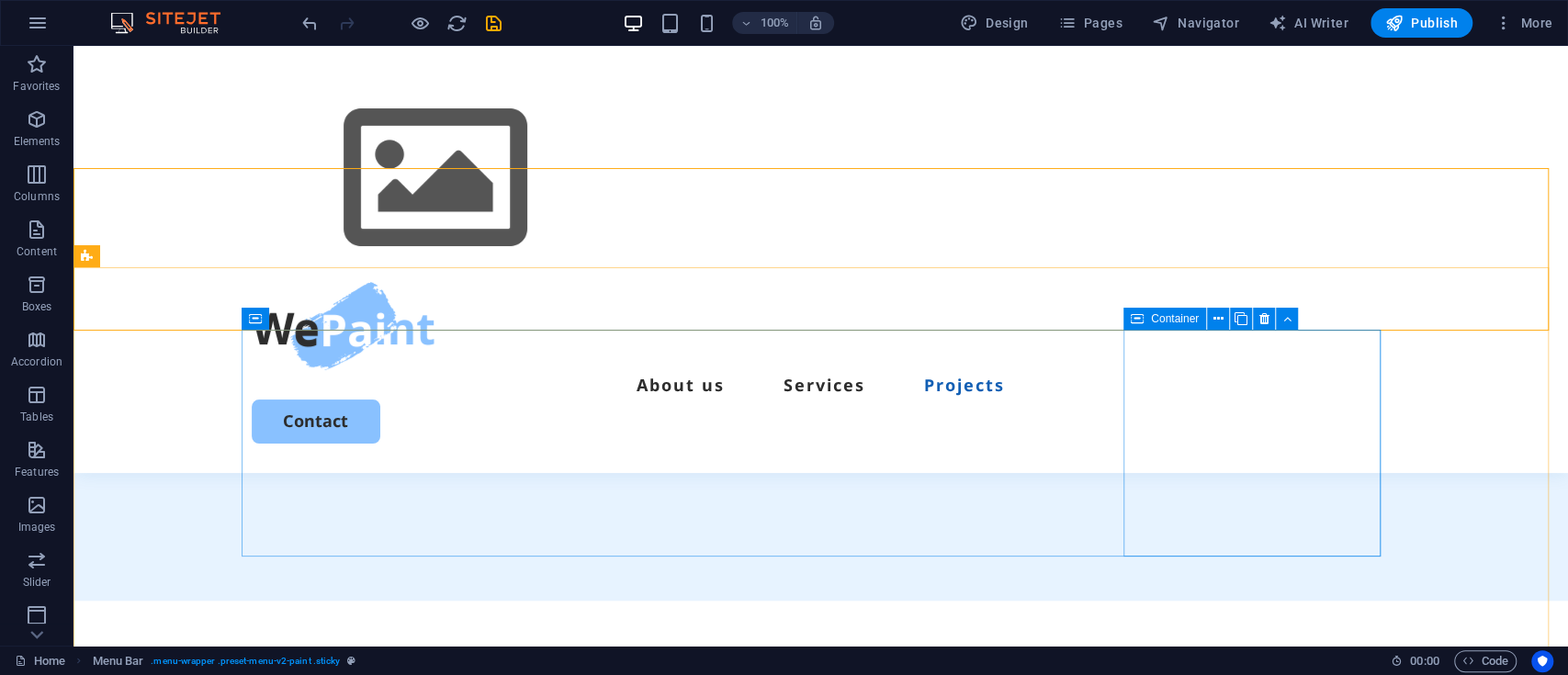 click on "Container" at bounding box center (1165, 319) 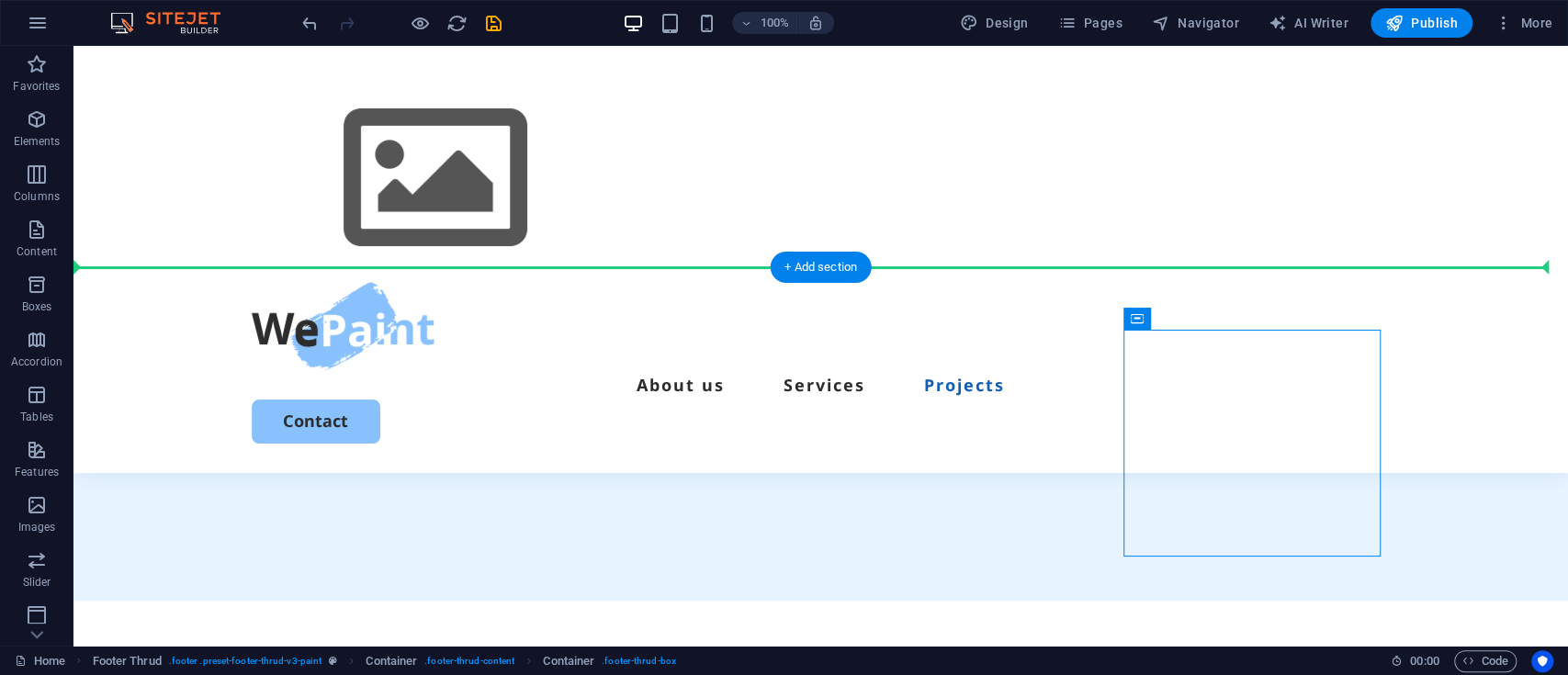 drag, startPoint x: 1231, startPoint y: 366, endPoint x: 1176, endPoint y: 331, distance: 65.192024 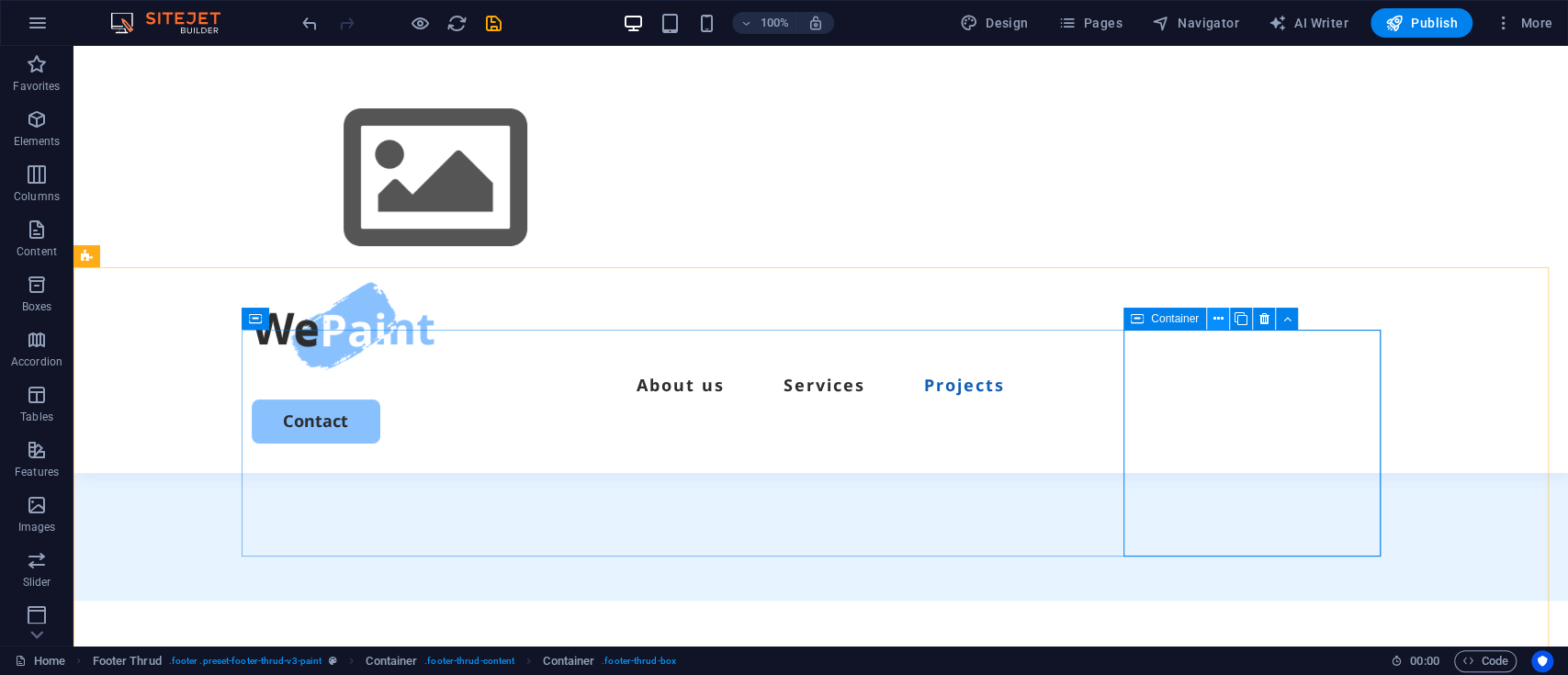 click at bounding box center (1218, 319) 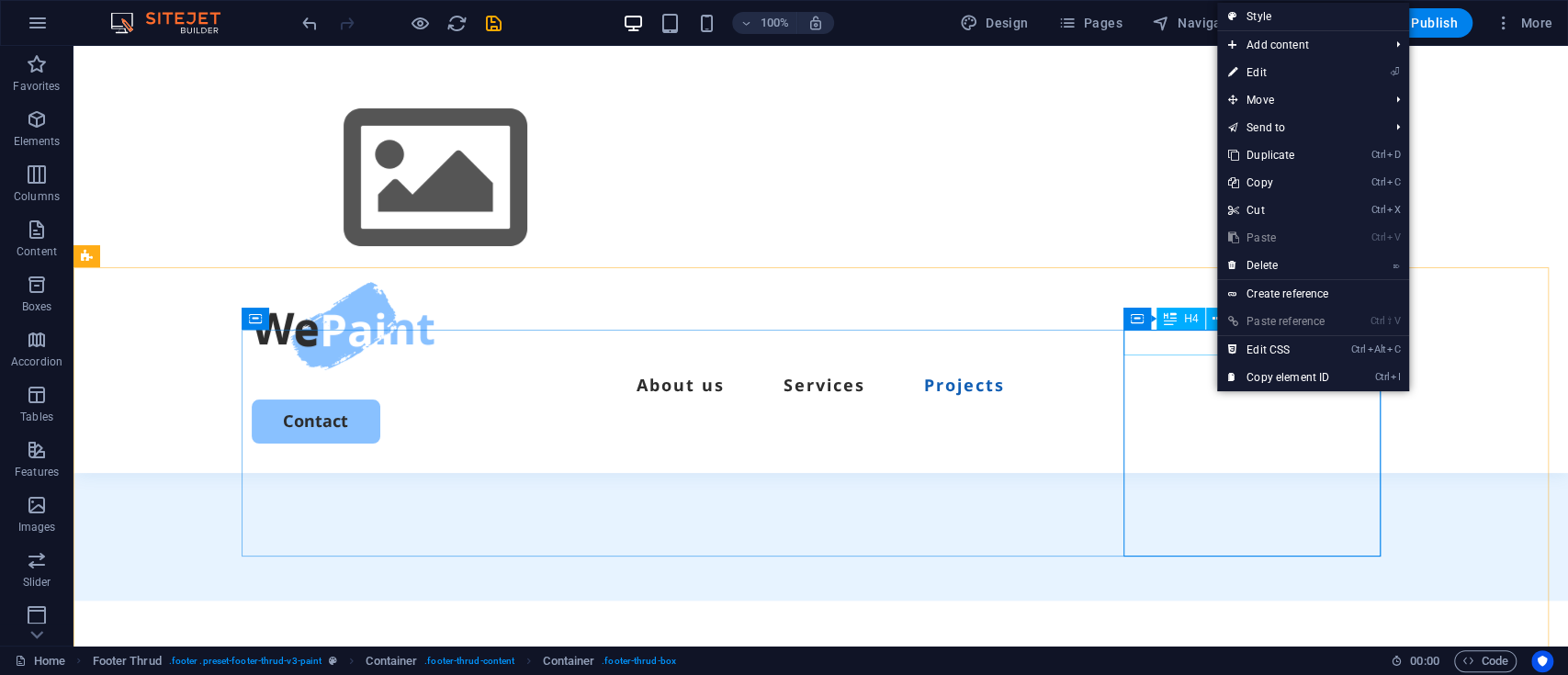 click on "H4" at bounding box center (1180, 319) 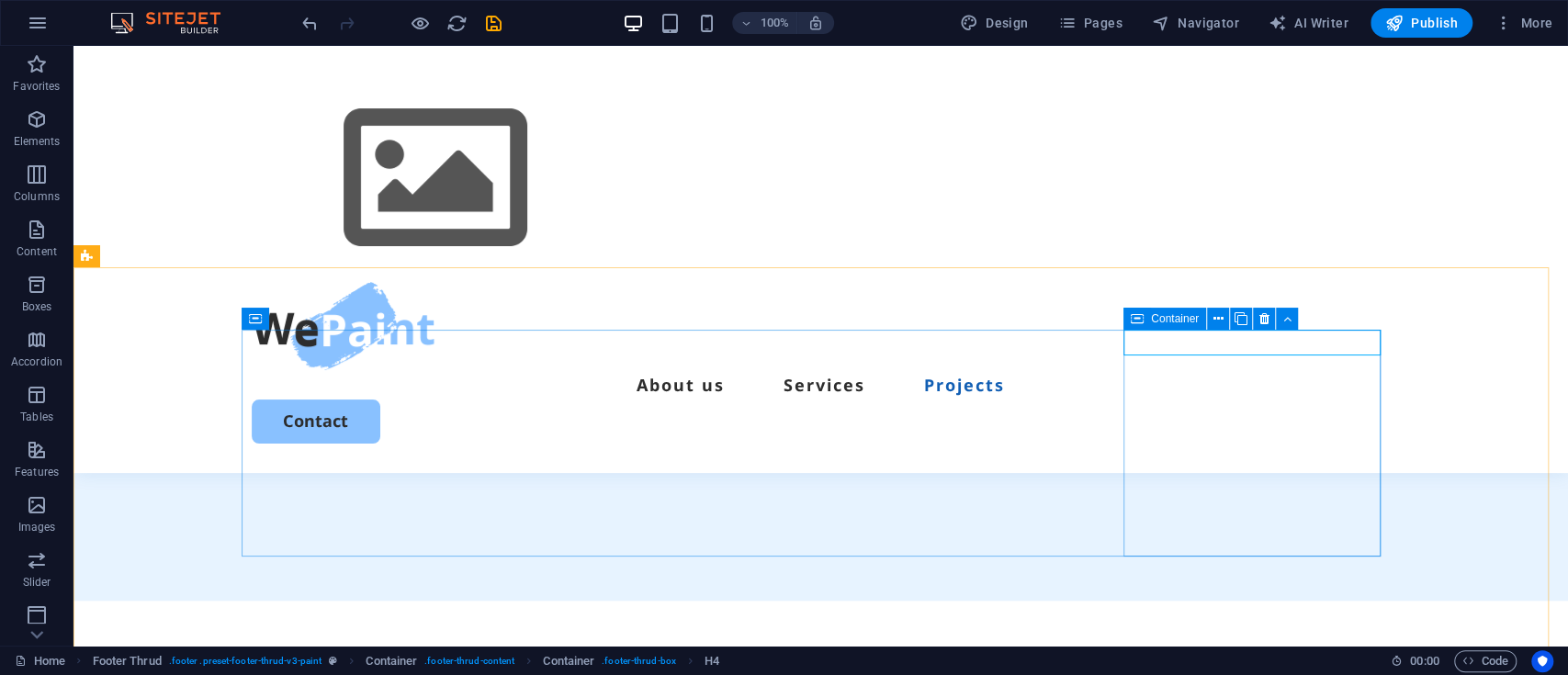 click at bounding box center [1137, 319] 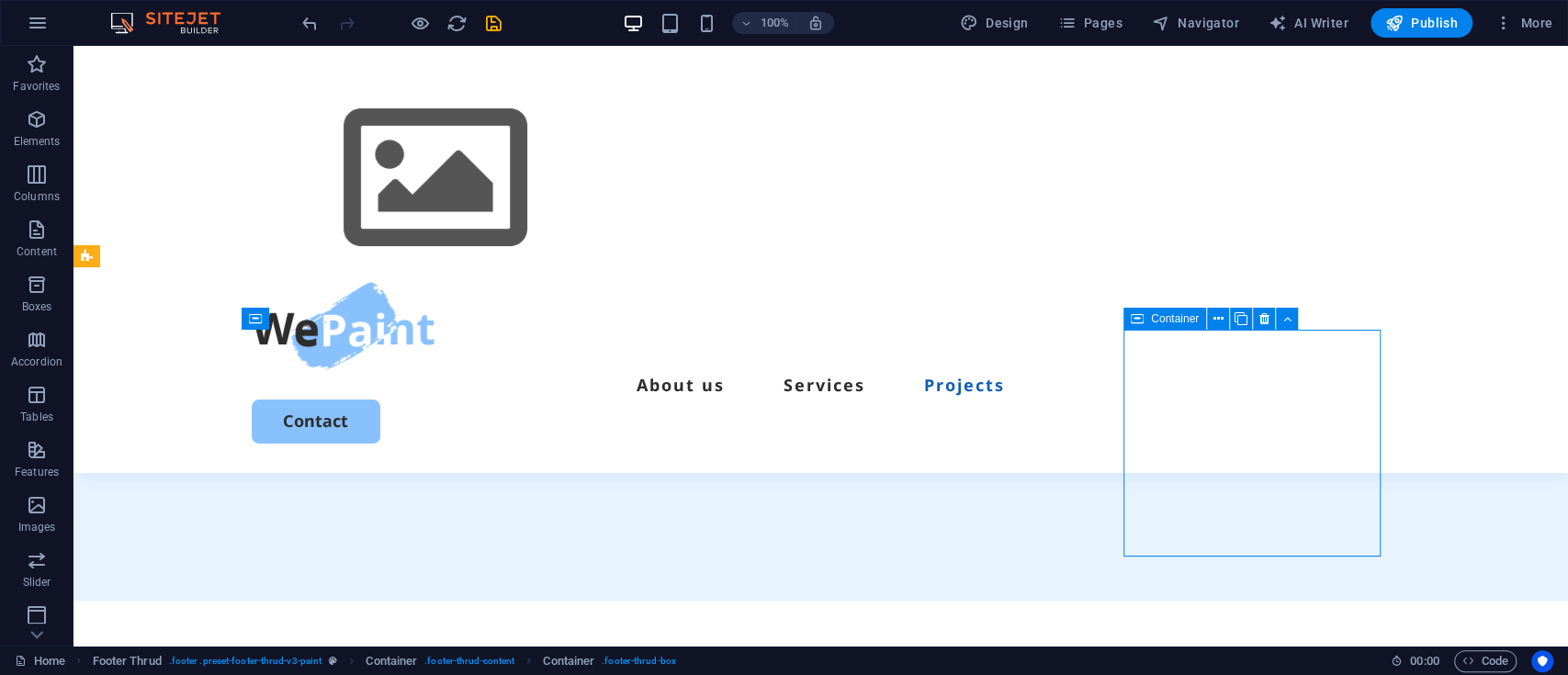 click at bounding box center [1137, 319] 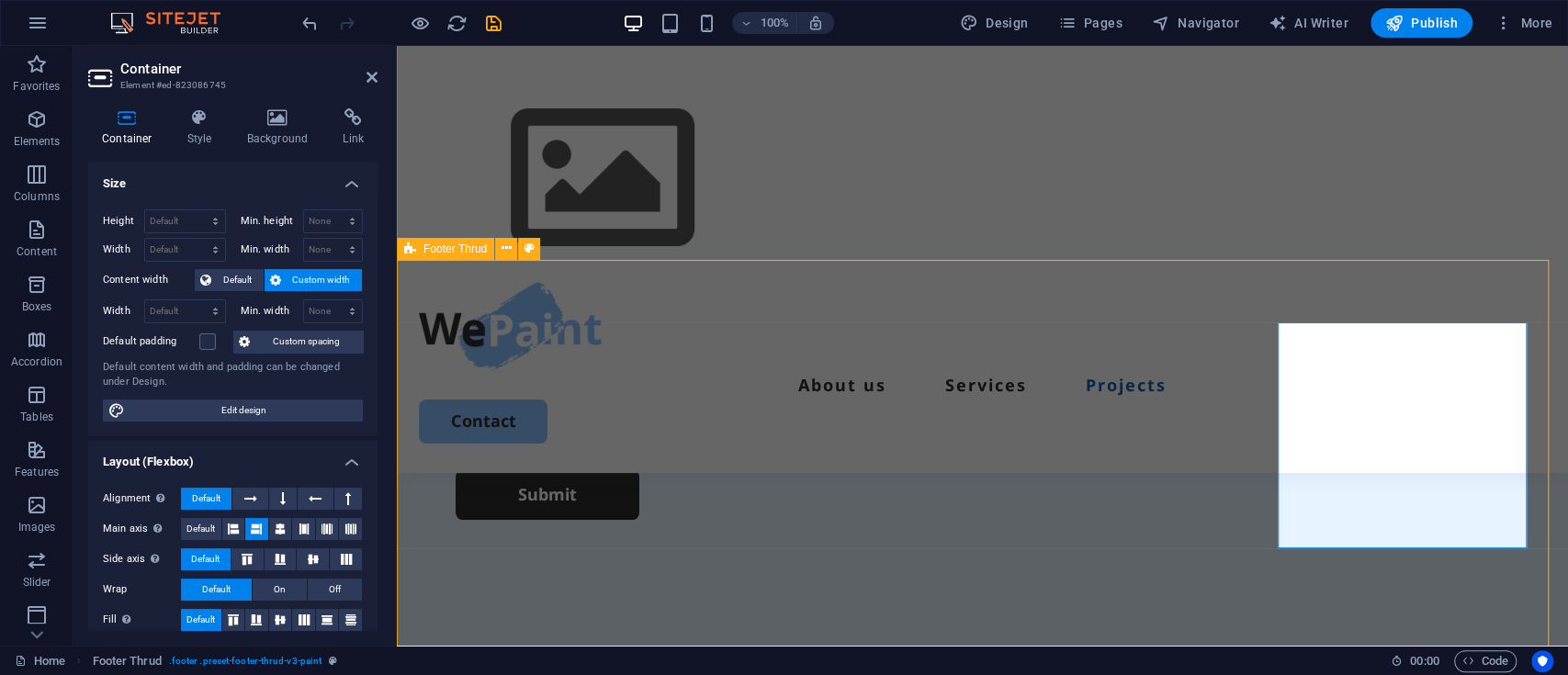 scroll, scrollTop: 5598, scrollLeft: 0, axis: vertical 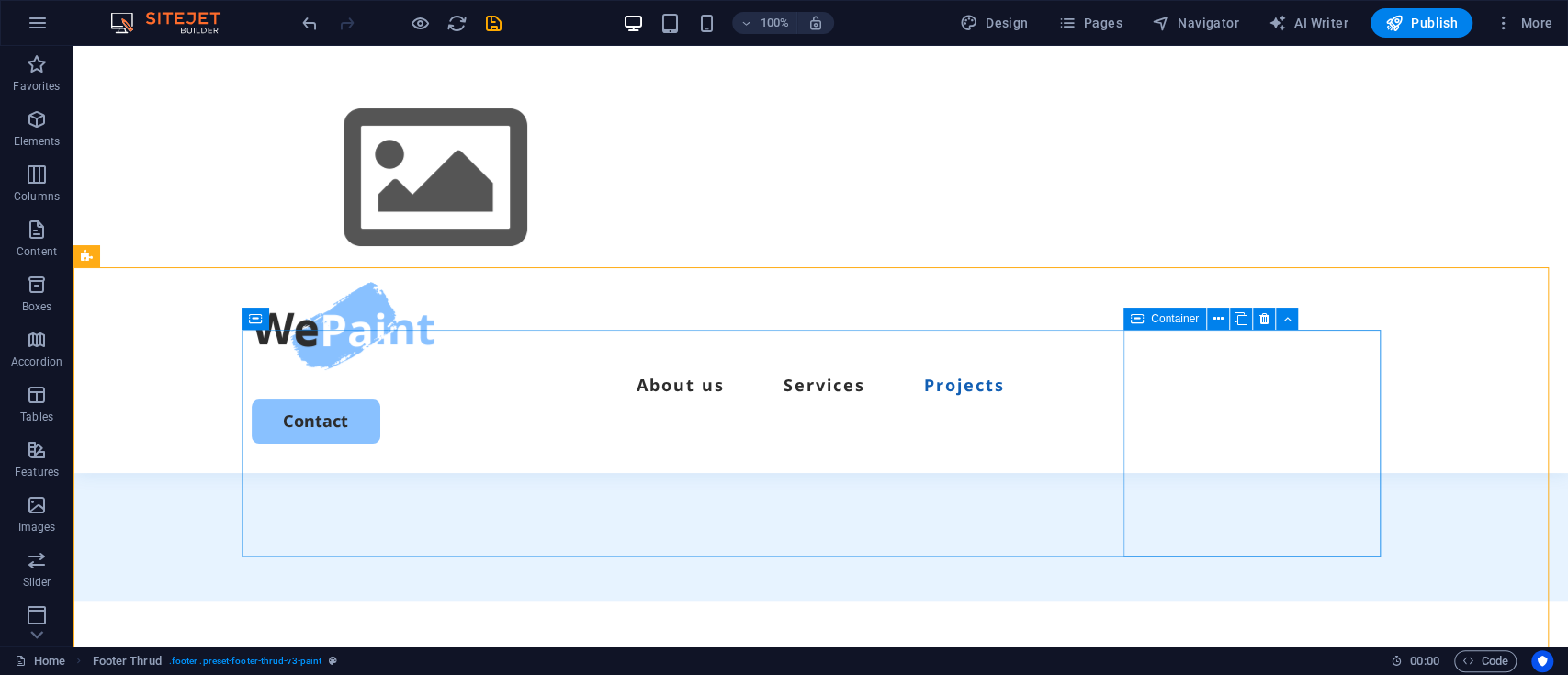 click on "Container" at bounding box center [1165, 319] 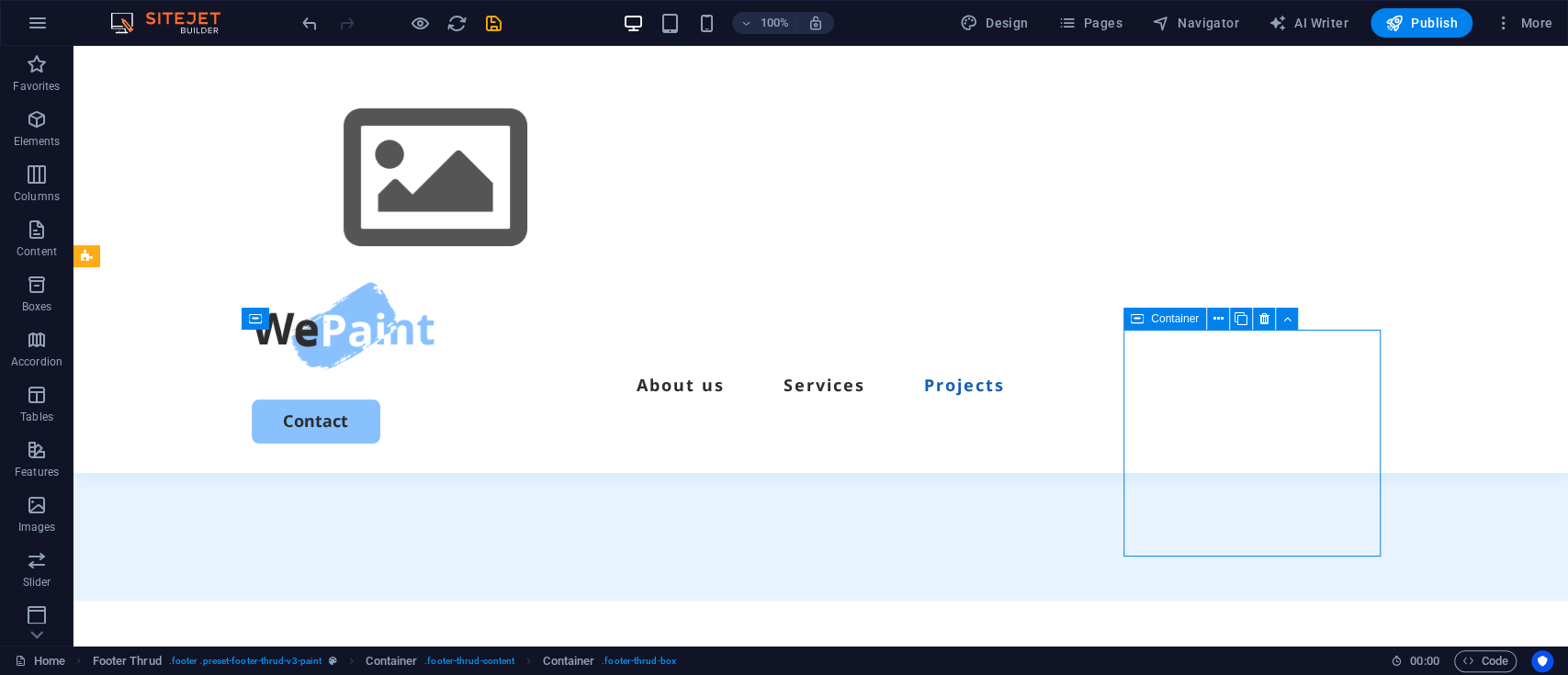 click on "Container" at bounding box center (1165, 319) 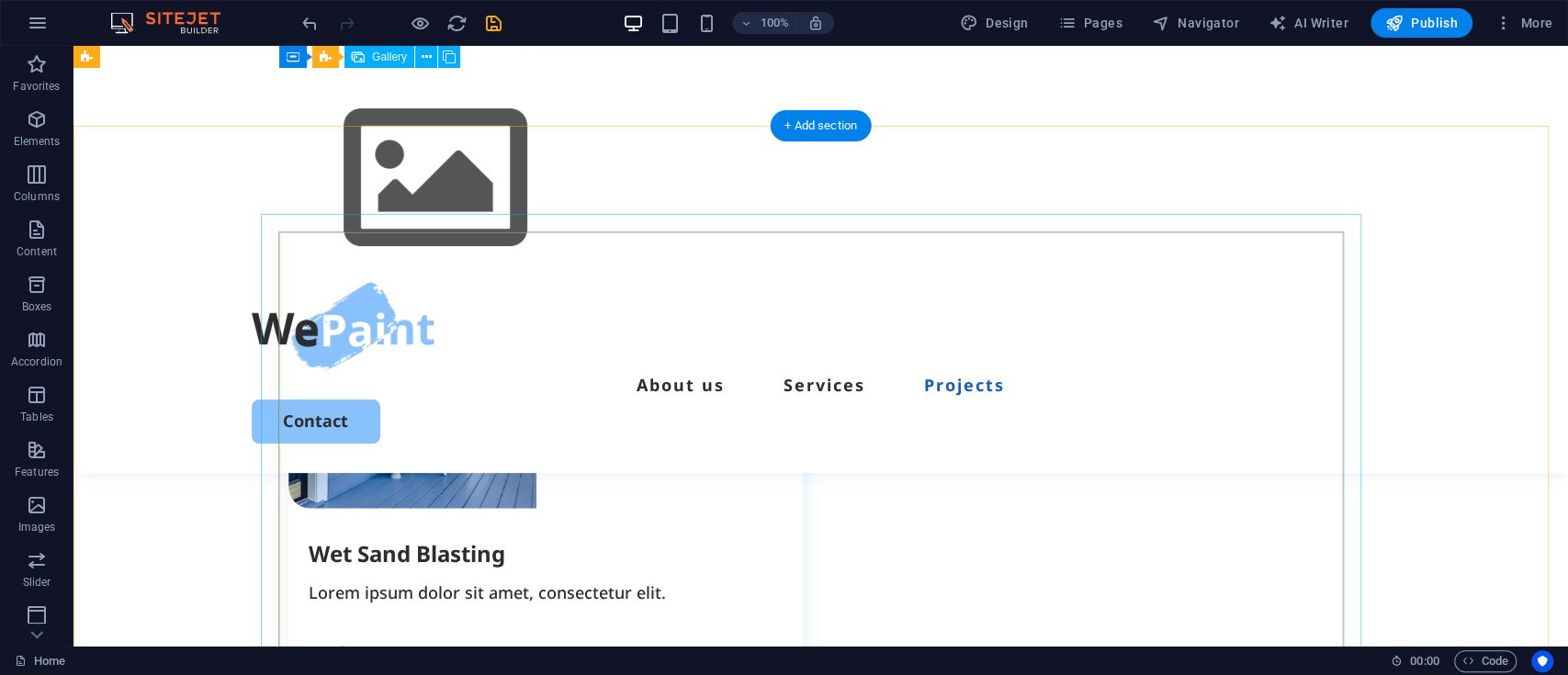 scroll, scrollTop: 2537, scrollLeft: 0, axis: vertical 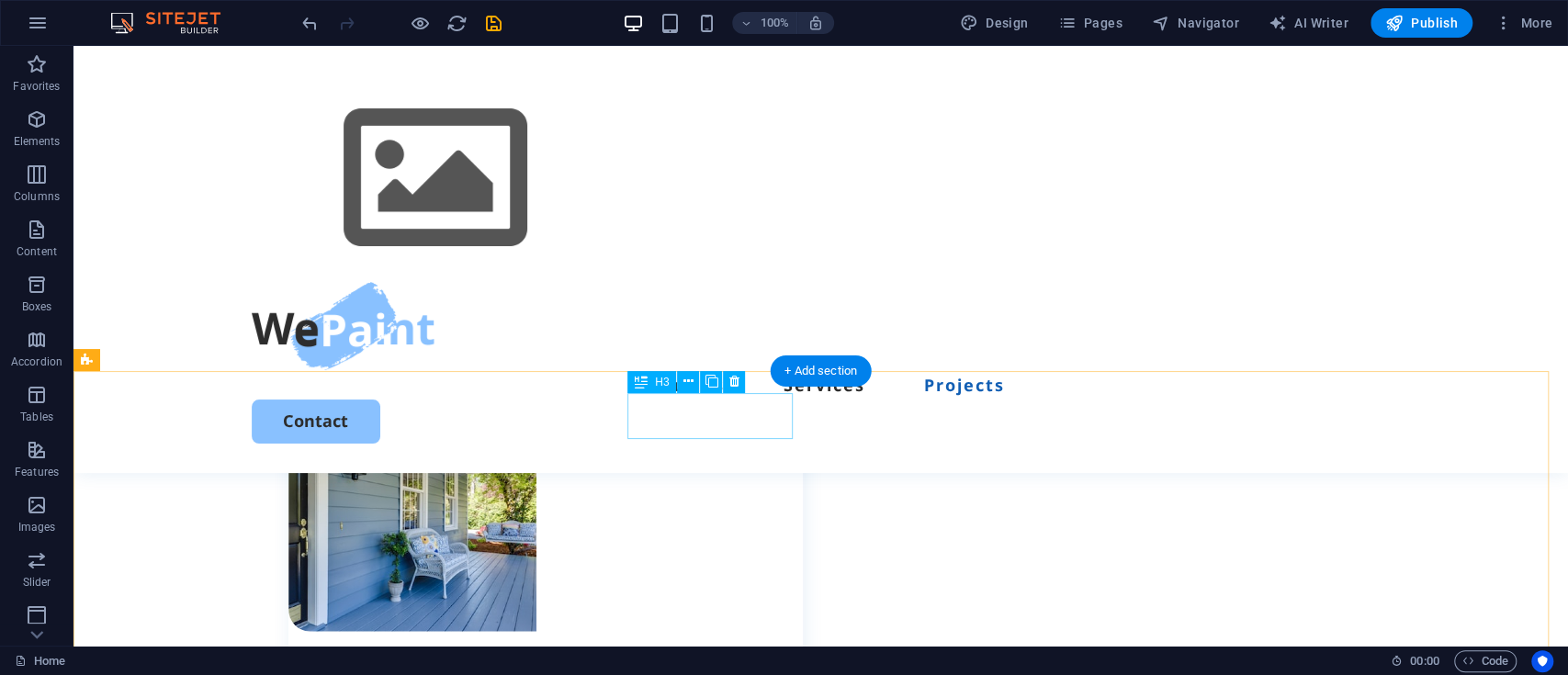 click on "Bedroom" at bounding box center [306, 2044] 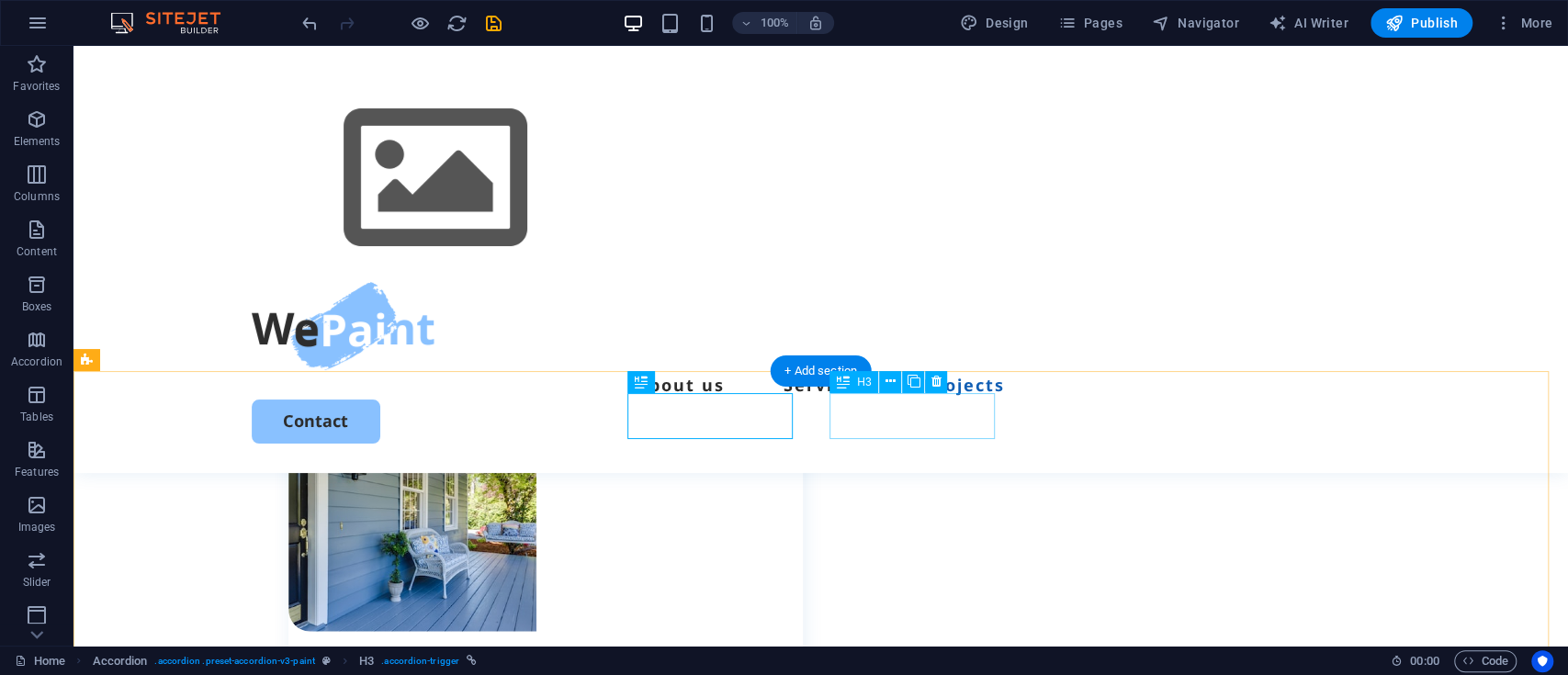 click on "Cabinet" at bounding box center [436, 2044] 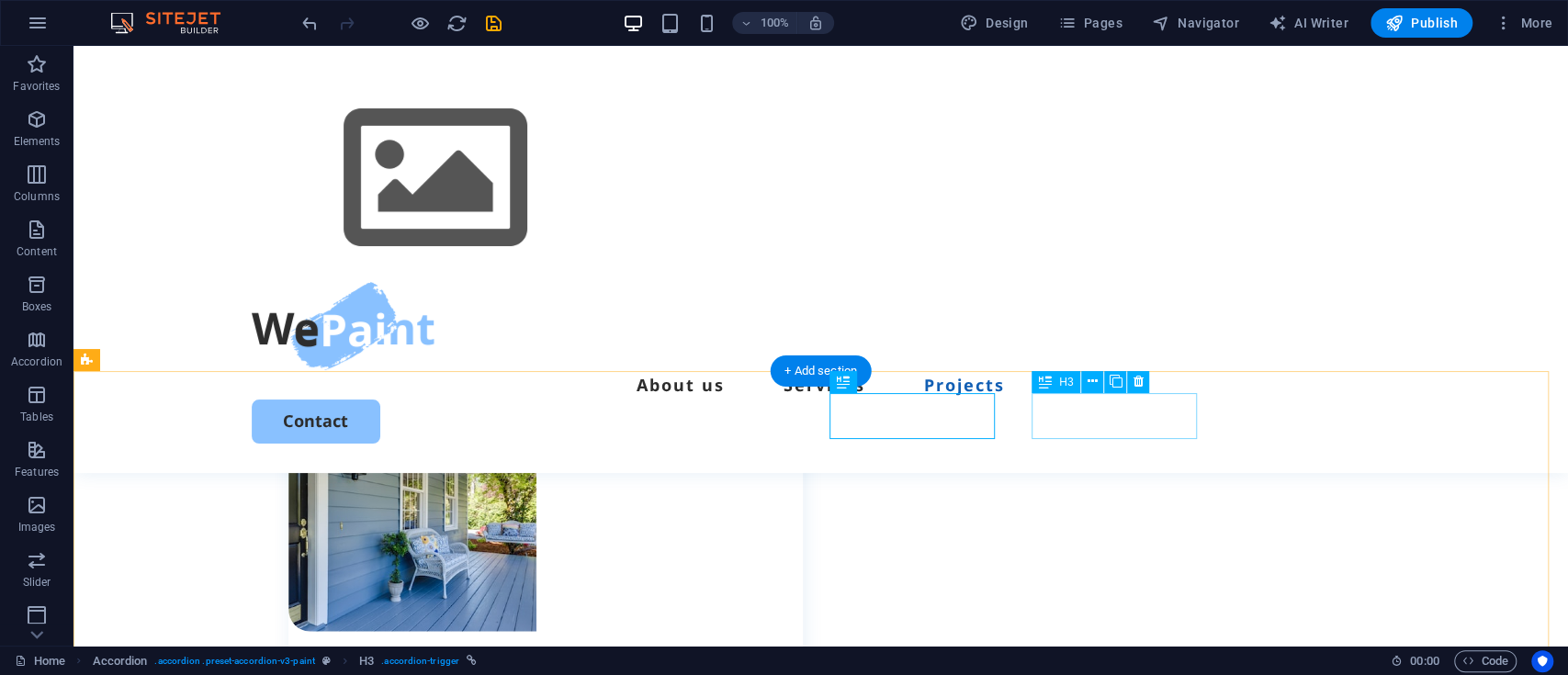 click on "Bathroom" at bounding box center (570, 2044) 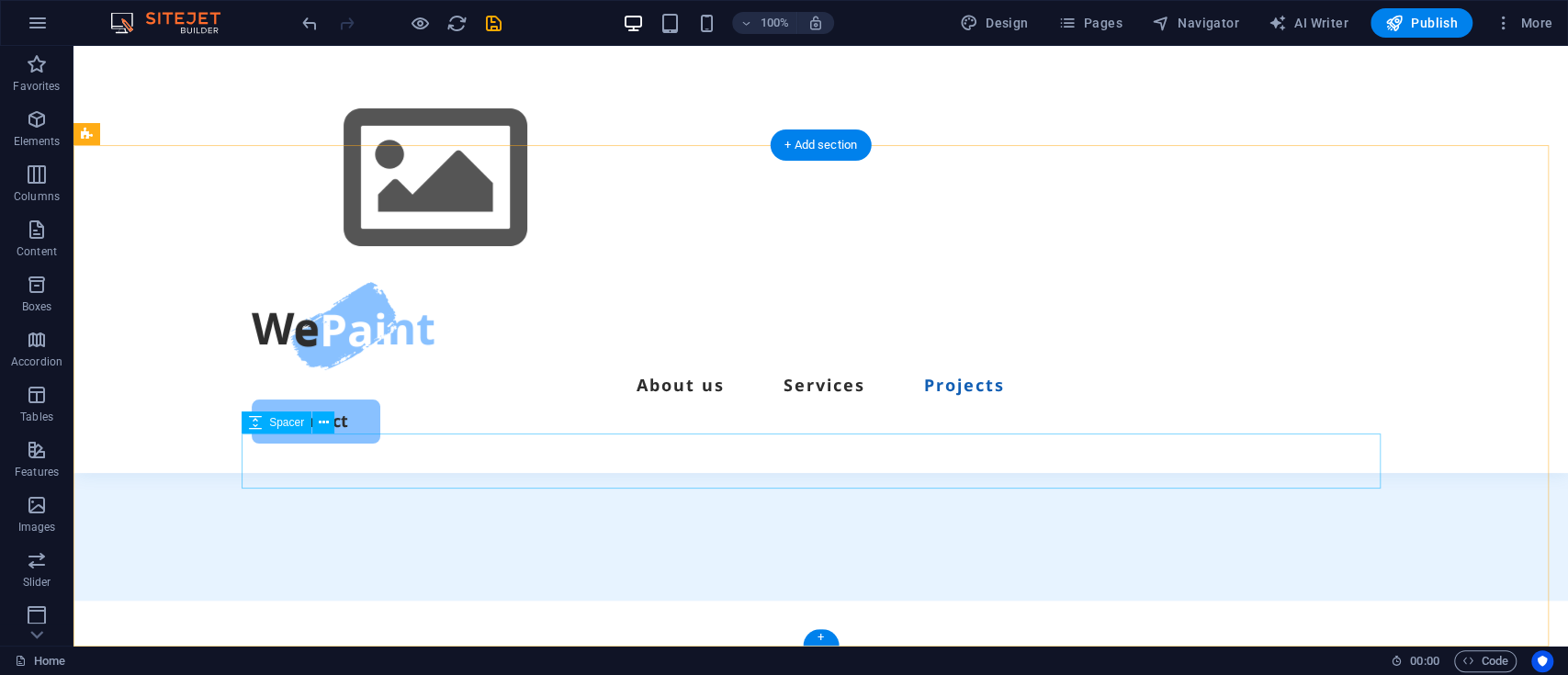 scroll, scrollTop: 5721, scrollLeft: 0, axis: vertical 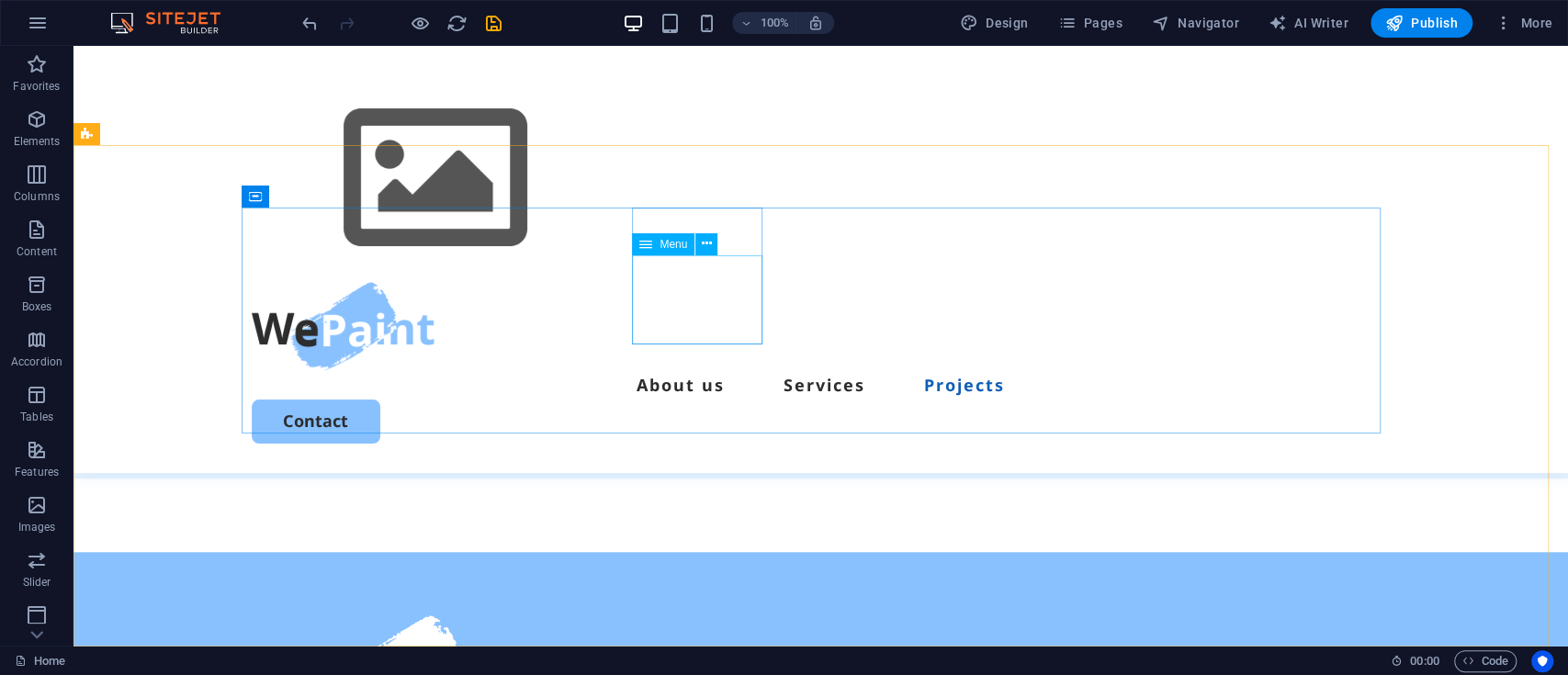 click on "Menu" at bounding box center [673, 244] 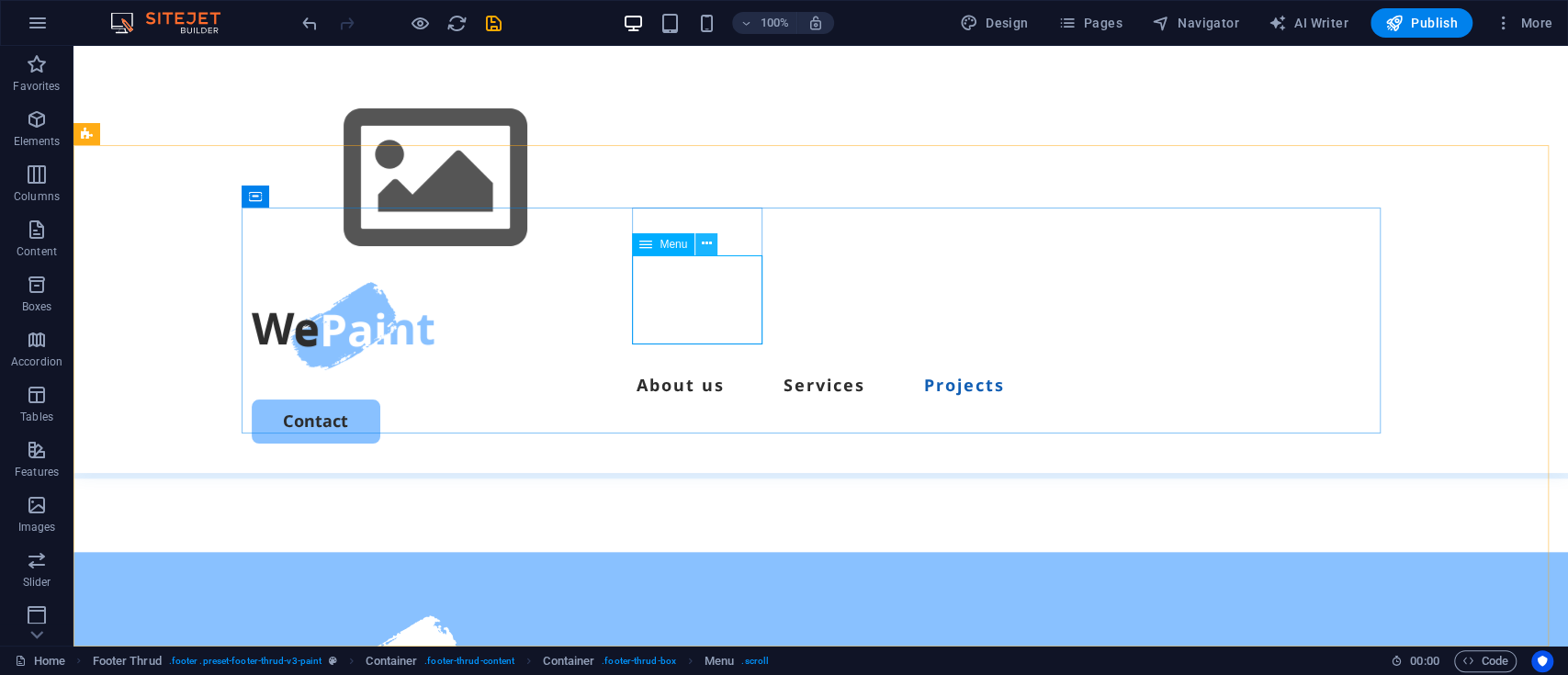 click at bounding box center [706, 243] 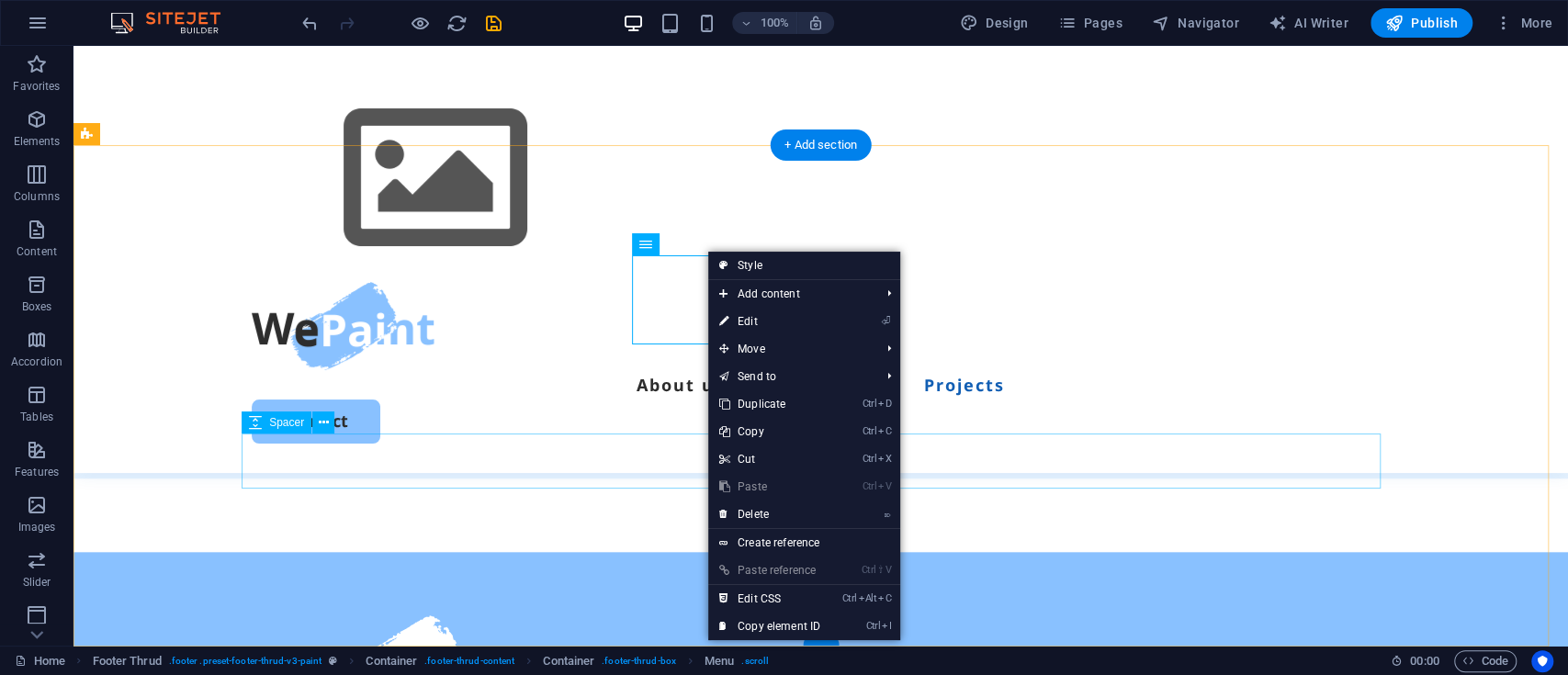 click at bounding box center [821, 2414] 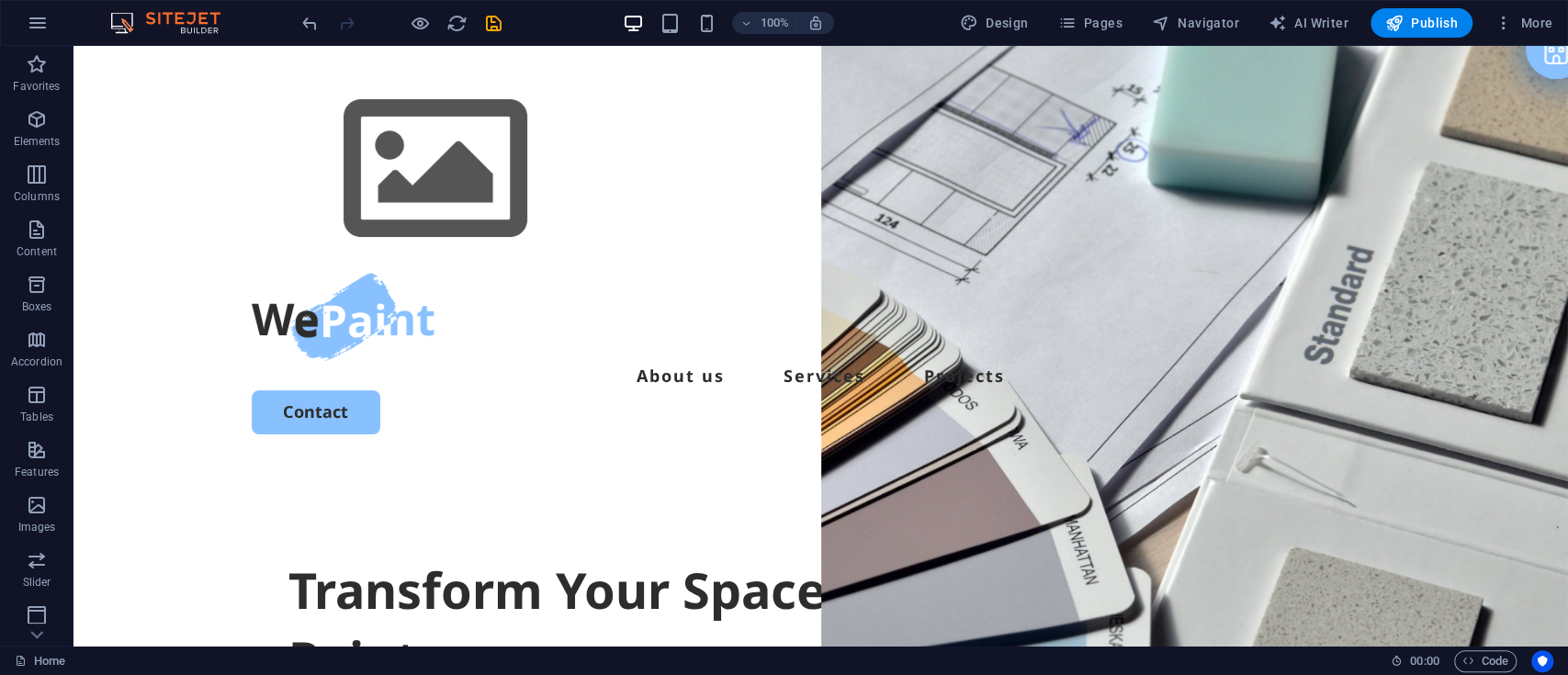 scroll, scrollTop: 0, scrollLeft: 0, axis: both 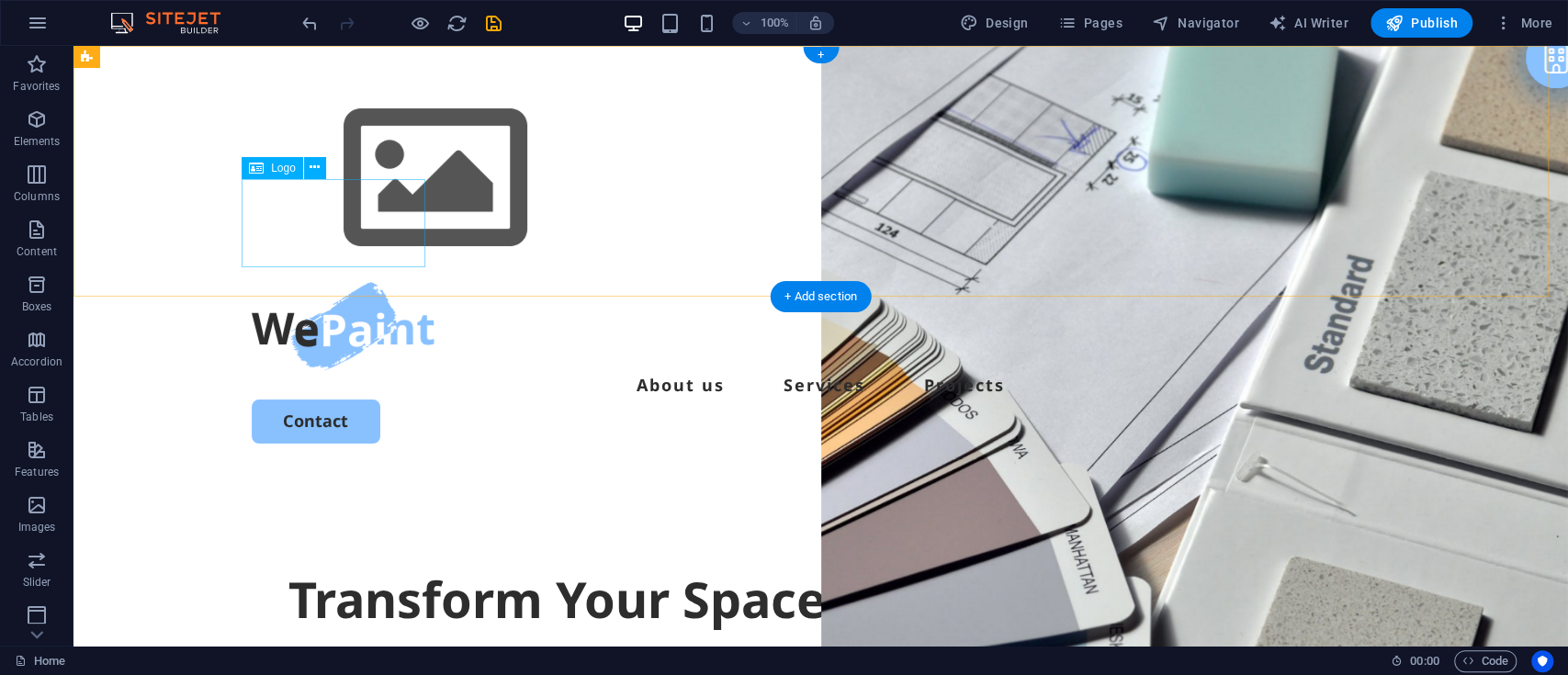click at bounding box center (821, 326) 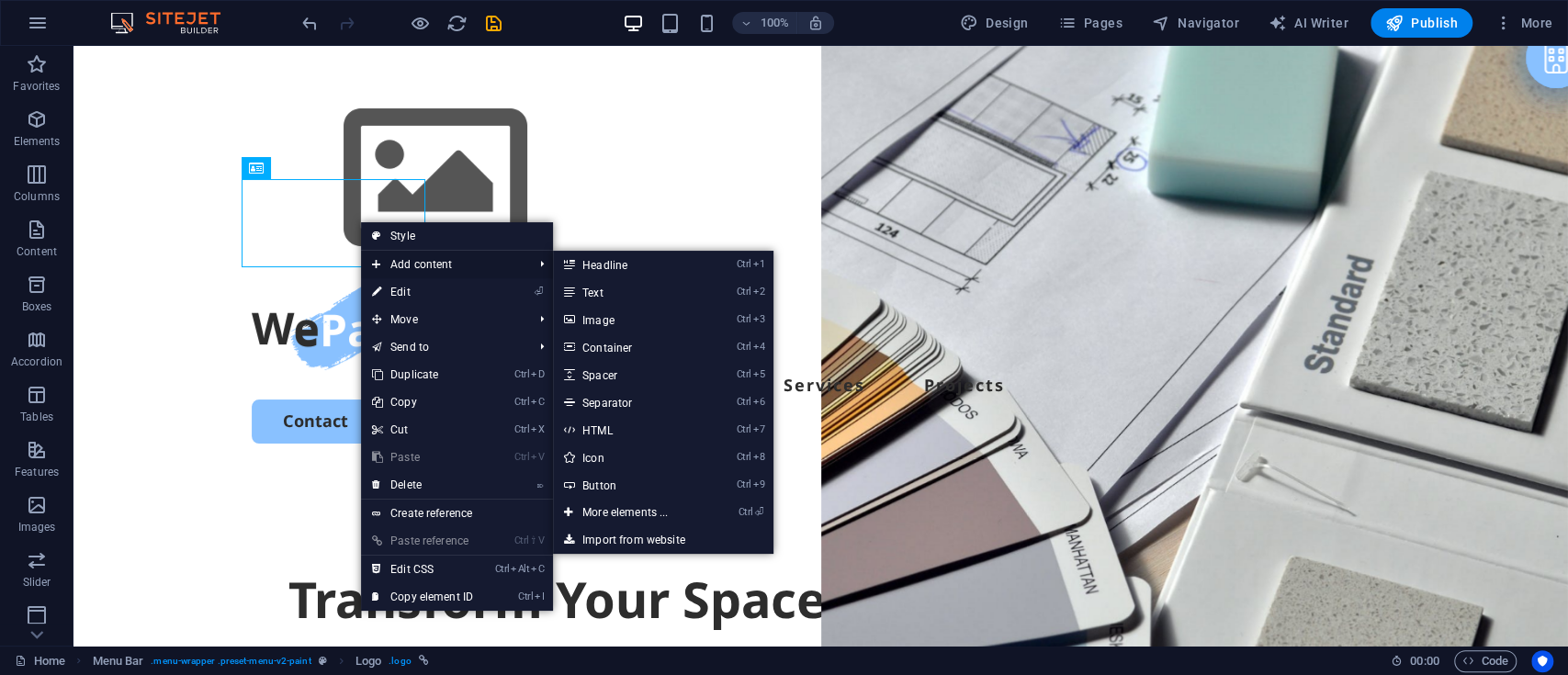 click on "Add content" at bounding box center (443, 264) 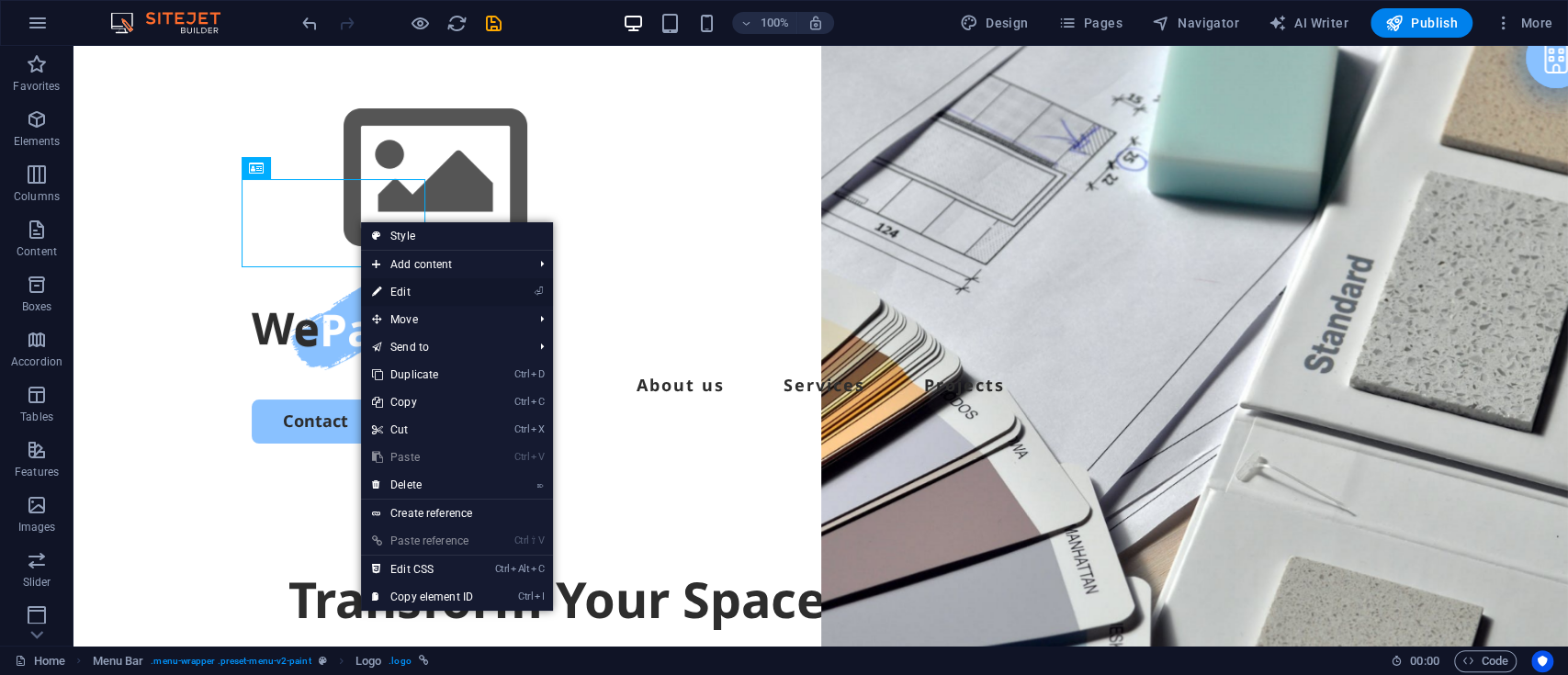 click on "⏎  Edit" at bounding box center (423, 292) 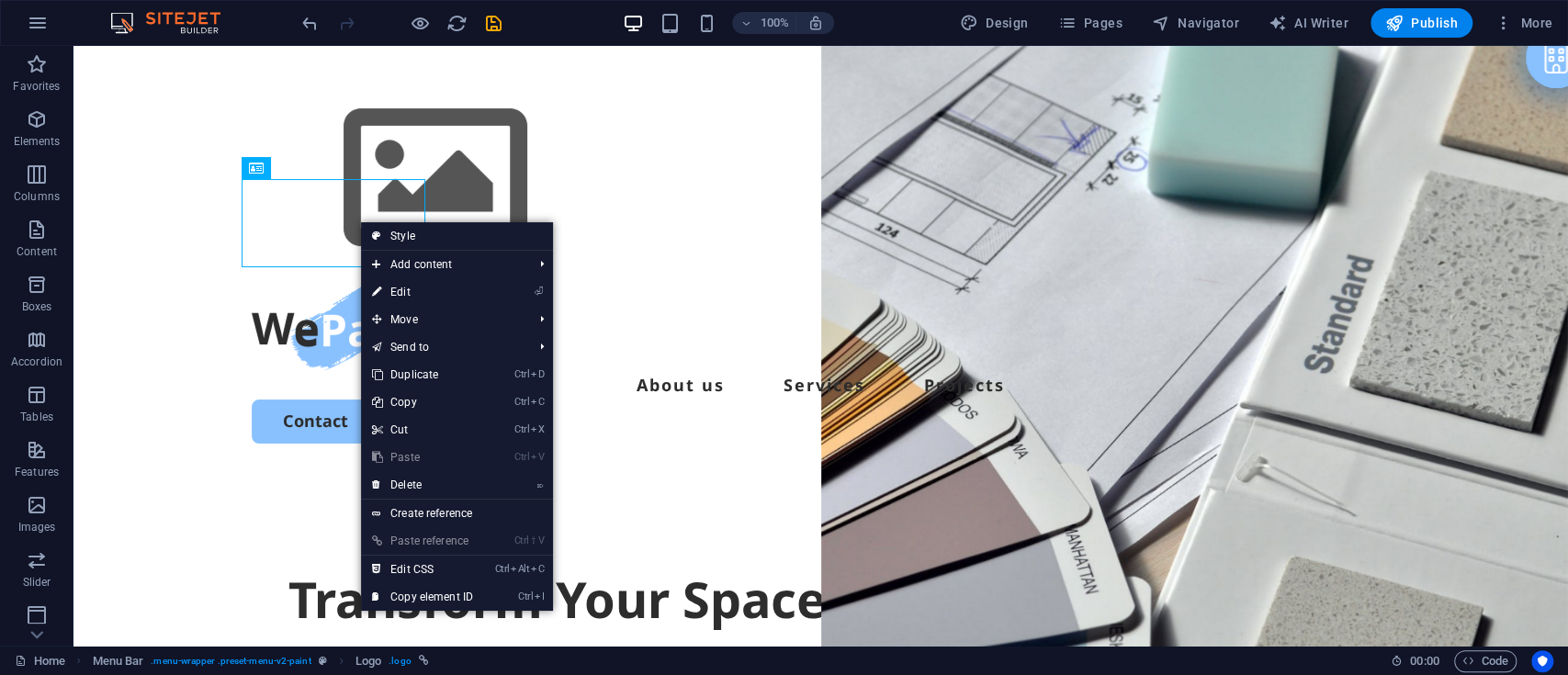 select on "px" 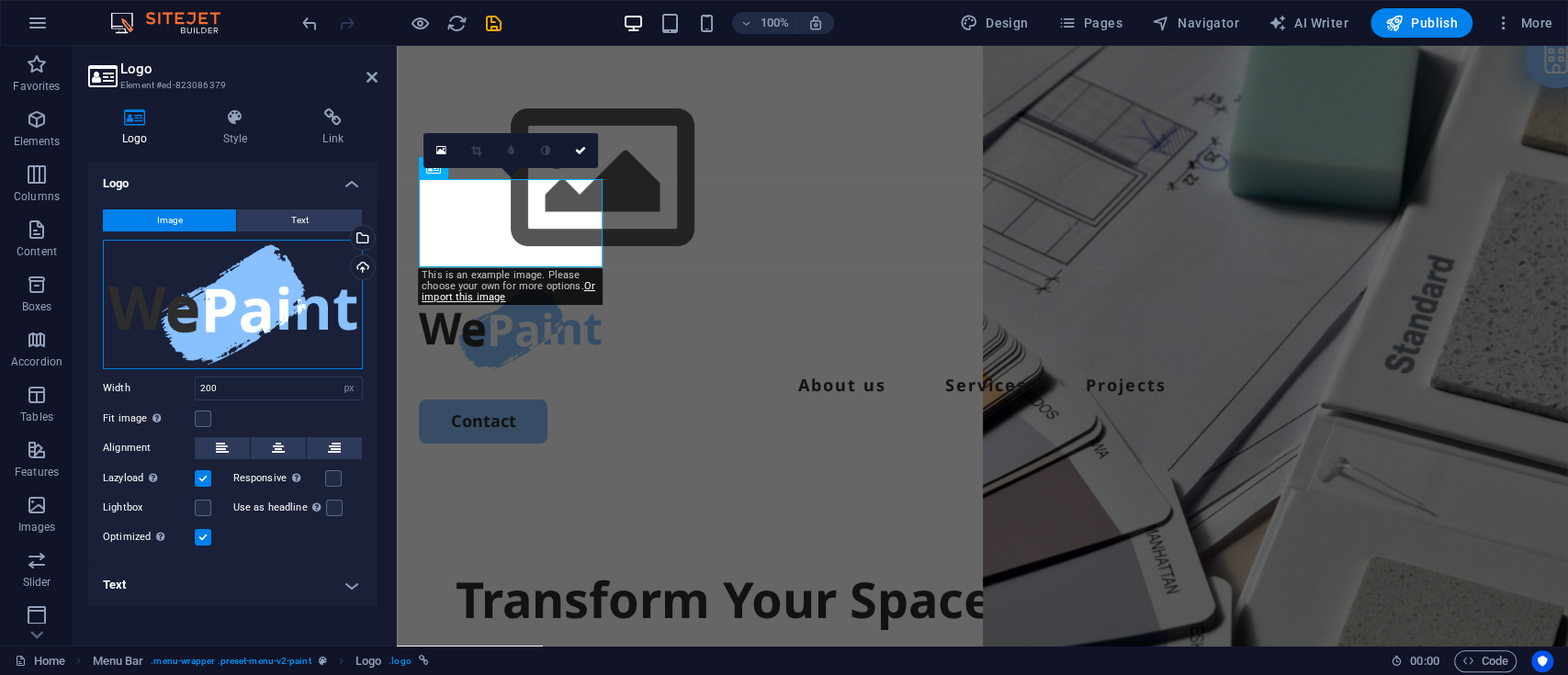 click on "Drag files here, click to choose files or select files from Files or our free stock photos & videos" at bounding box center [232, 304] 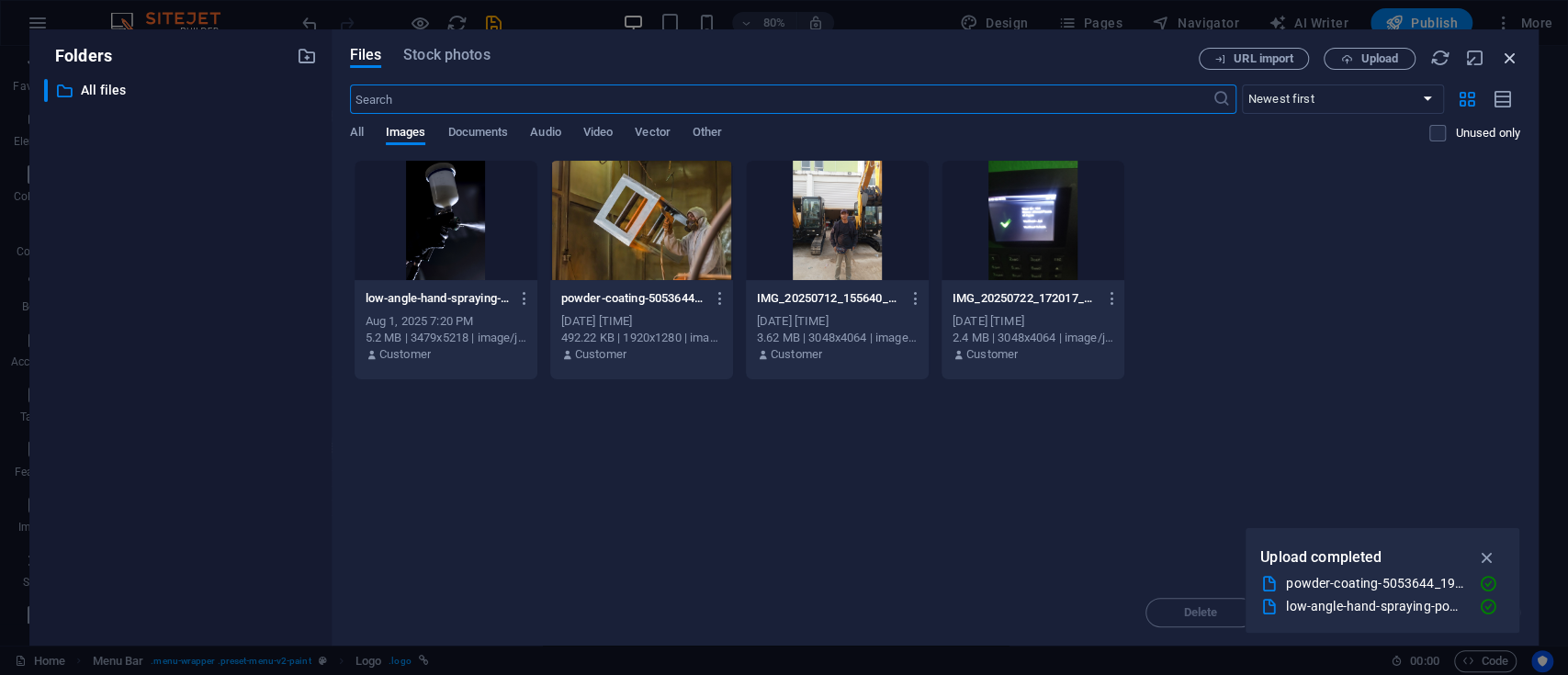 click at bounding box center [1510, 58] 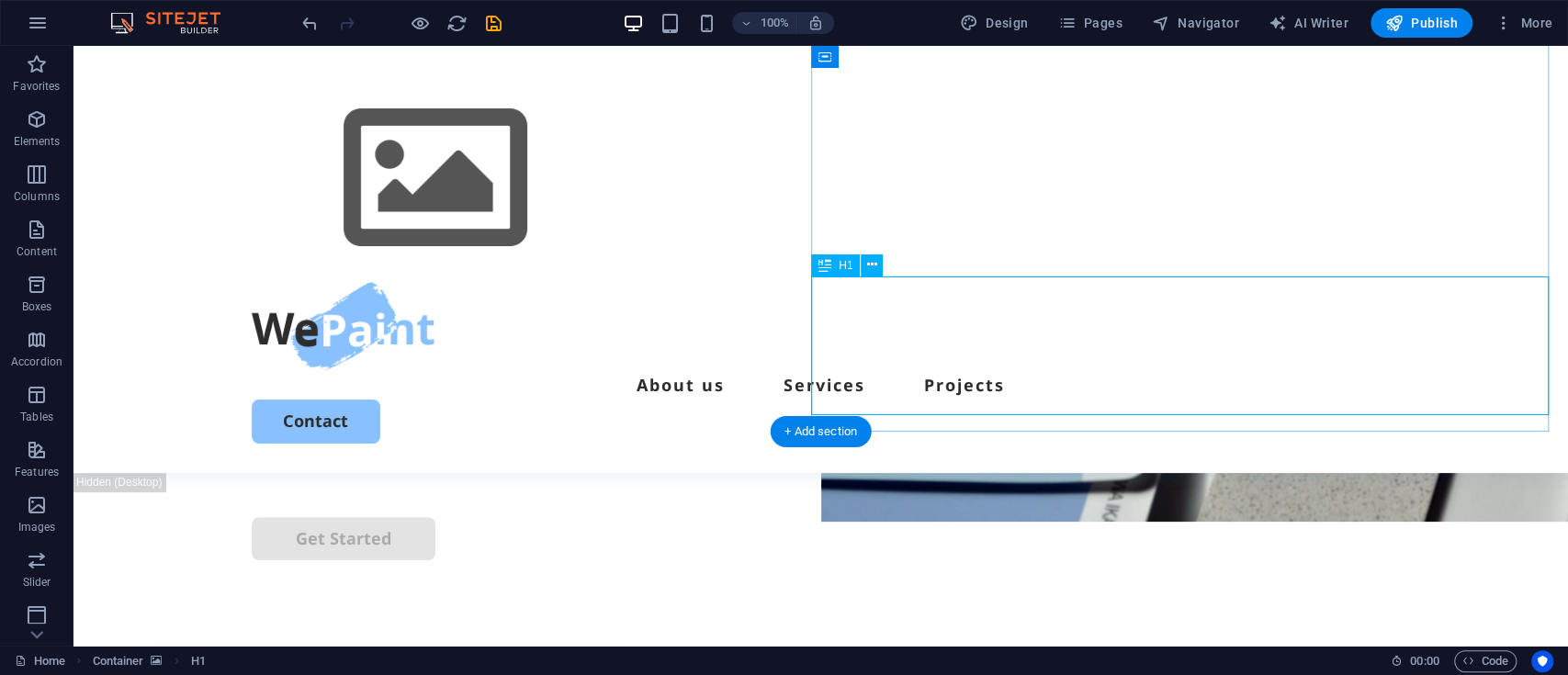 scroll, scrollTop: 369, scrollLeft: 0, axis: vertical 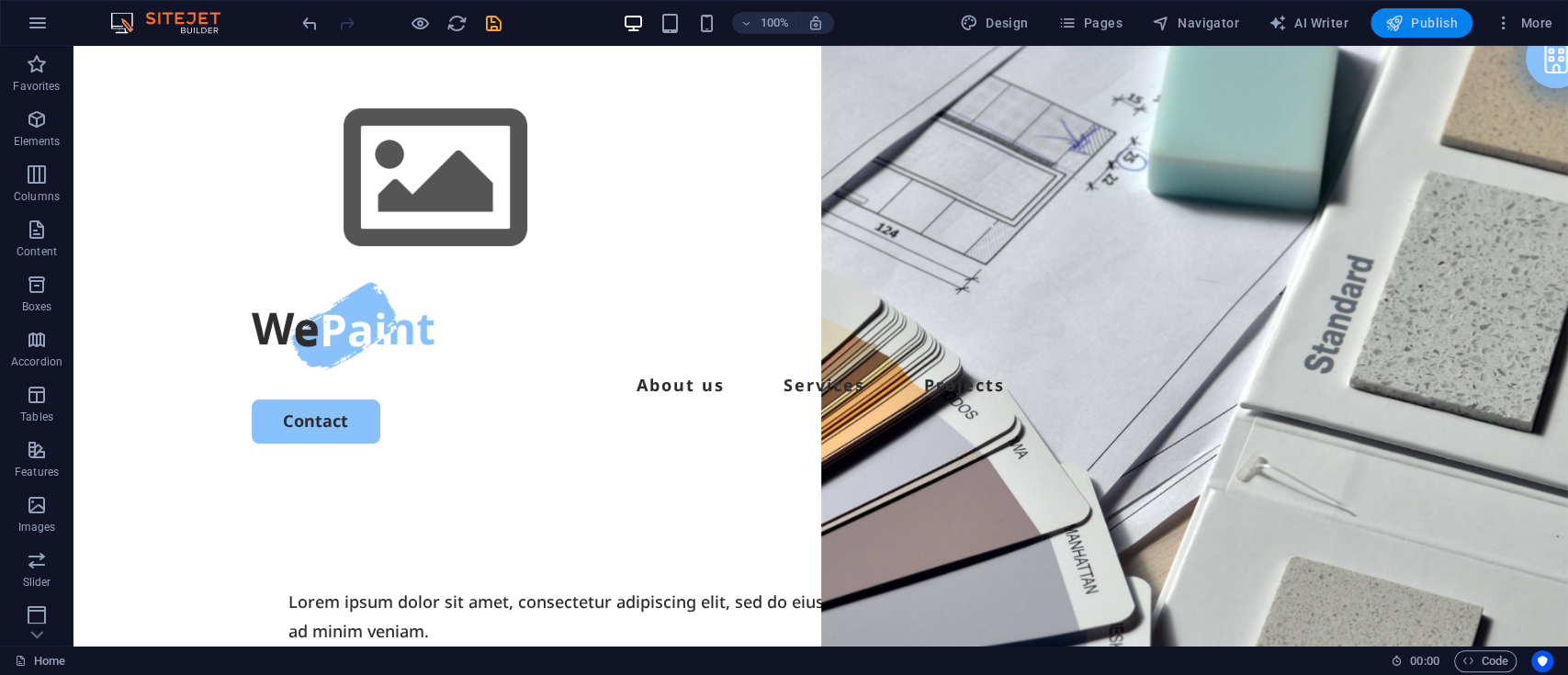 click at bounding box center [1394, 23] 